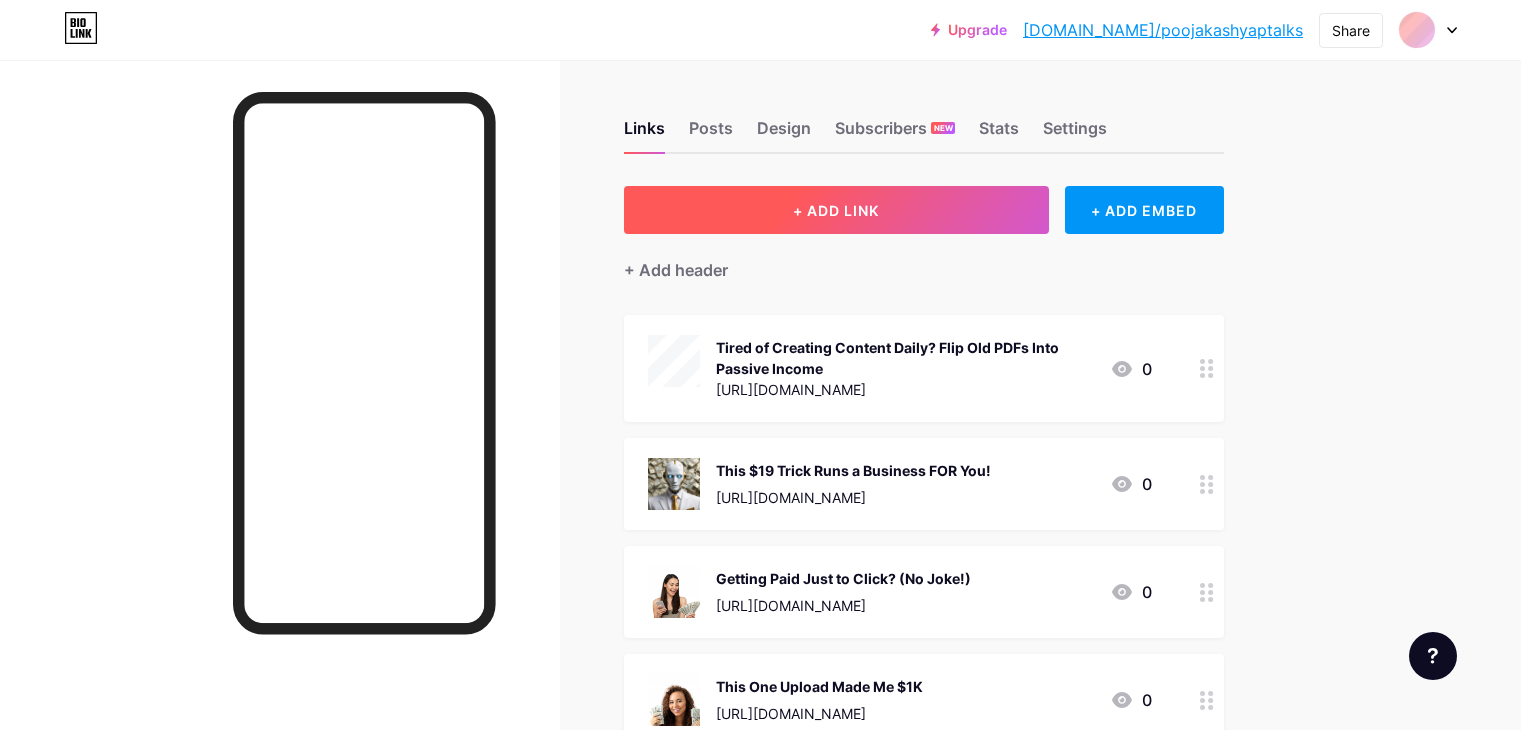 scroll, scrollTop: 0, scrollLeft: 0, axis: both 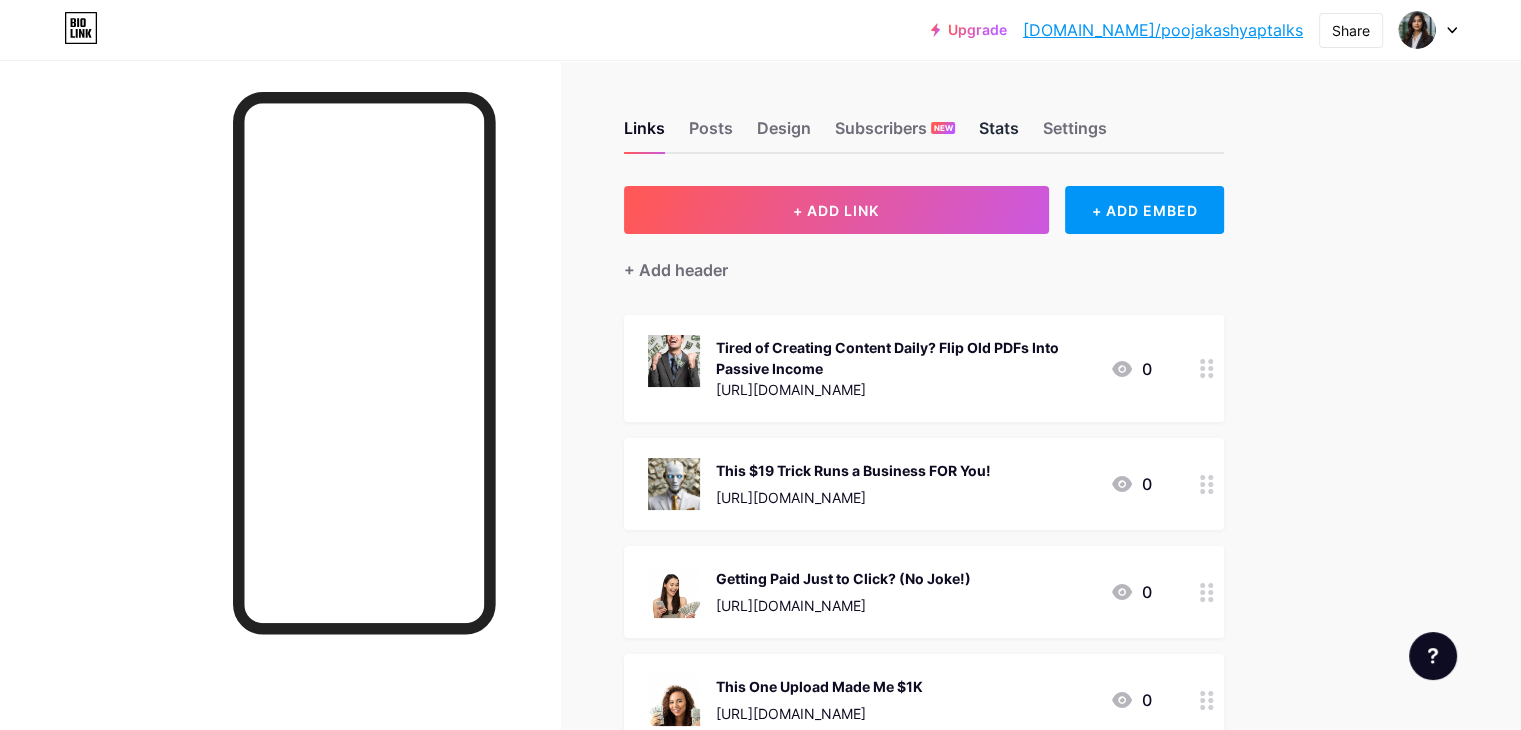click on "Stats" at bounding box center [999, 134] 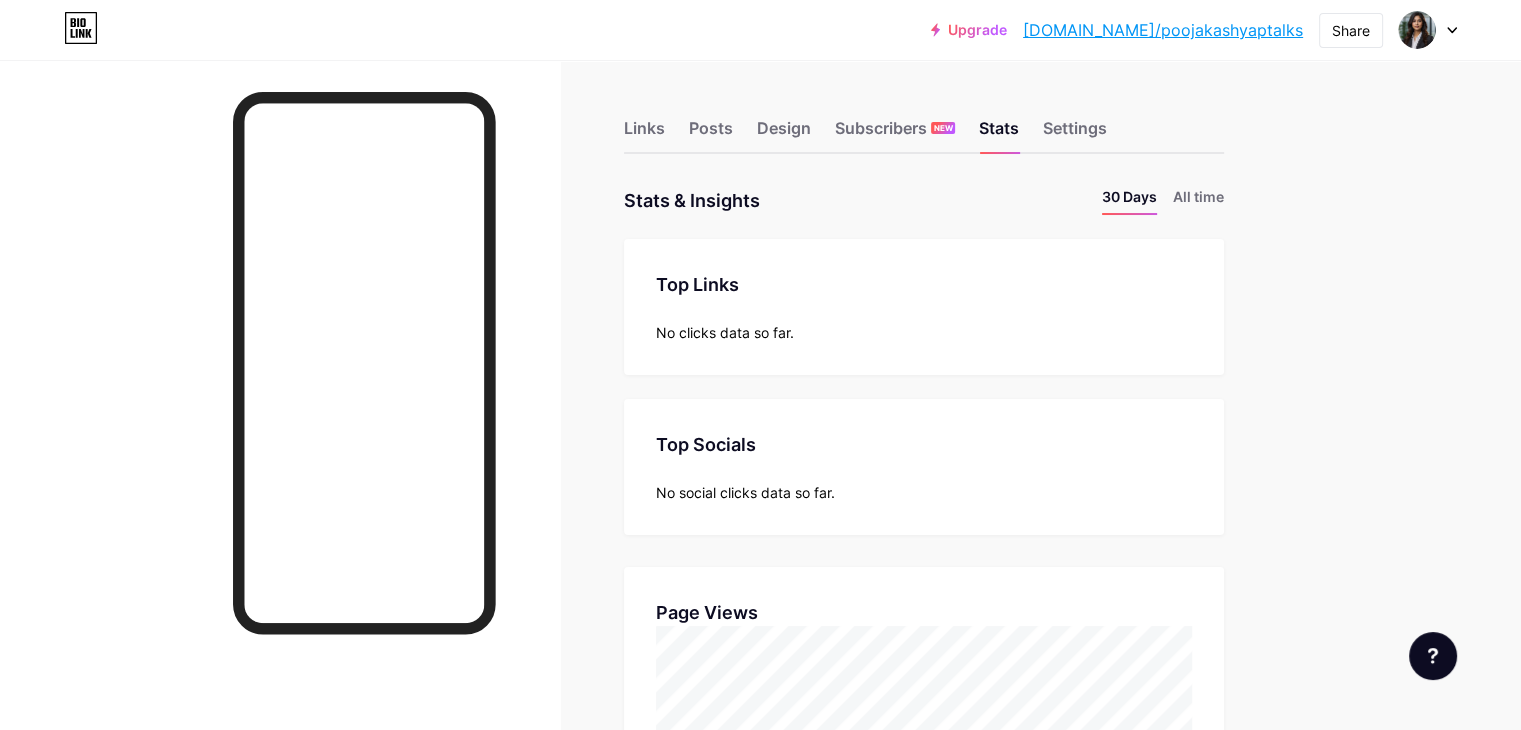 scroll, scrollTop: 999270, scrollLeft: 998479, axis: both 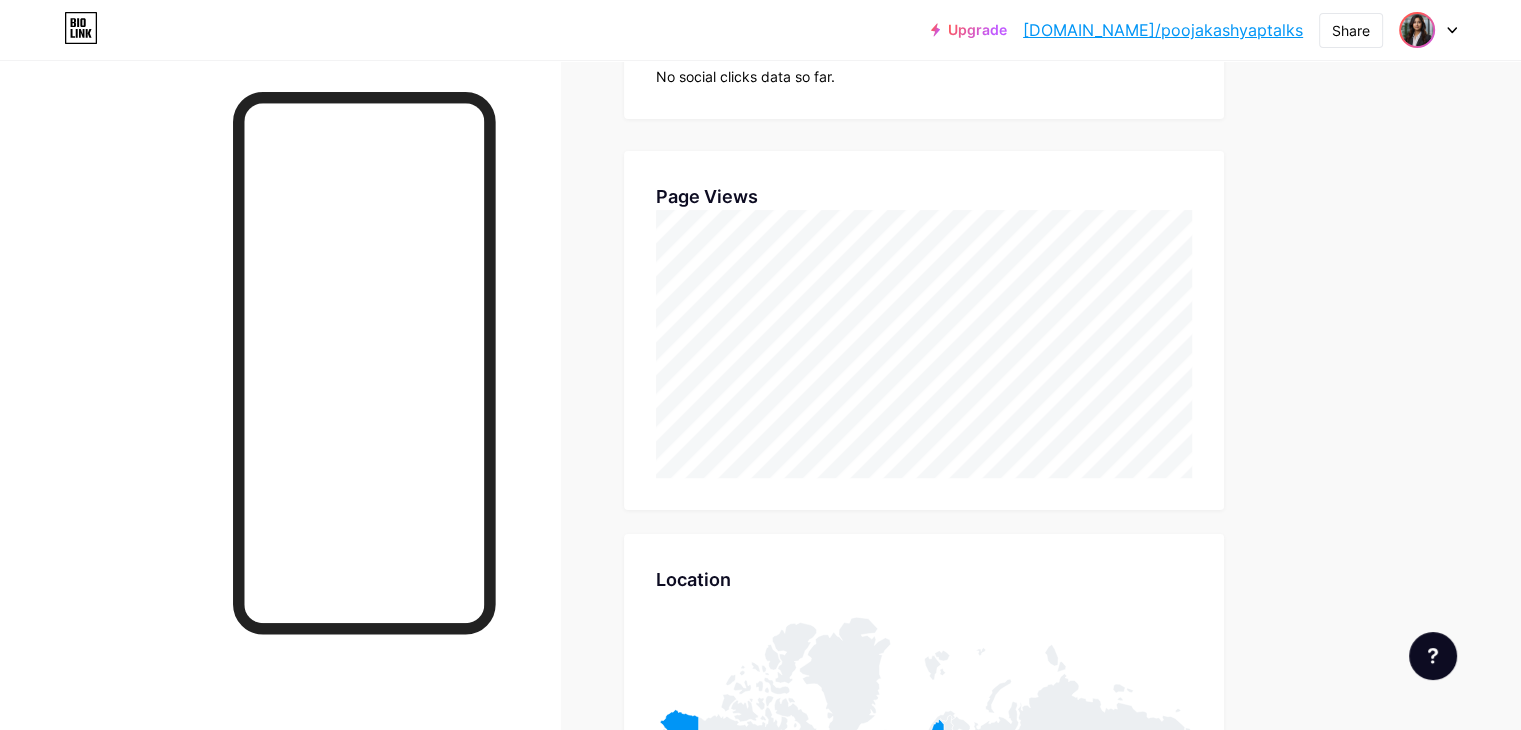 click at bounding box center [1417, 30] 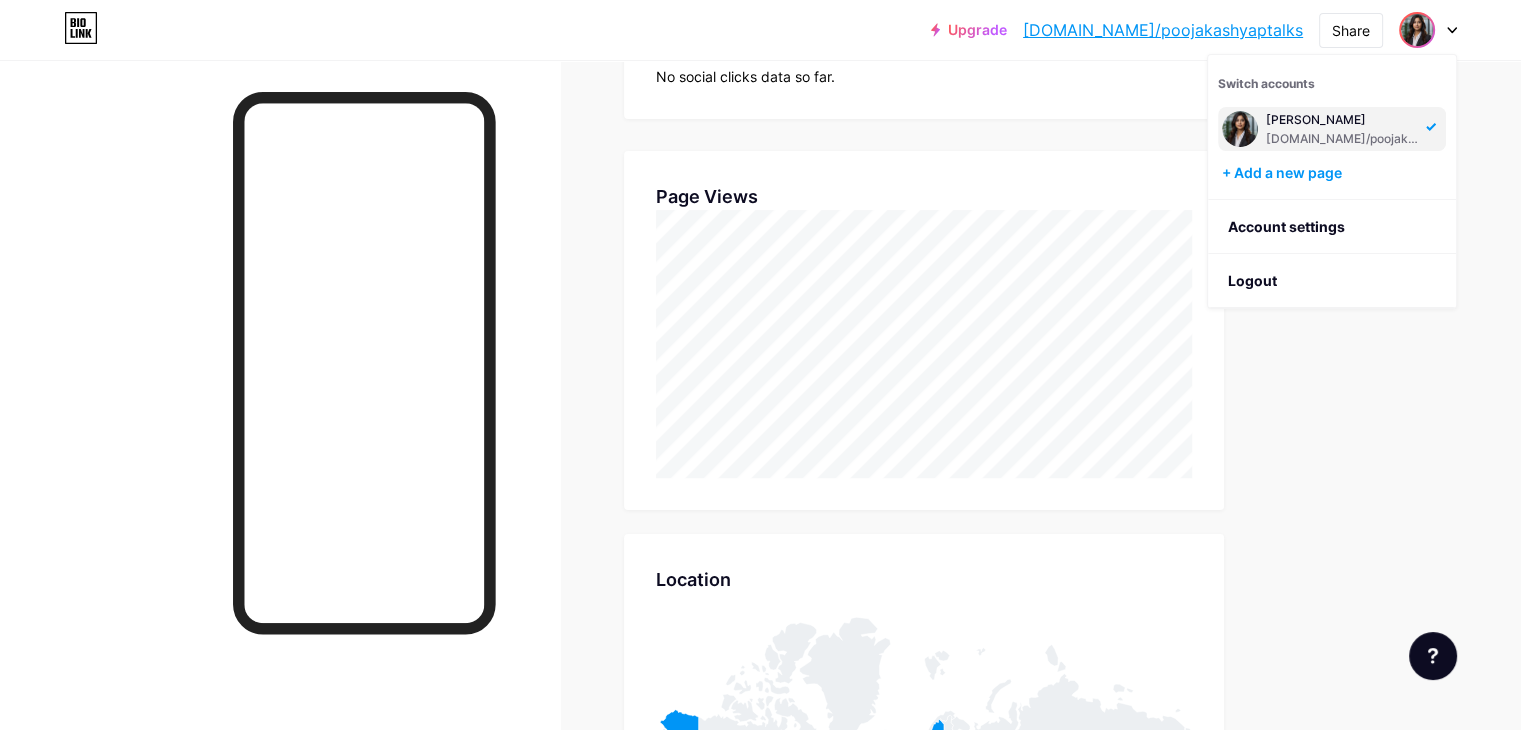click on "Upgrade   [DOMAIN_NAME]/poojak...   [DOMAIN_NAME]/poojakashyaptalks   Share               Switch accounts     [PERSON_NAME]   [DOMAIN_NAME]/poojakashyaptalks       + Add a new page        Account settings   Logout   Link Copied
Links
Posts
Design
Subscribers
NEW
Stats
Settings     Stats & Insights   Page Stats   30 Days
All
time
Top Links   Links   No clicks data so far.   Top Socials   Top Socials   No social clicks data so far.   Page Views   Page Views     Location   Location                                                                                                                                                                                                                                                                                                                                                                         Traffic Sources   Traffic Sources   1
Facebook   12   views   2" at bounding box center (760, 557) 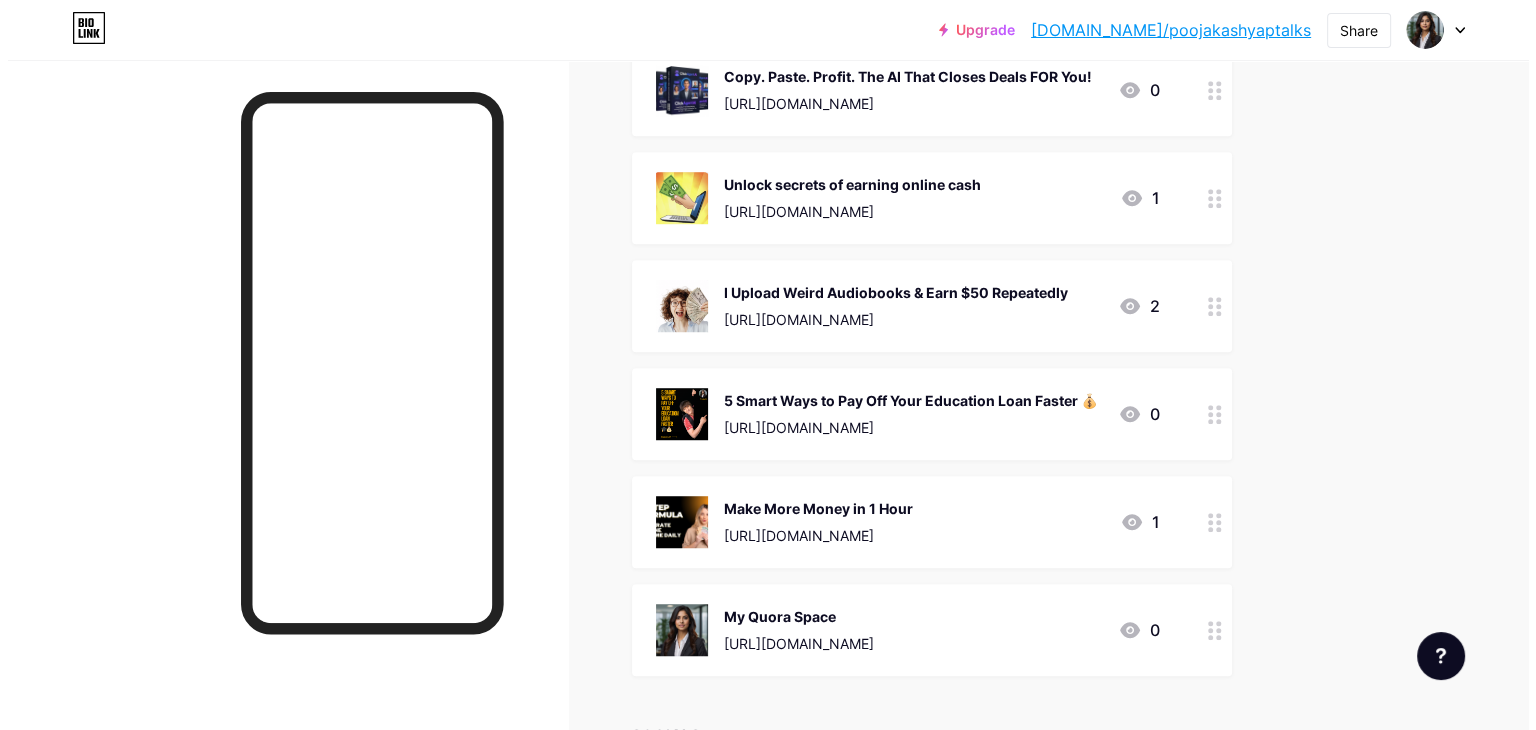 scroll, scrollTop: 1720, scrollLeft: 0, axis: vertical 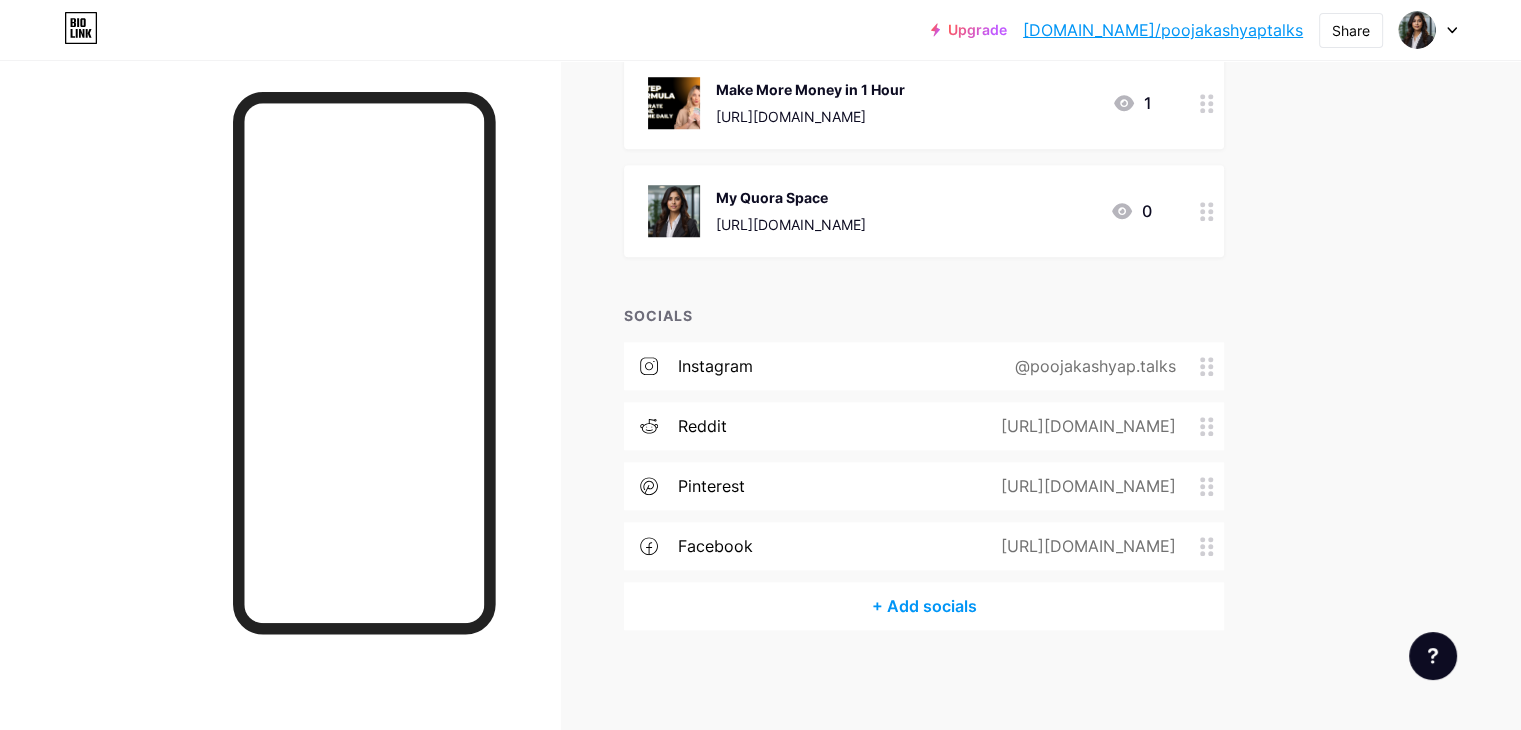 click on "+ Add socials" at bounding box center (924, 606) 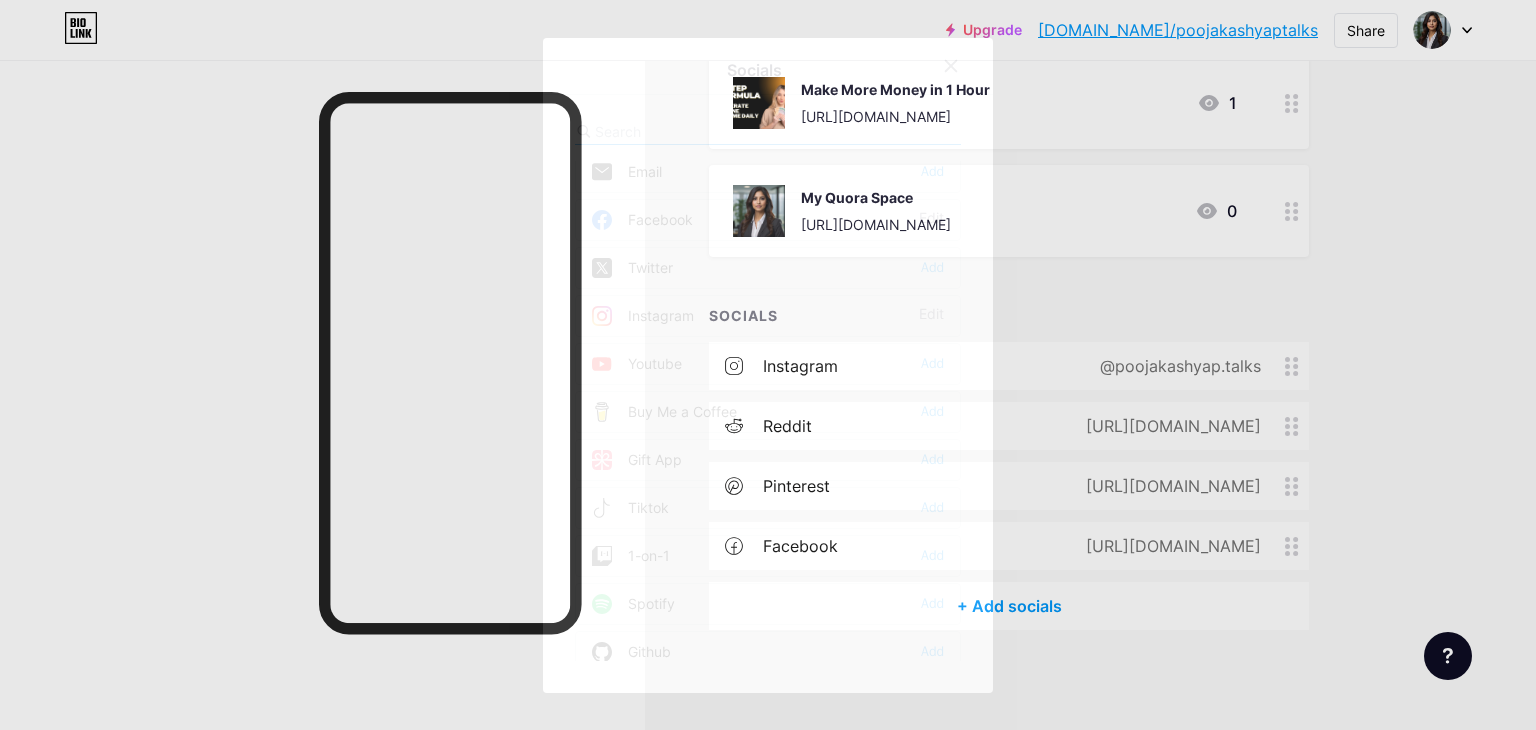 scroll, scrollTop: 0, scrollLeft: 0, axis: both 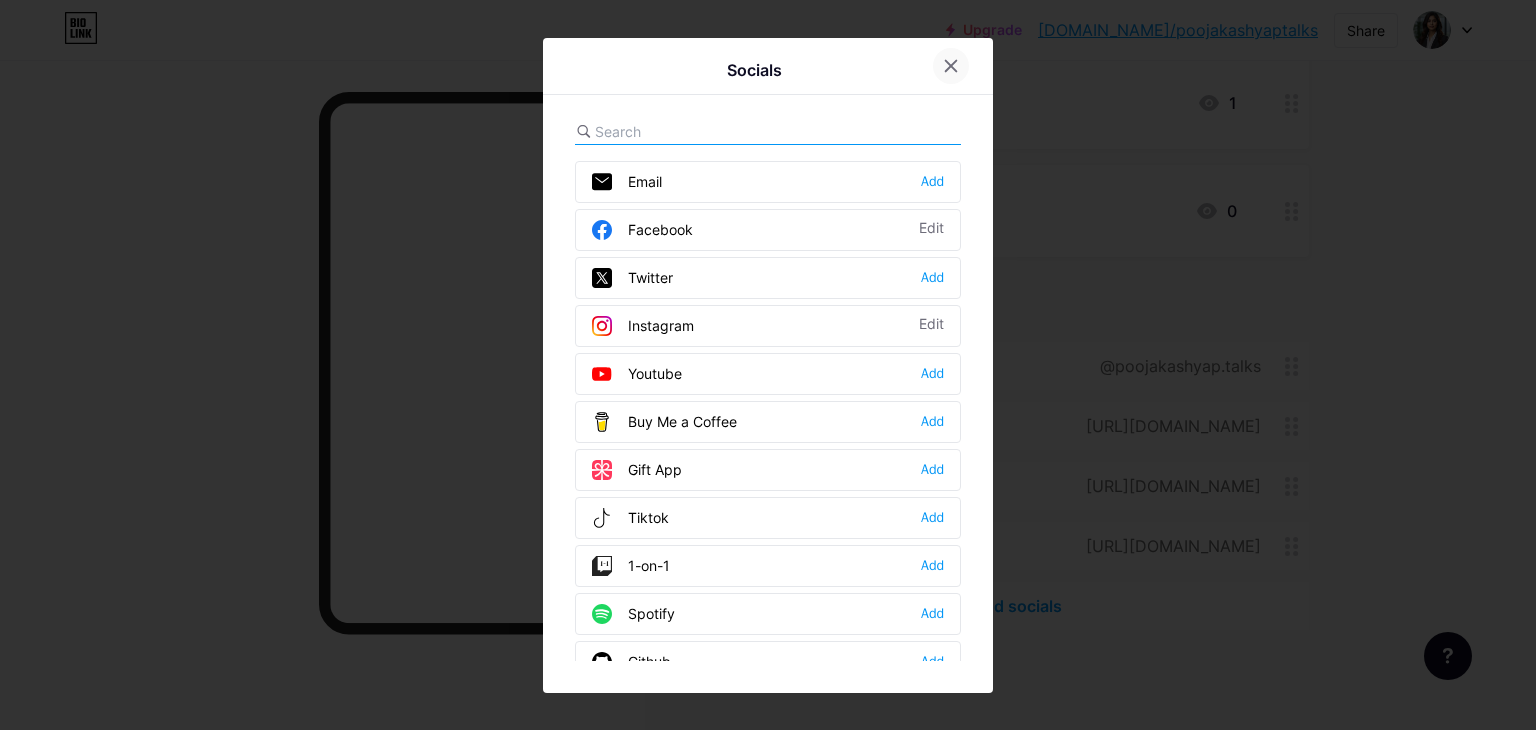 click 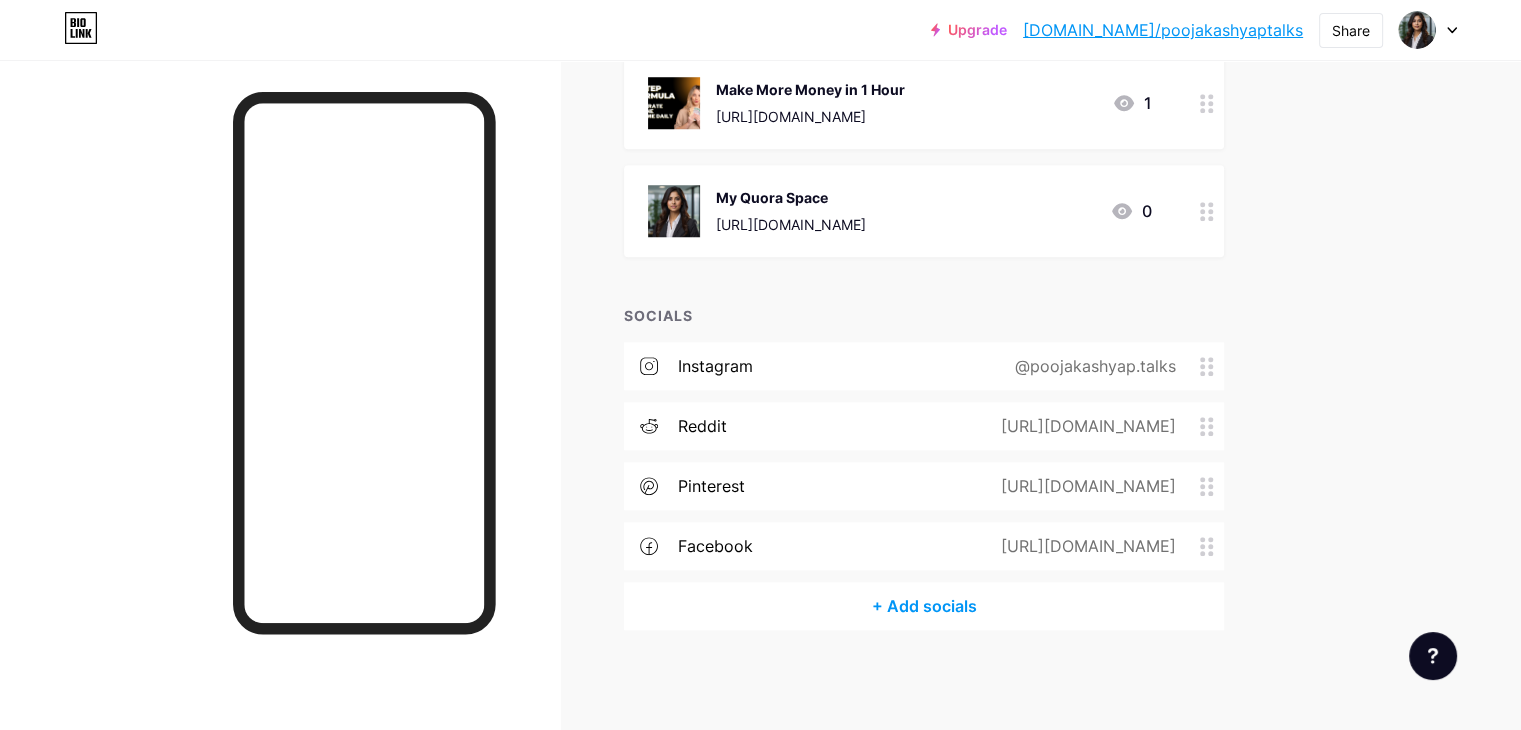 click on "[URL][DOMAIN_NAME]" at bounding box center (1084, 426) 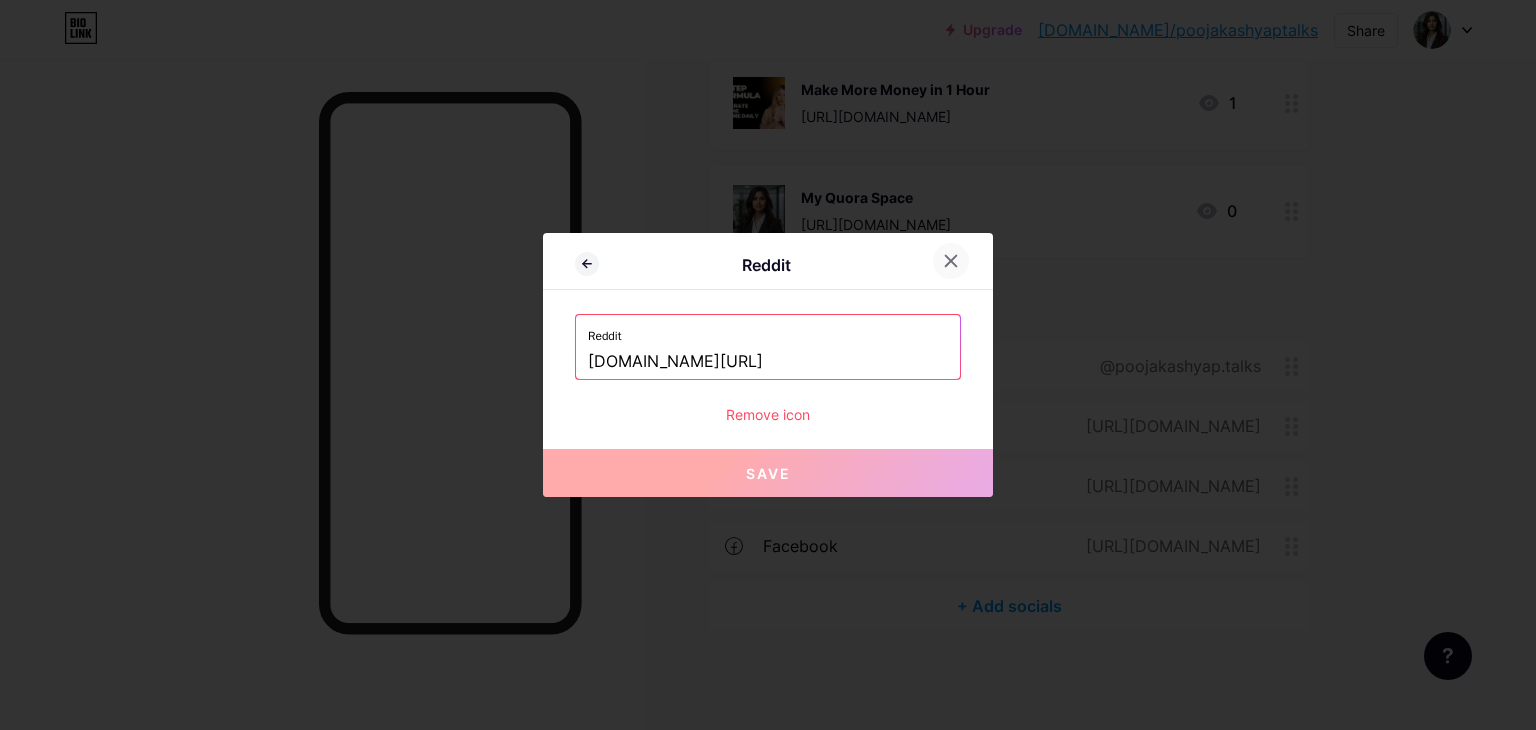click at bounding box center (951, 261) 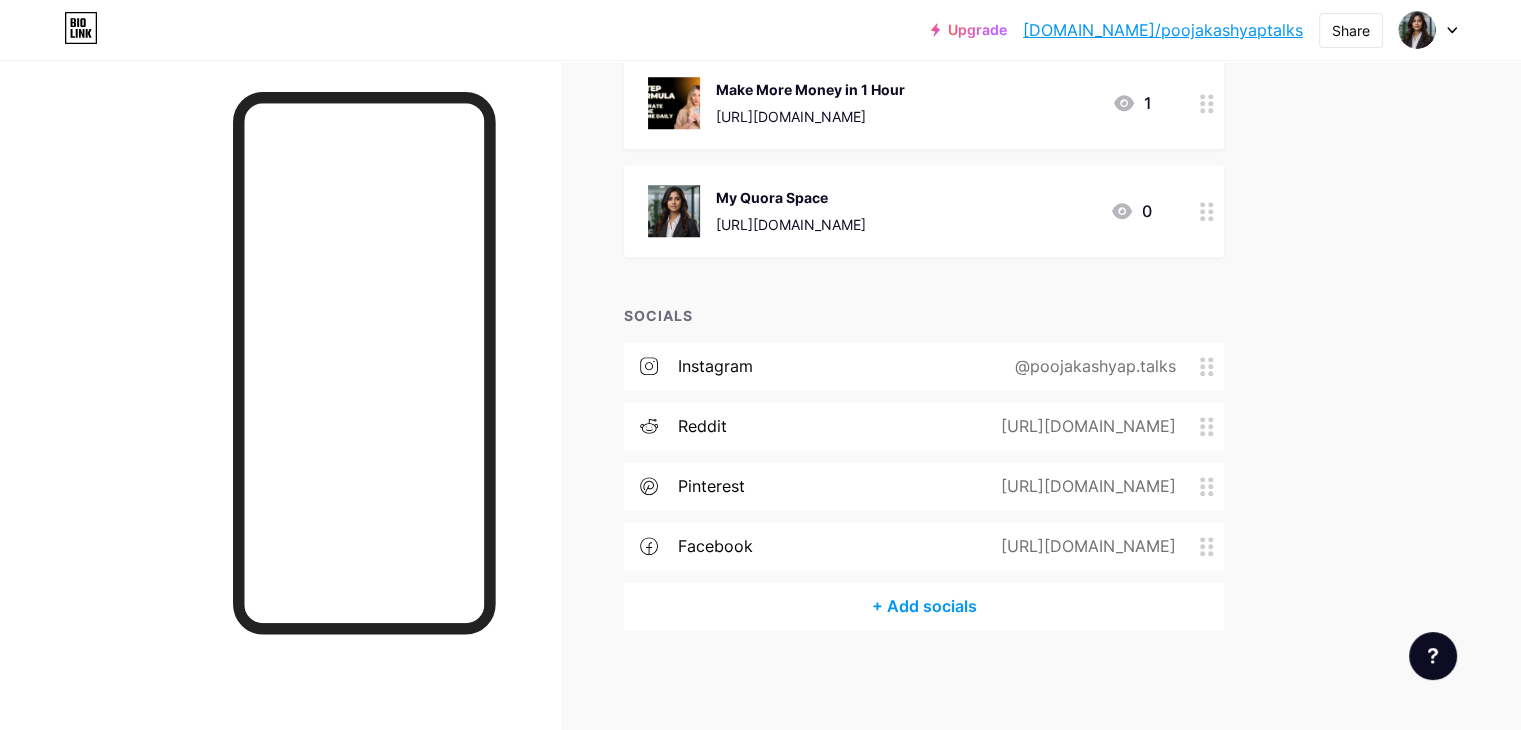 click on "[URL][DOMAIN_NAME]" at bounding box center [1084, 426] 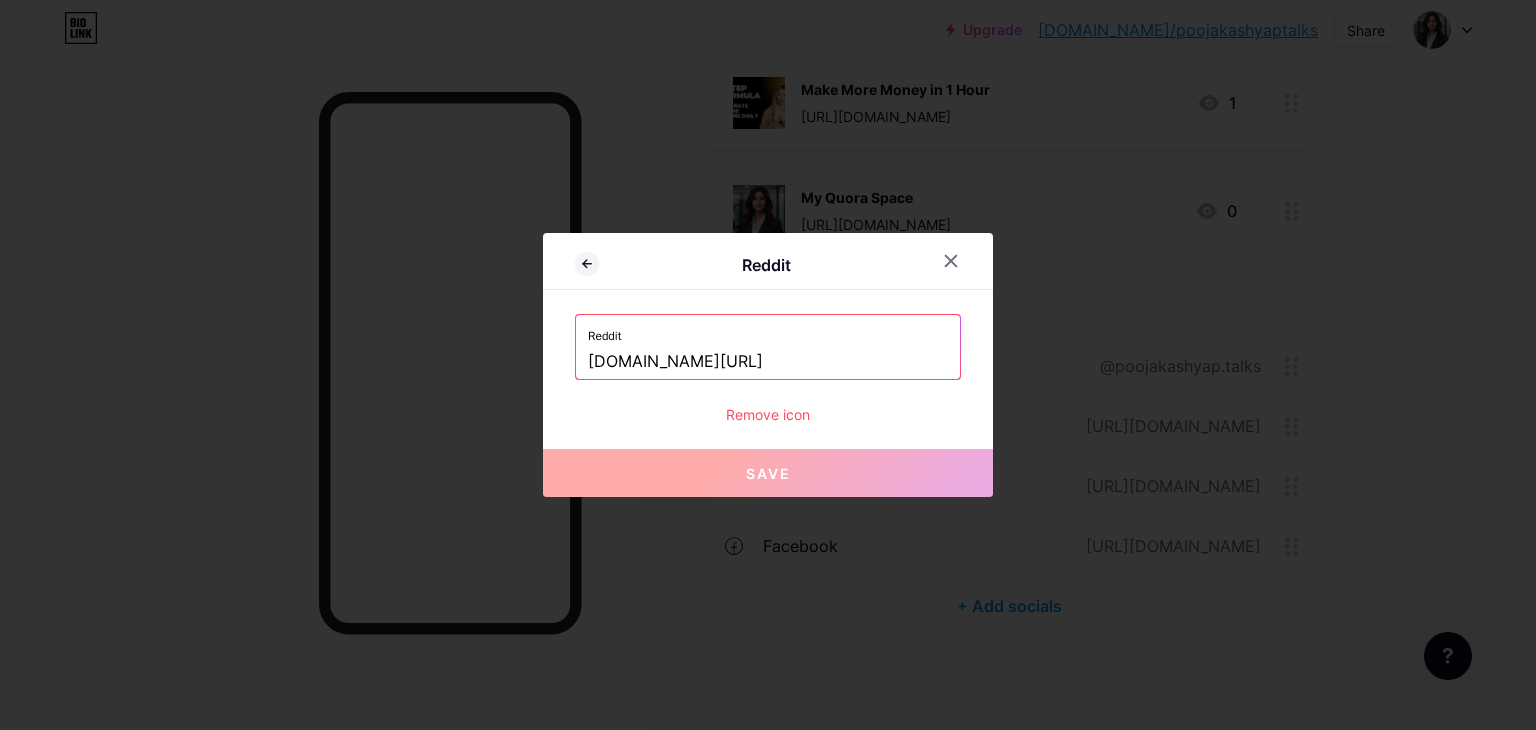 click on "Reddit       Reddit   [DOMAIN_NAME][URL]
Remove icon
Save" at bounding box center (768, 365) 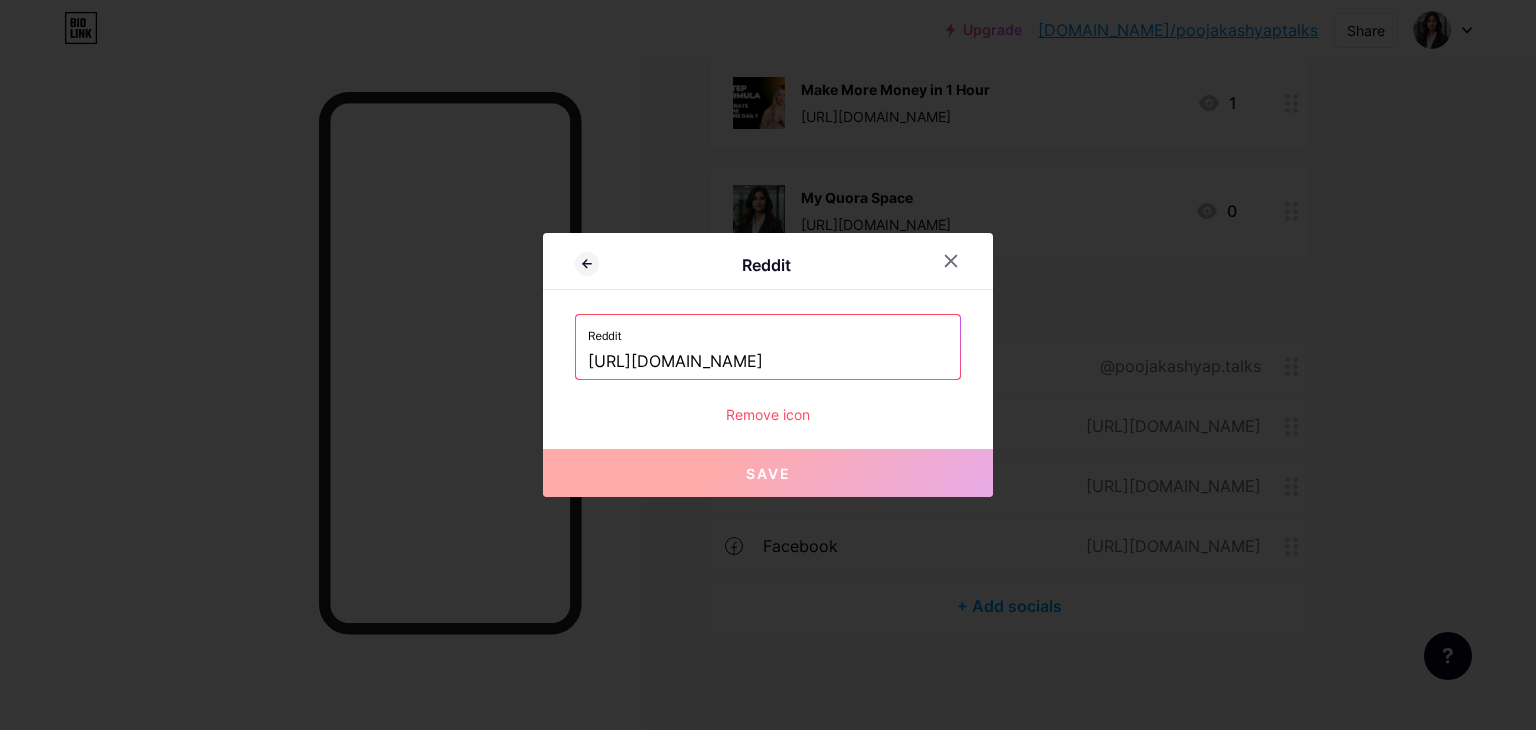 scroll, scrollTop: 0, scrollLeft: 775, axis: horizontal 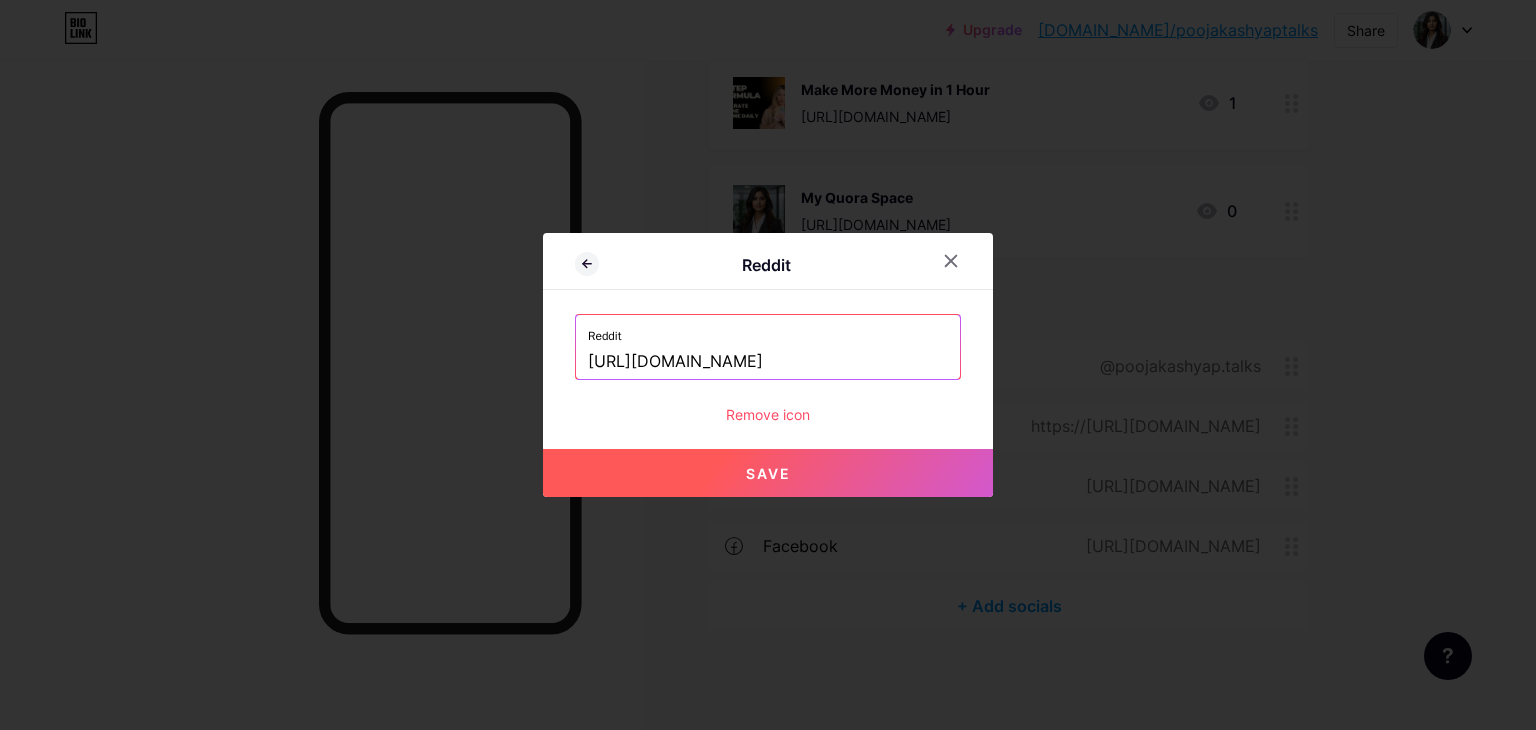 type on "[URL][DOMAIN_NAME]" 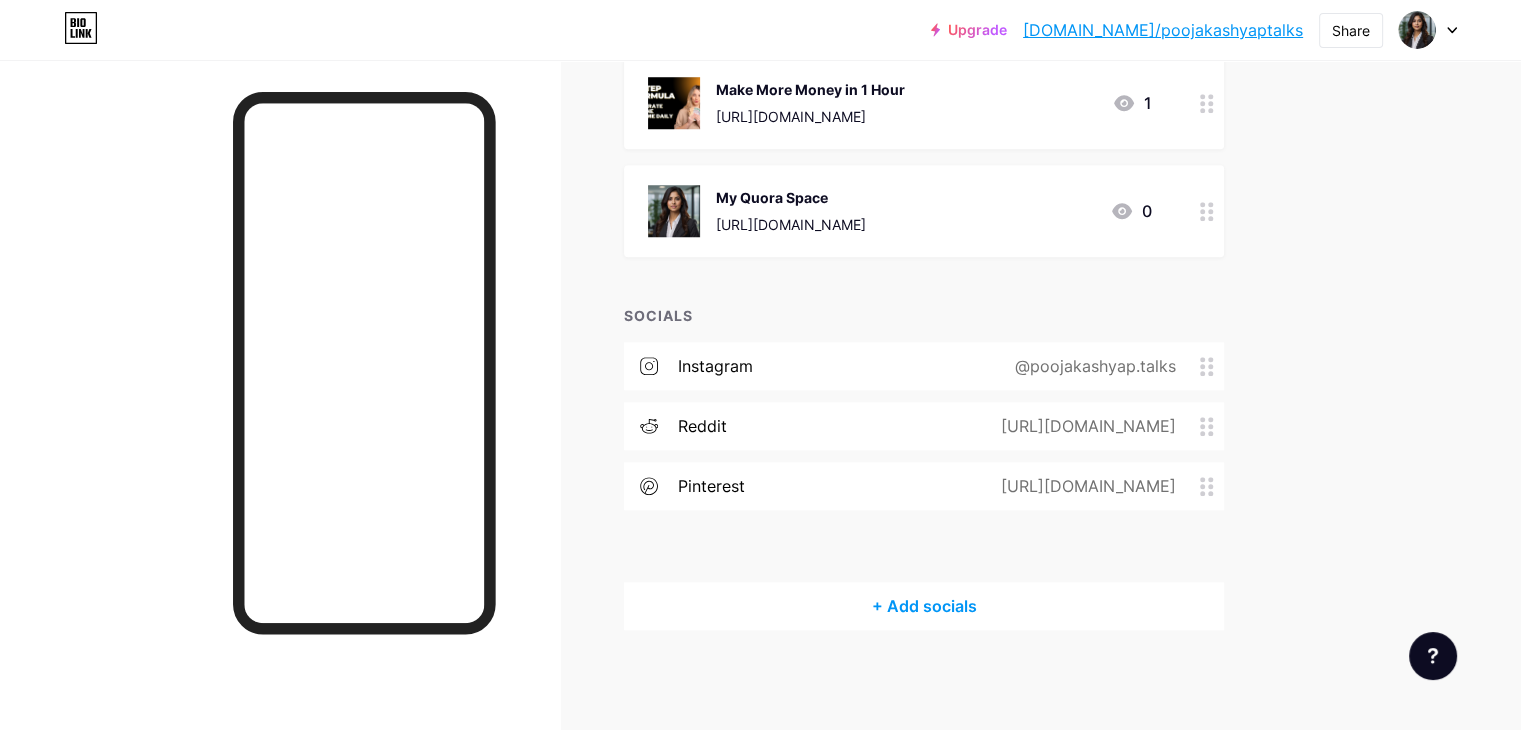 type 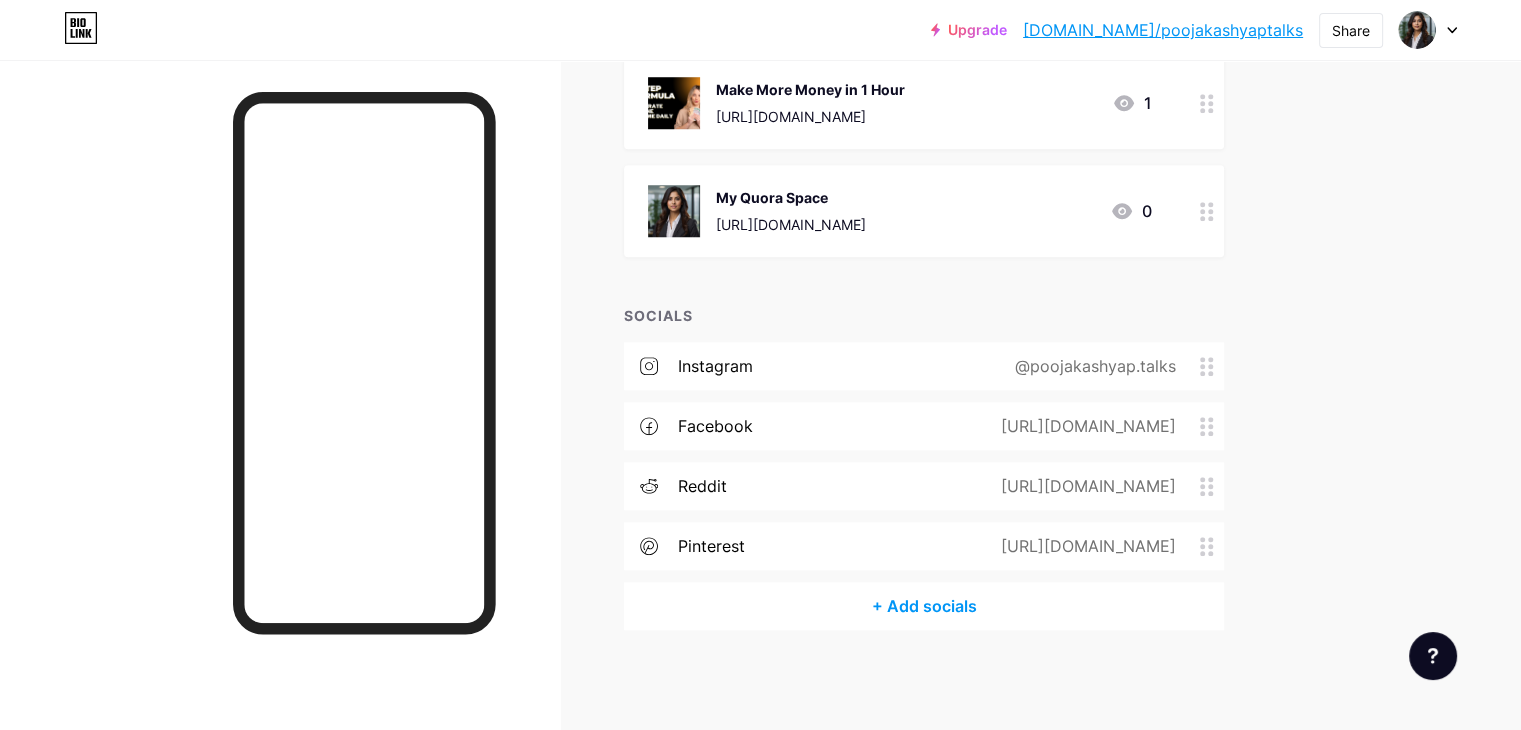 click on "+ Add socials" at bounding box center [924, 606] 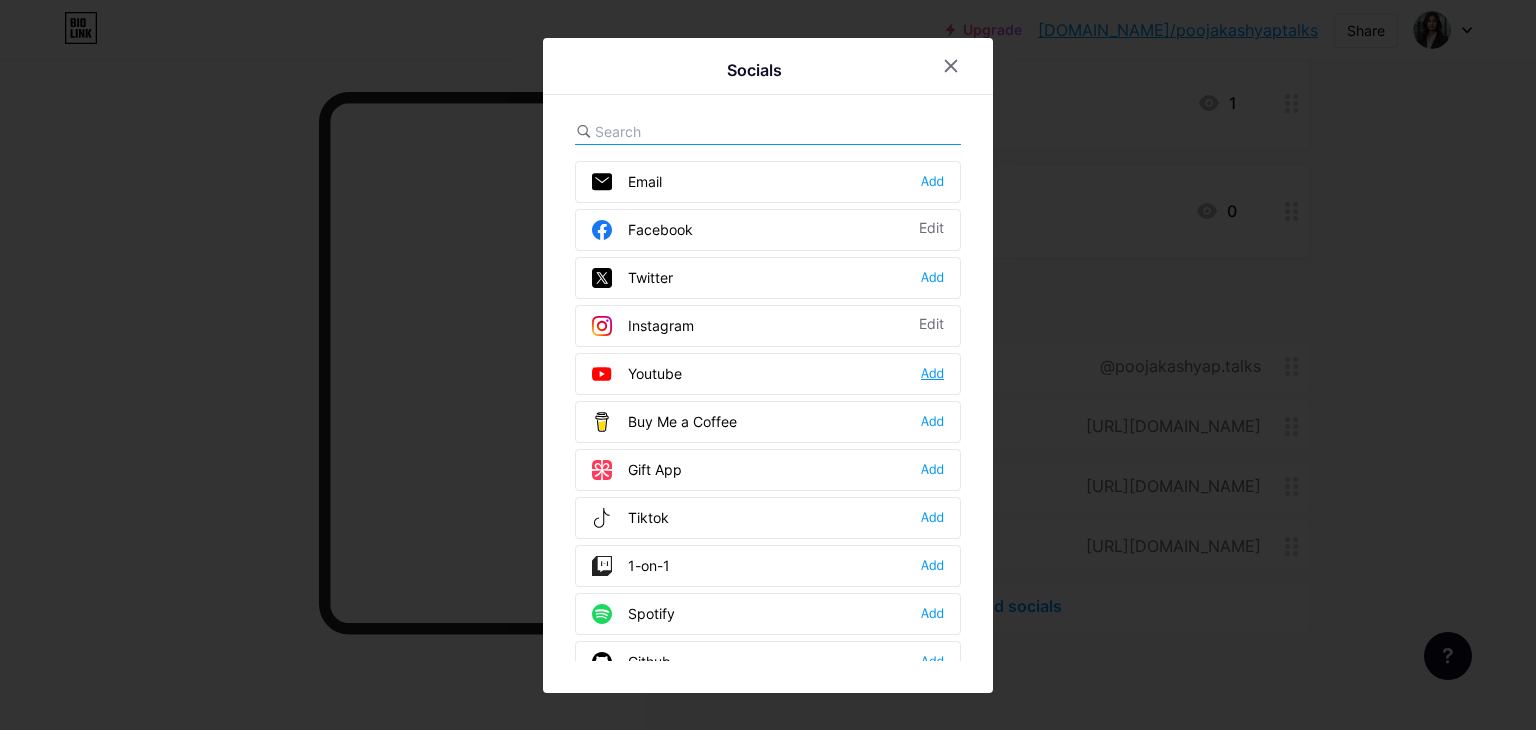click on "Add" at bounding box center (932, 374) 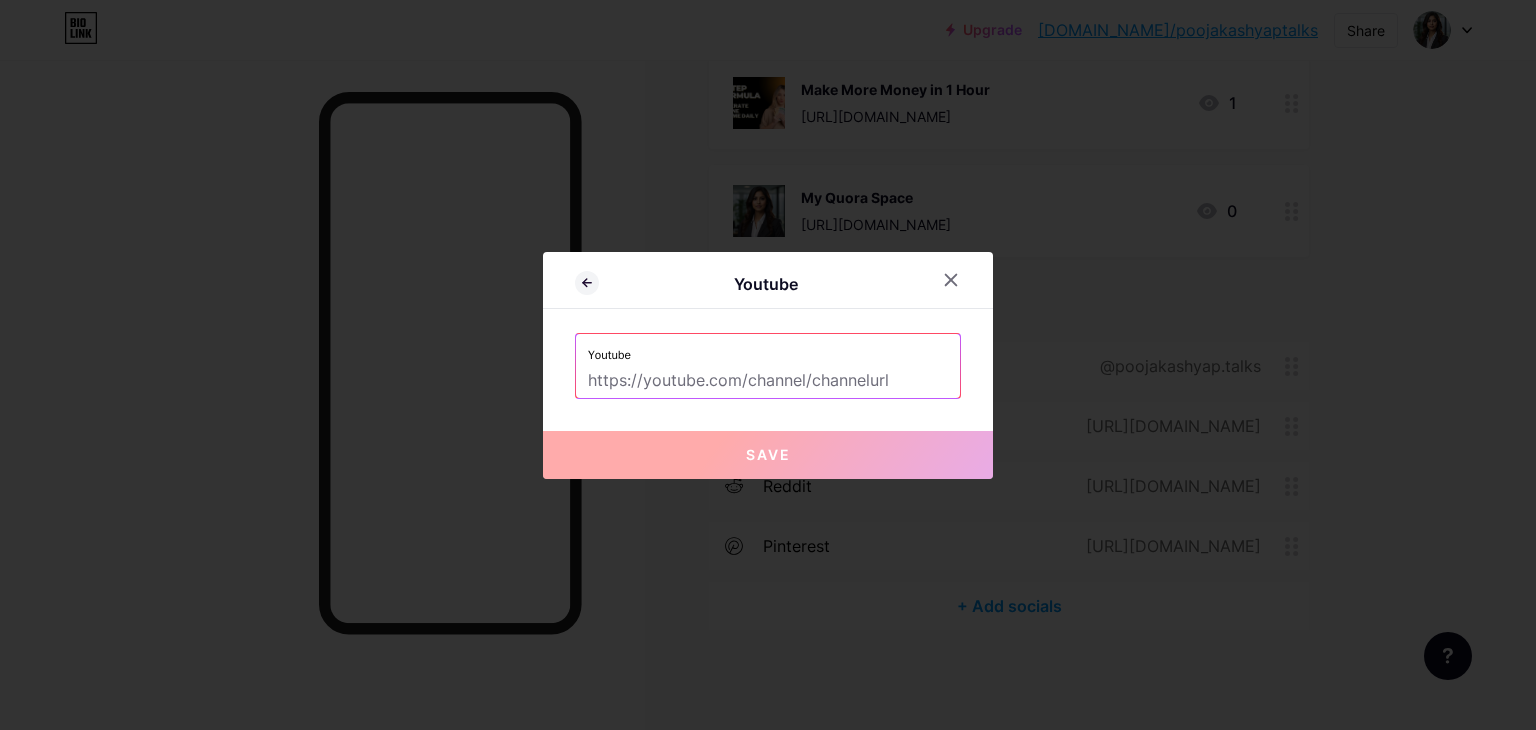click at bounding box center (768, 381) 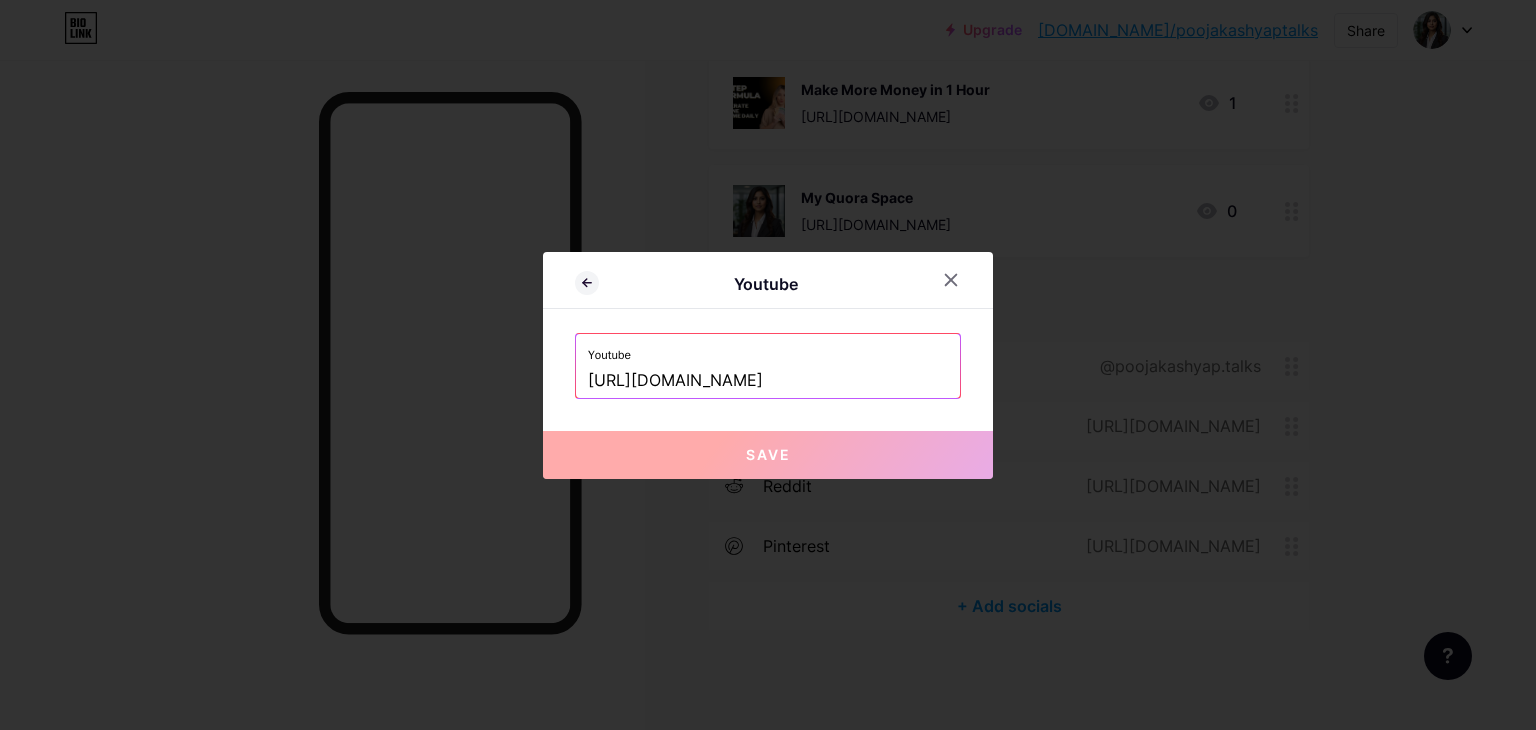 scroll, scrollTop: 0, scrollLeft: 24, axis: horizontal 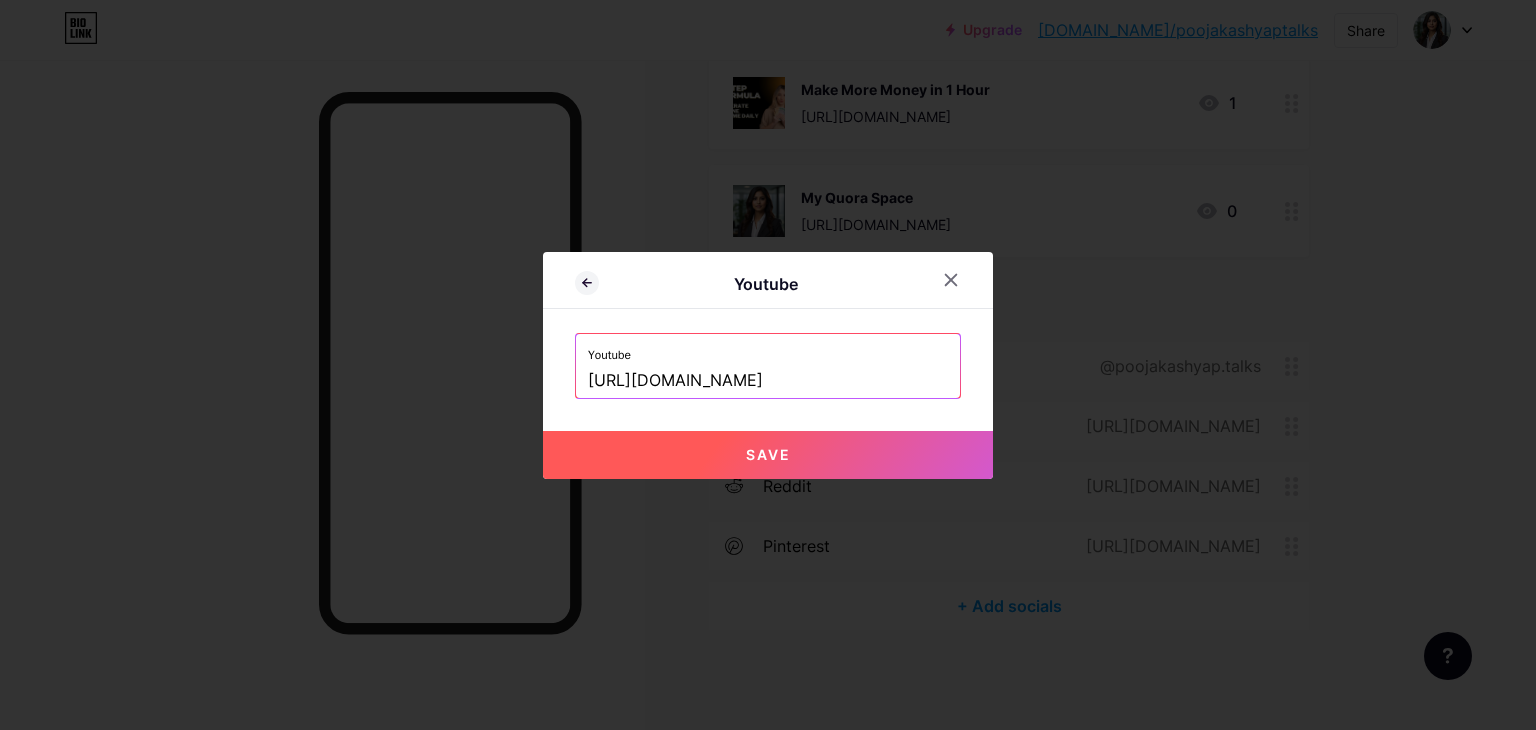 type on "[URL][DOMAIN_NAME]" 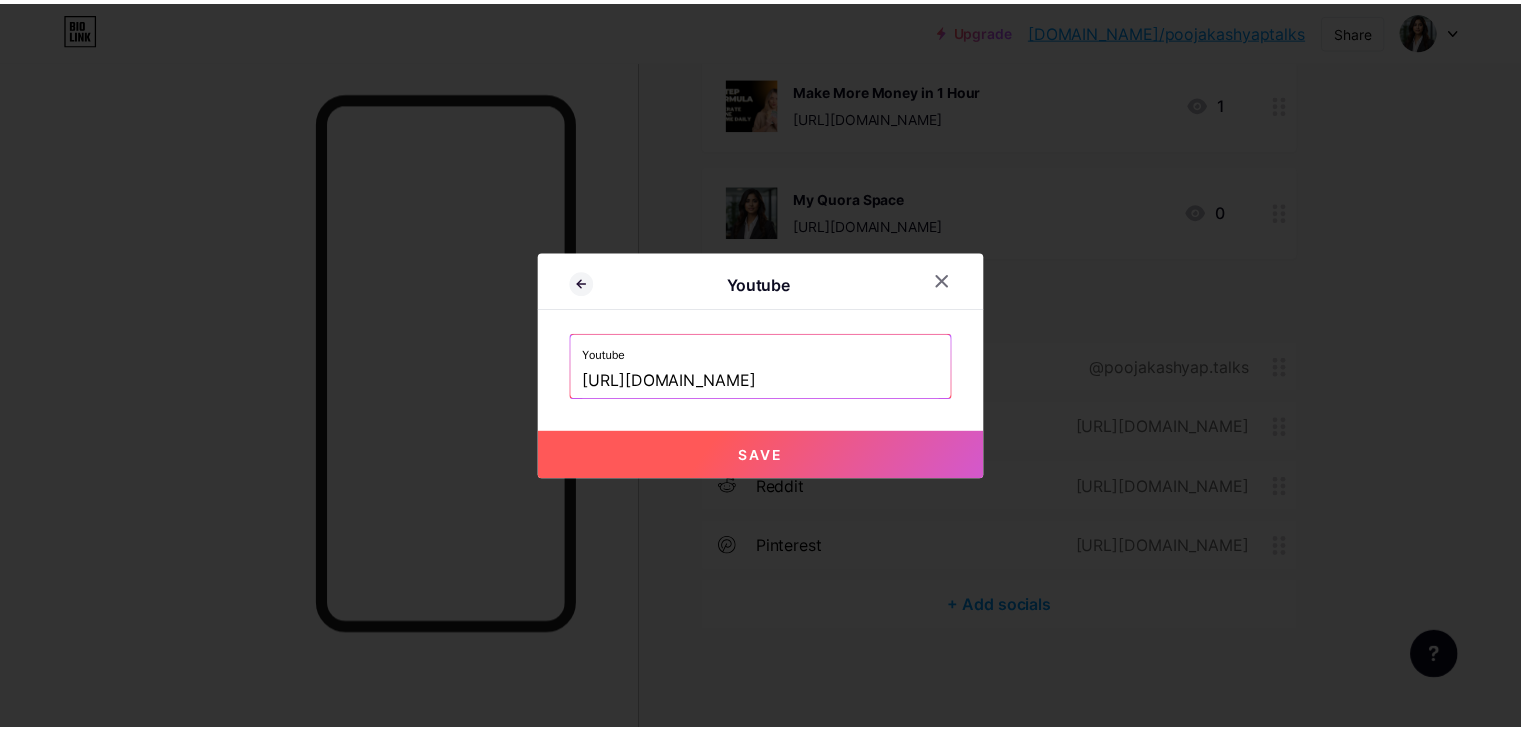 scroll, scrollTop: 0, scrollLeft: 0, axis: both 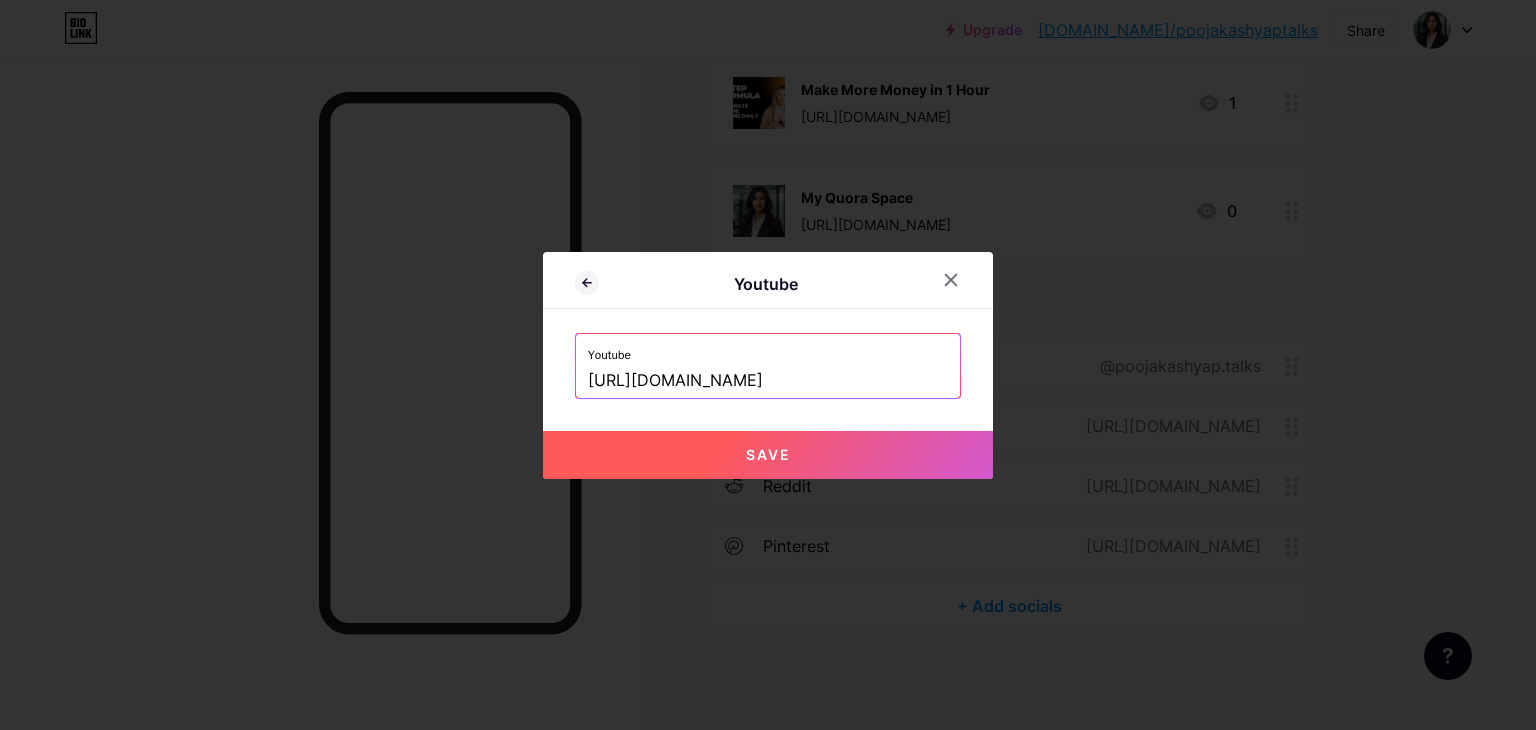 click on "Save" at bounding box center (768, 454) 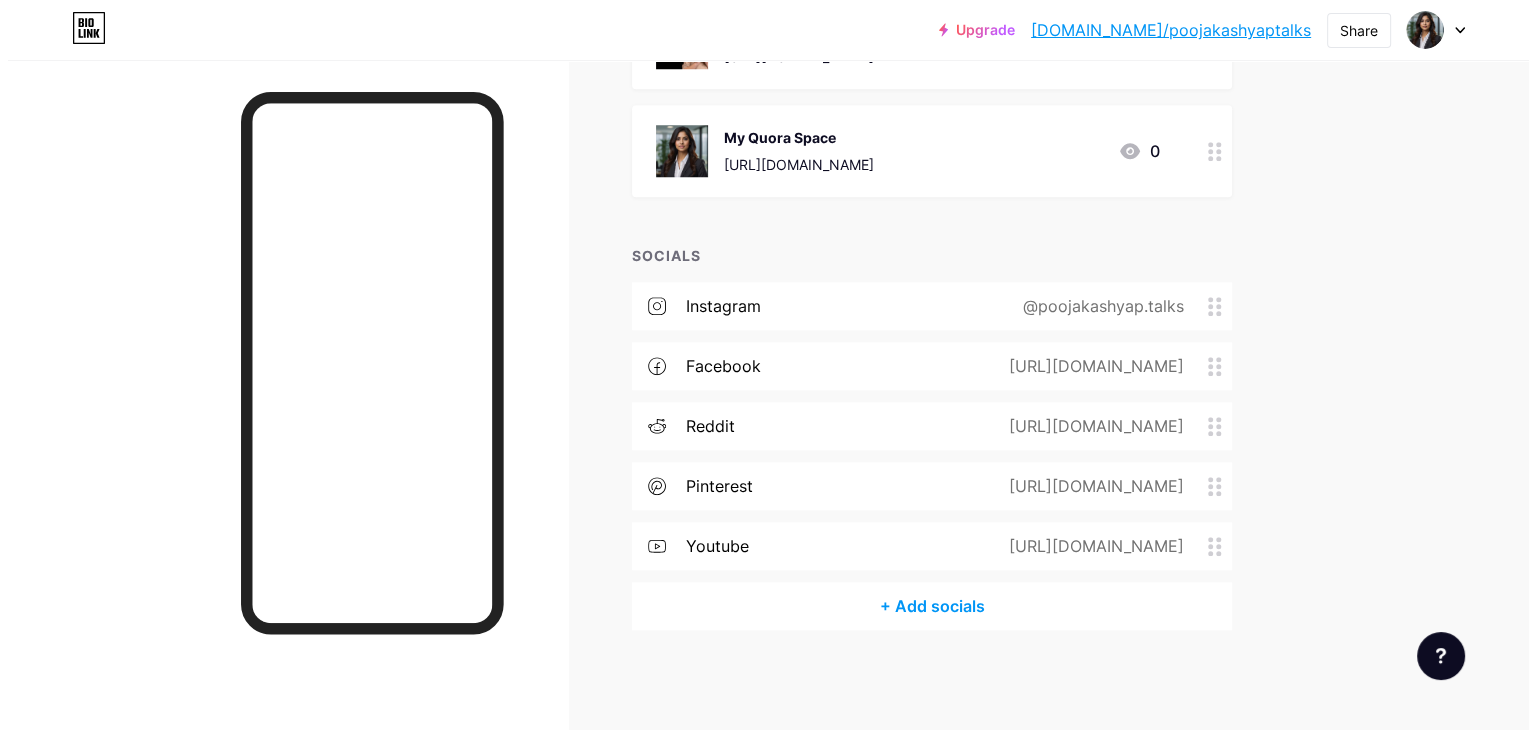 scroll, scrollTop: 1780, scrollLeft: 0, axis: vertical 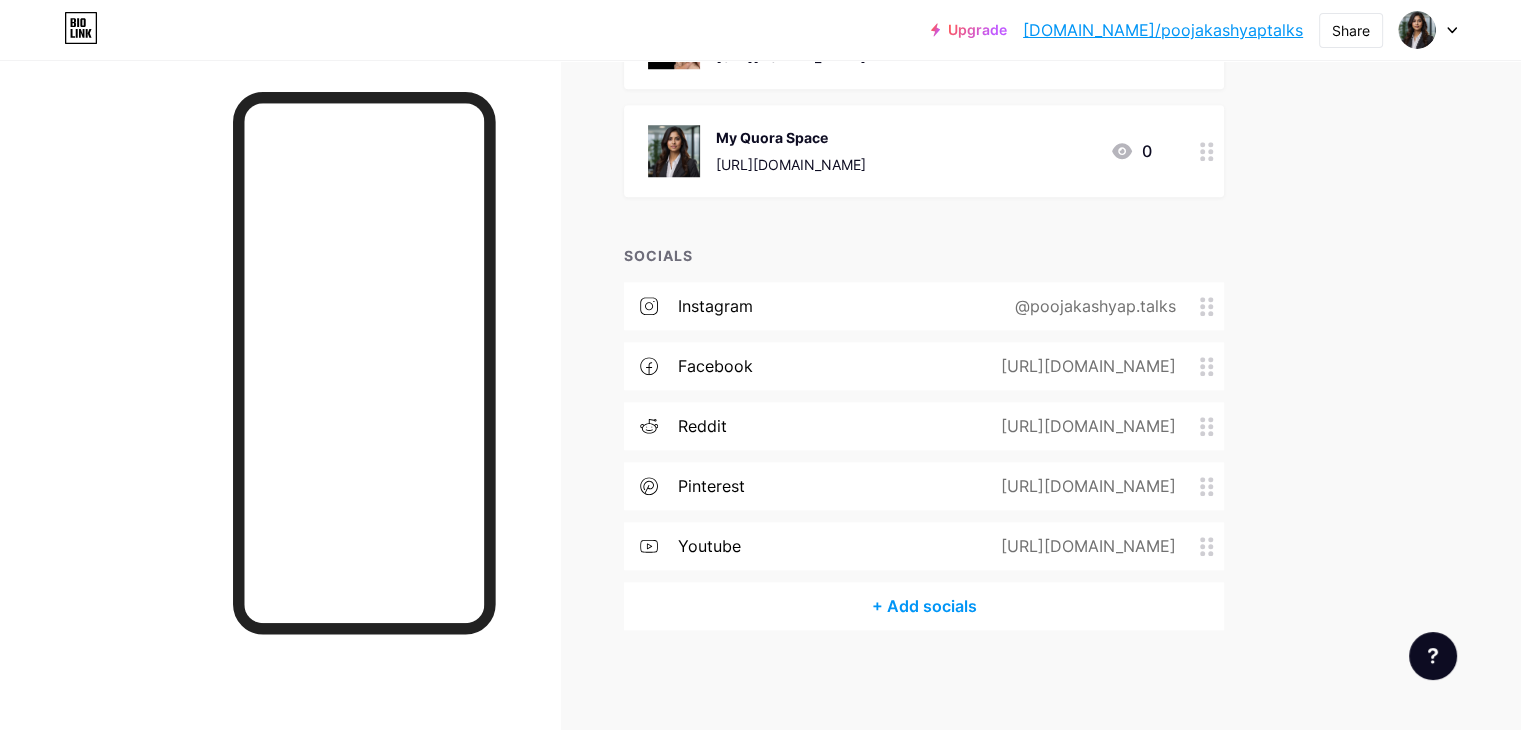 click on "+ Add socials" at bounding box center (924, 606) 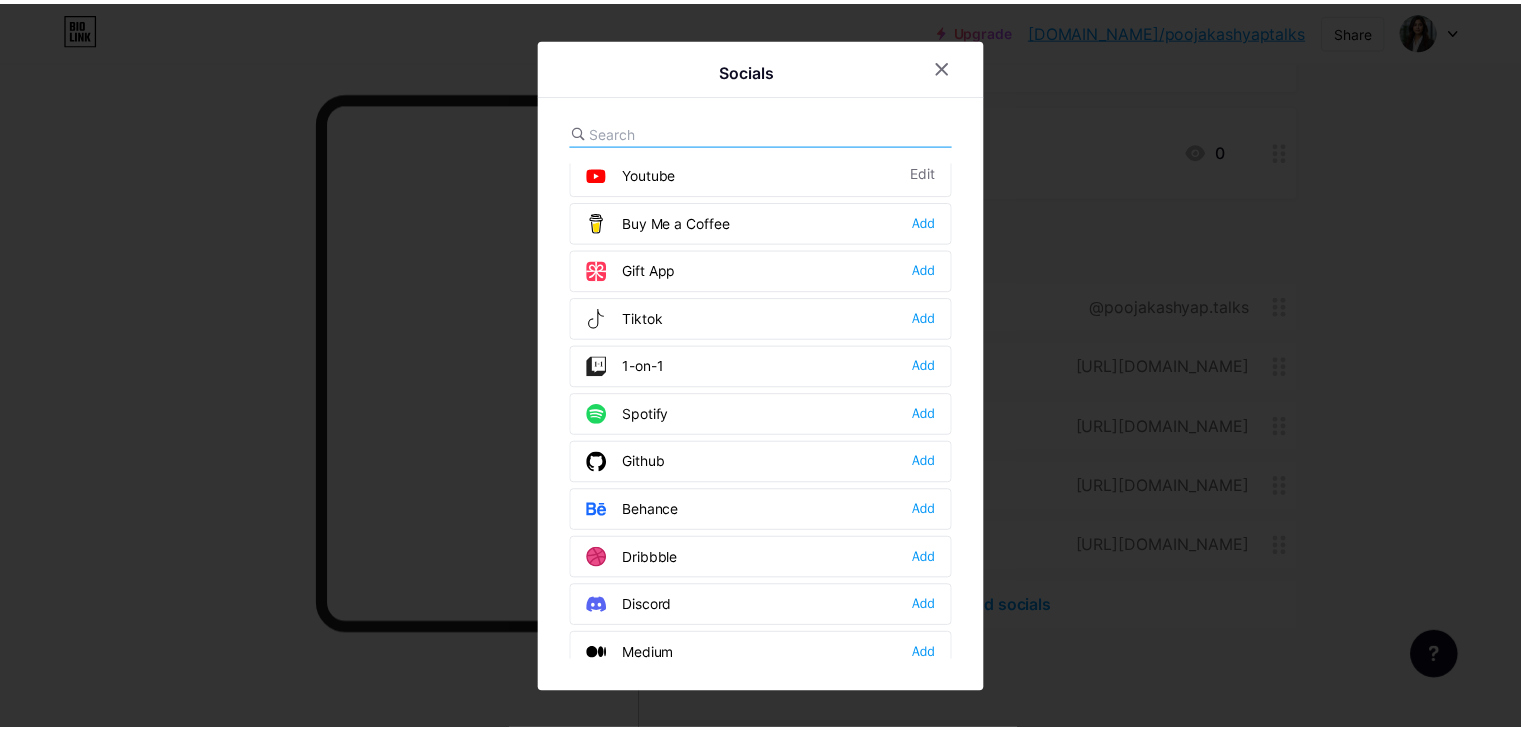 scroll, scrollTop: 0, scrollLeft: 0, axis: both 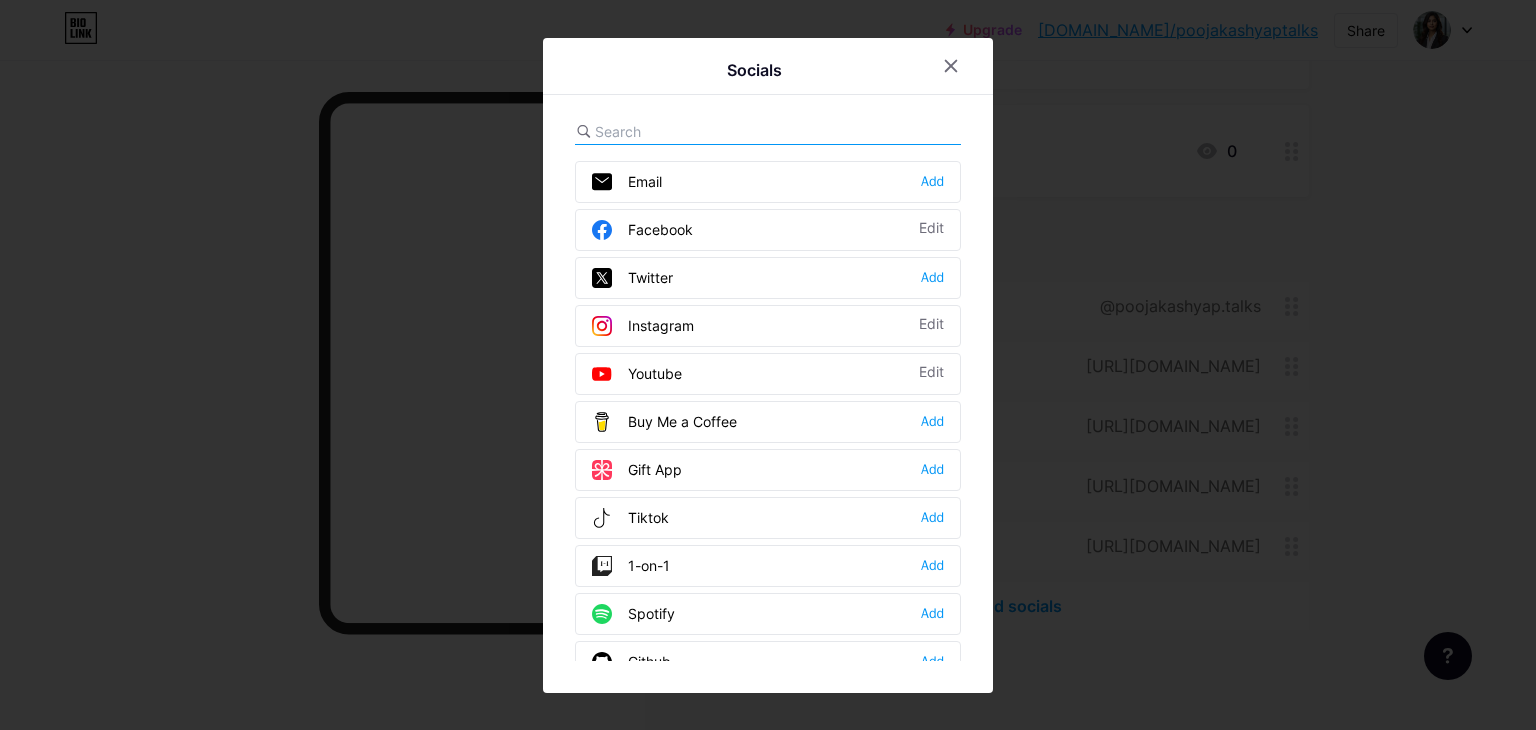 click on "Twitter
Add" at bounding box center (768, 278) 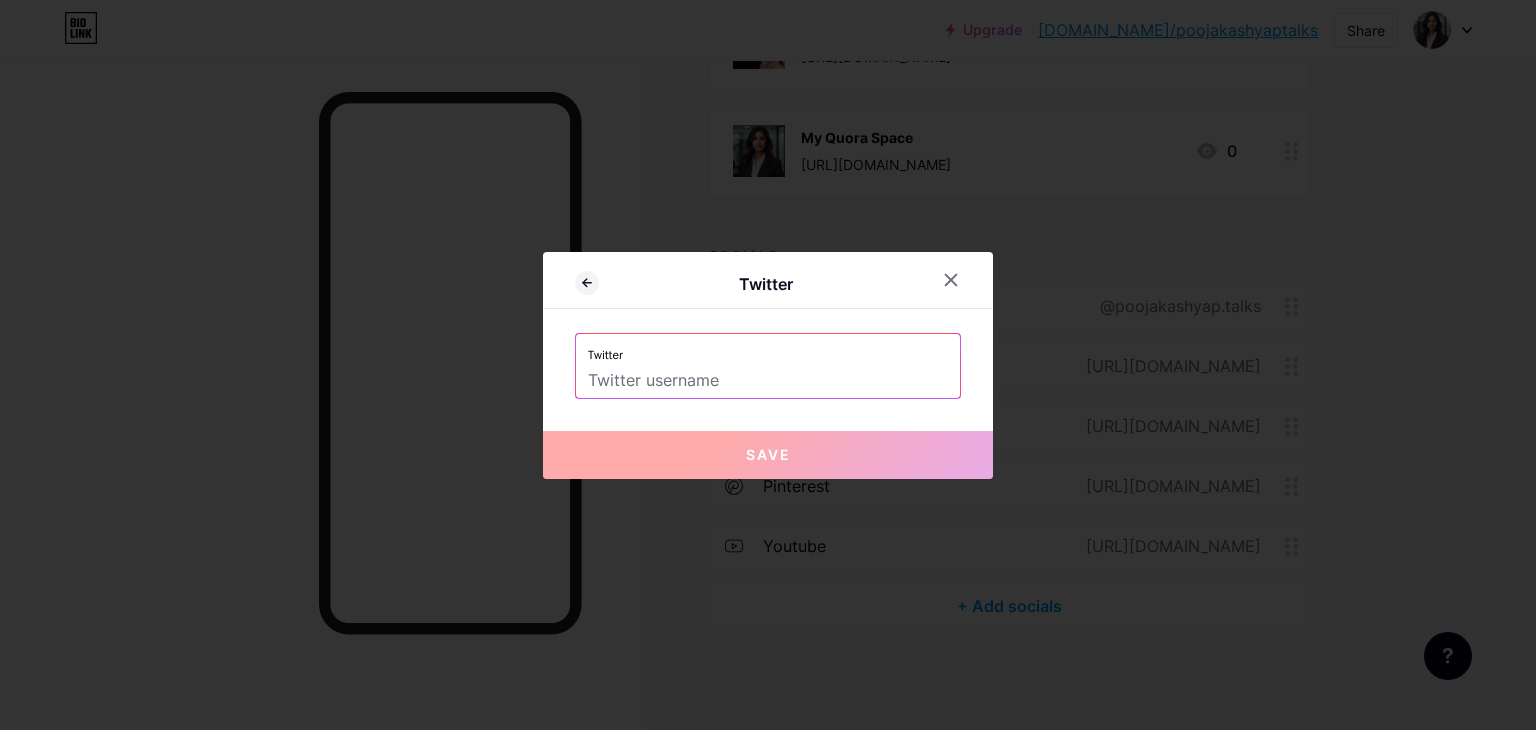 click at bounding box center [768, 381] 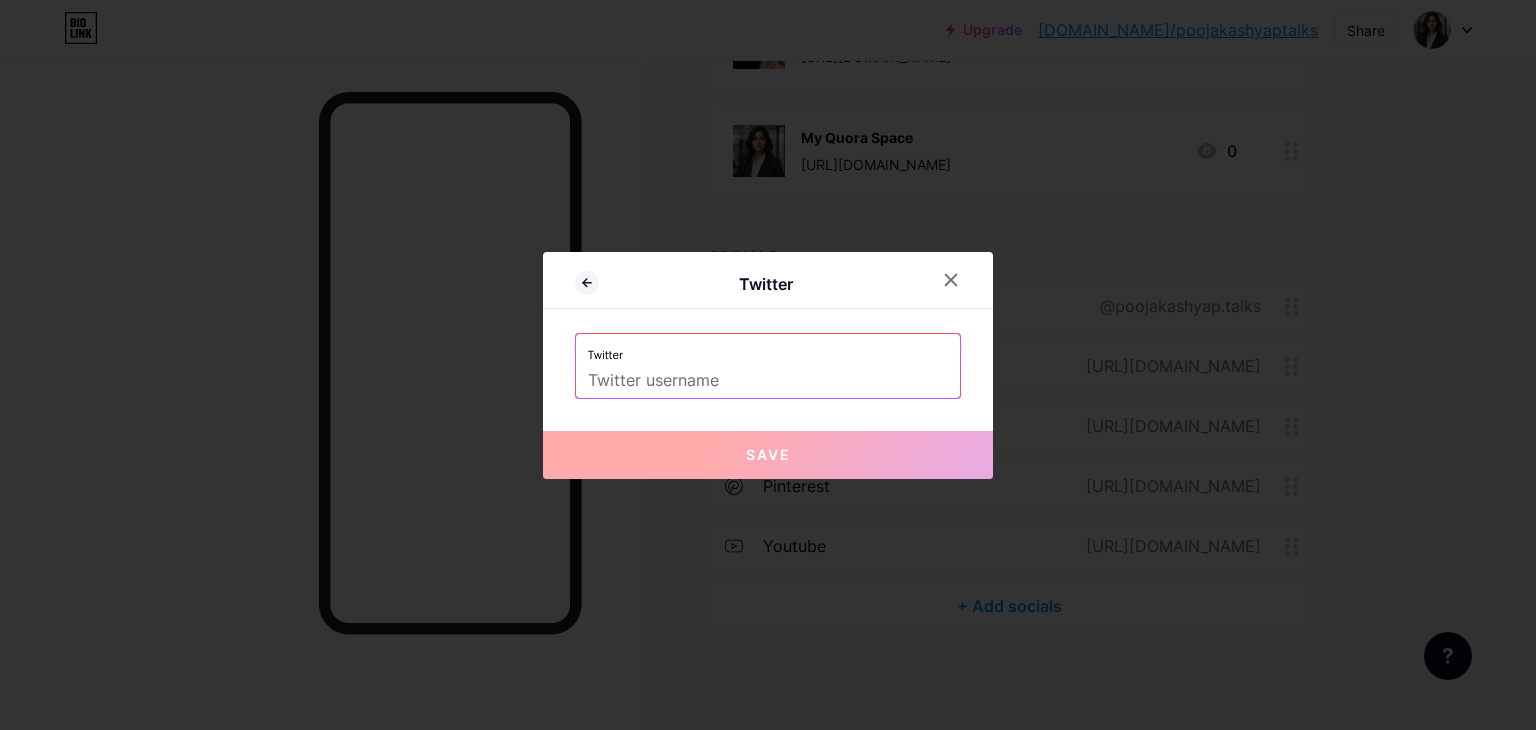 paste on "[URL][DOMAIN_NAME]" 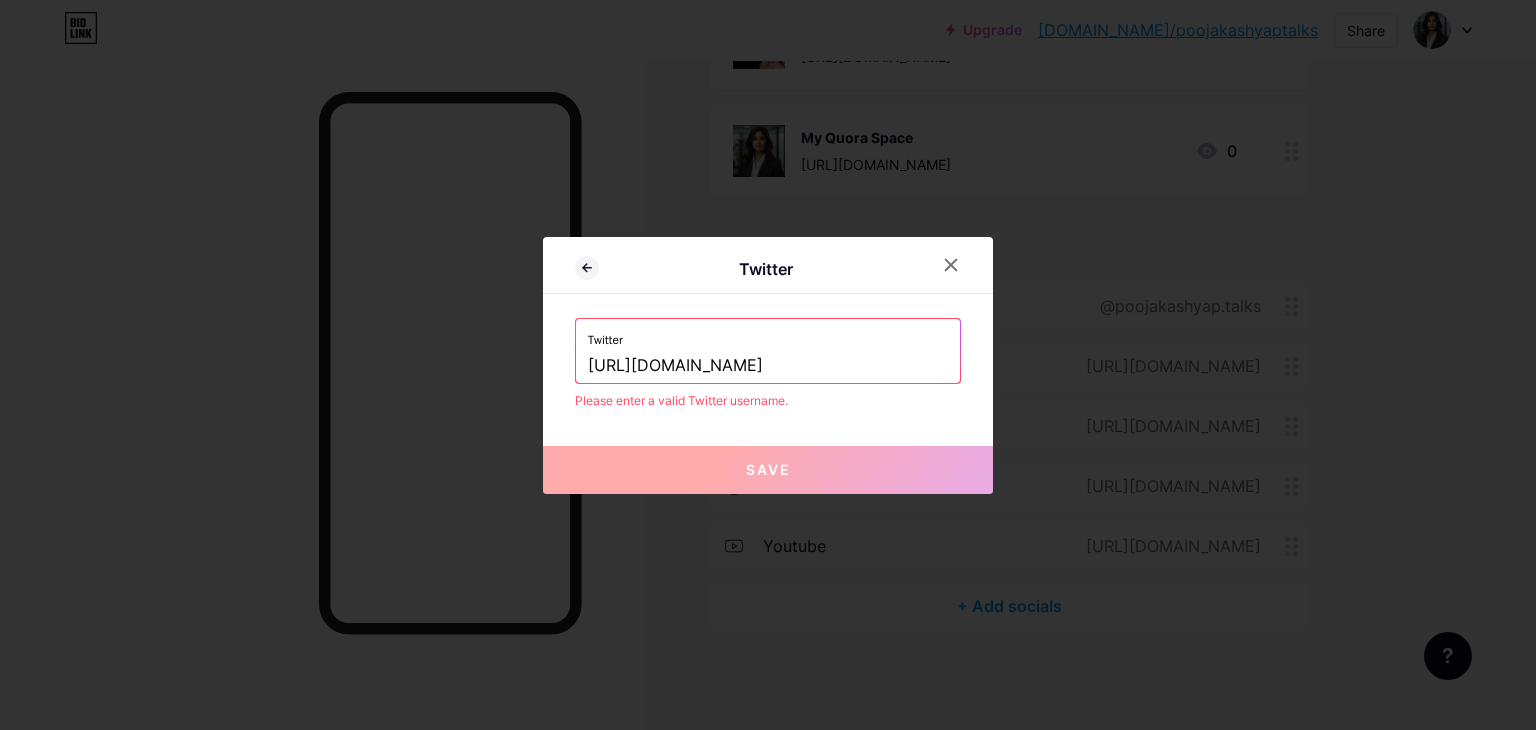 drag, startPoint x: 630, startPoint y: 351, endPoint x: 528, endPoint y: 361, distance: 102.48902 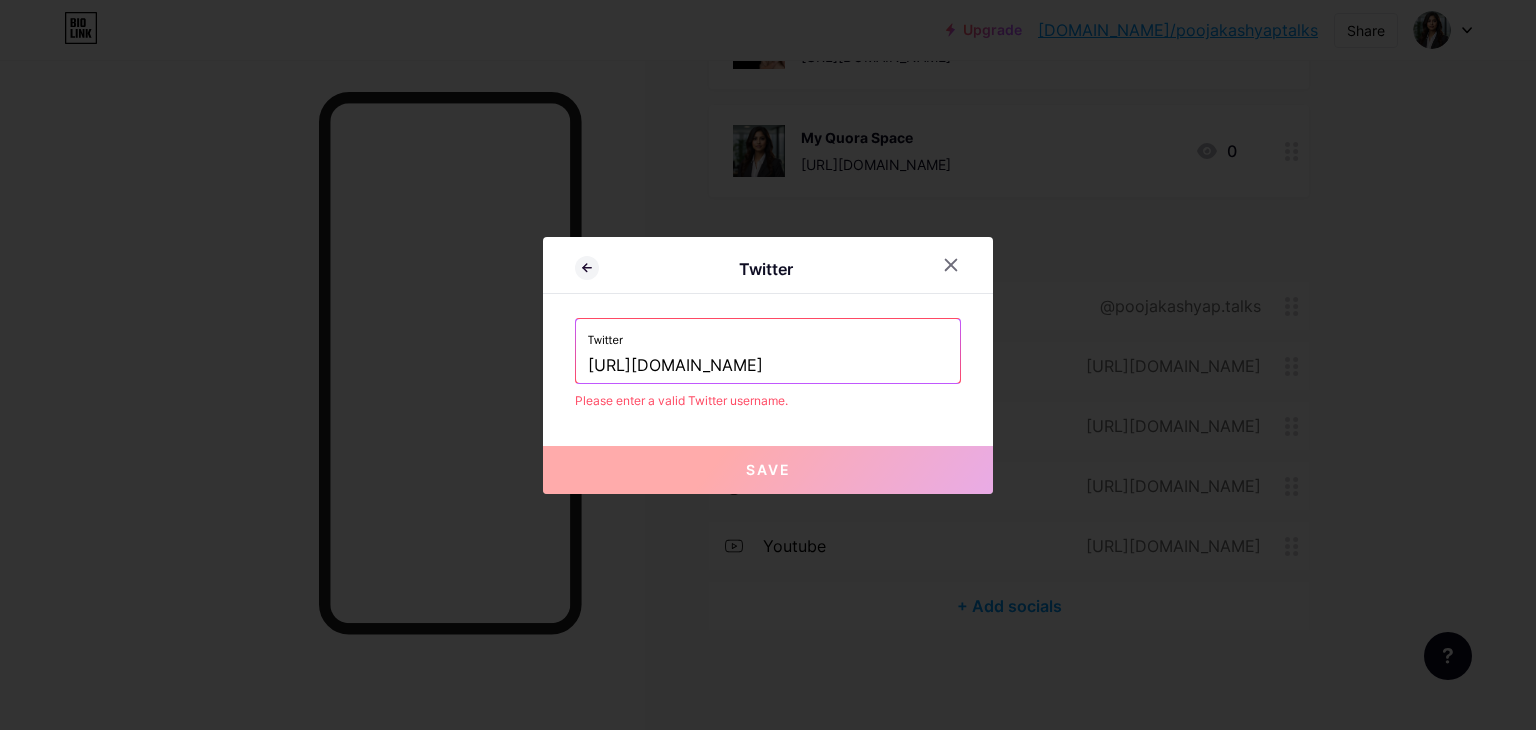 type on "[URL][DOMAIN_NAME]" 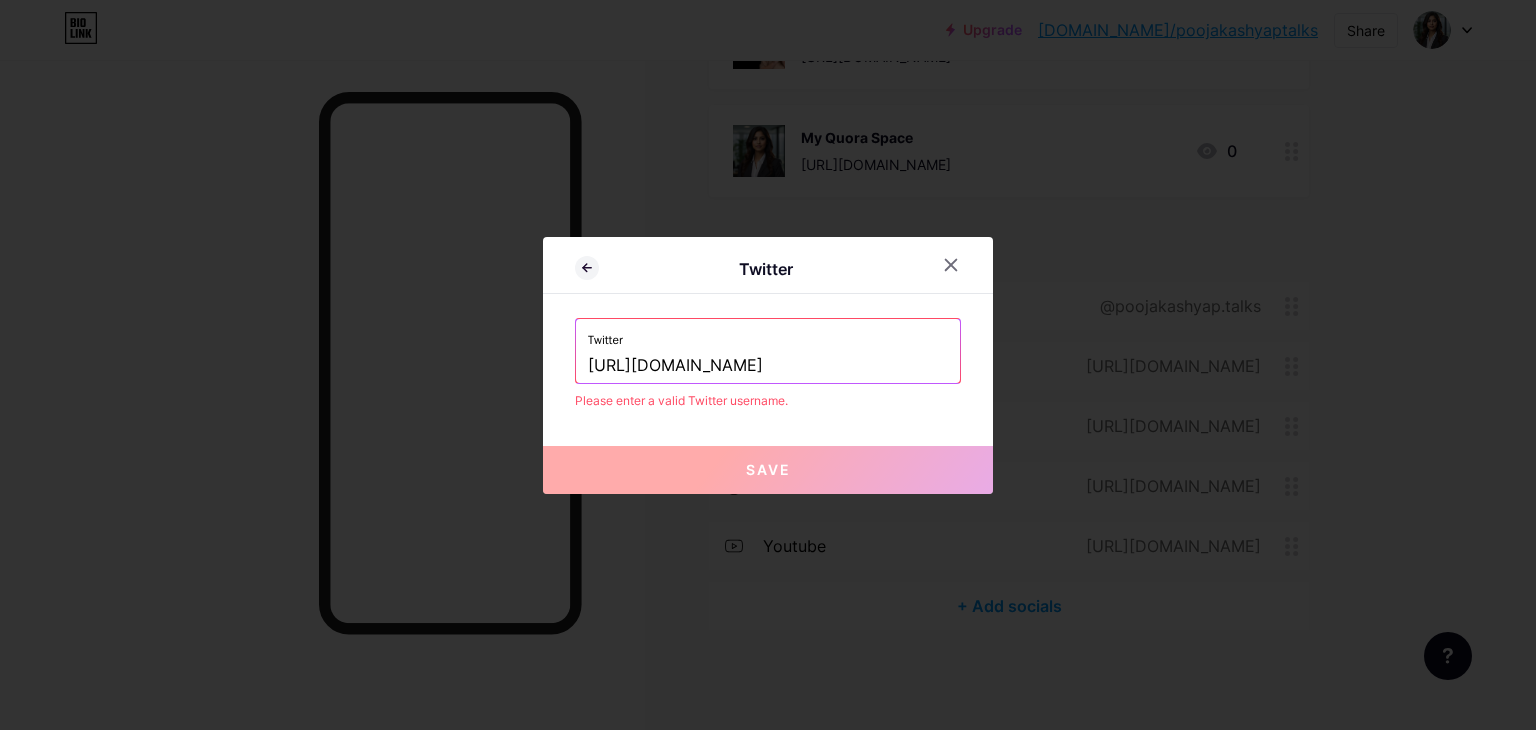 click on "[URL][DOMAIN_NAME]" at bounding box center (768, 366) 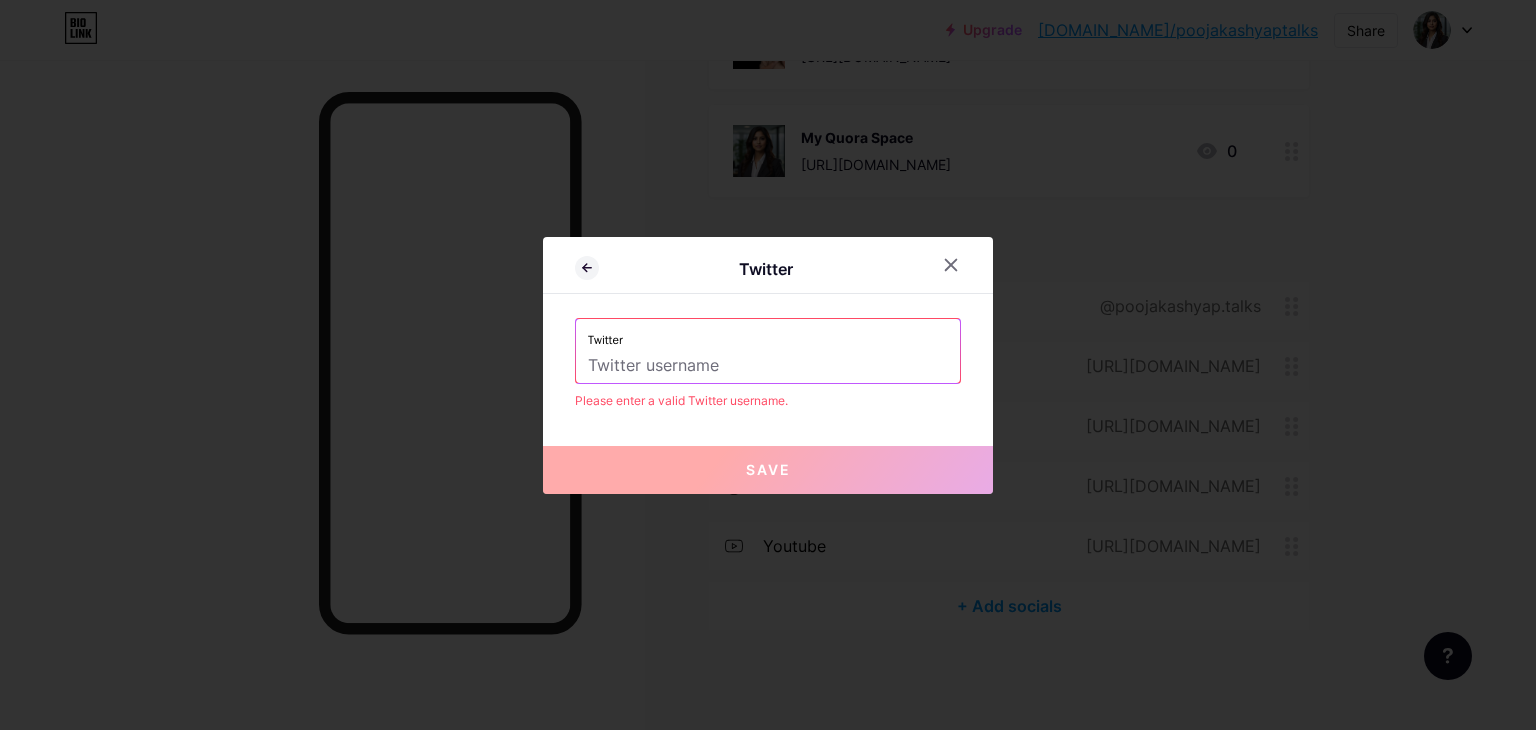 paste on "[URL][DOMAIN_NAME]" 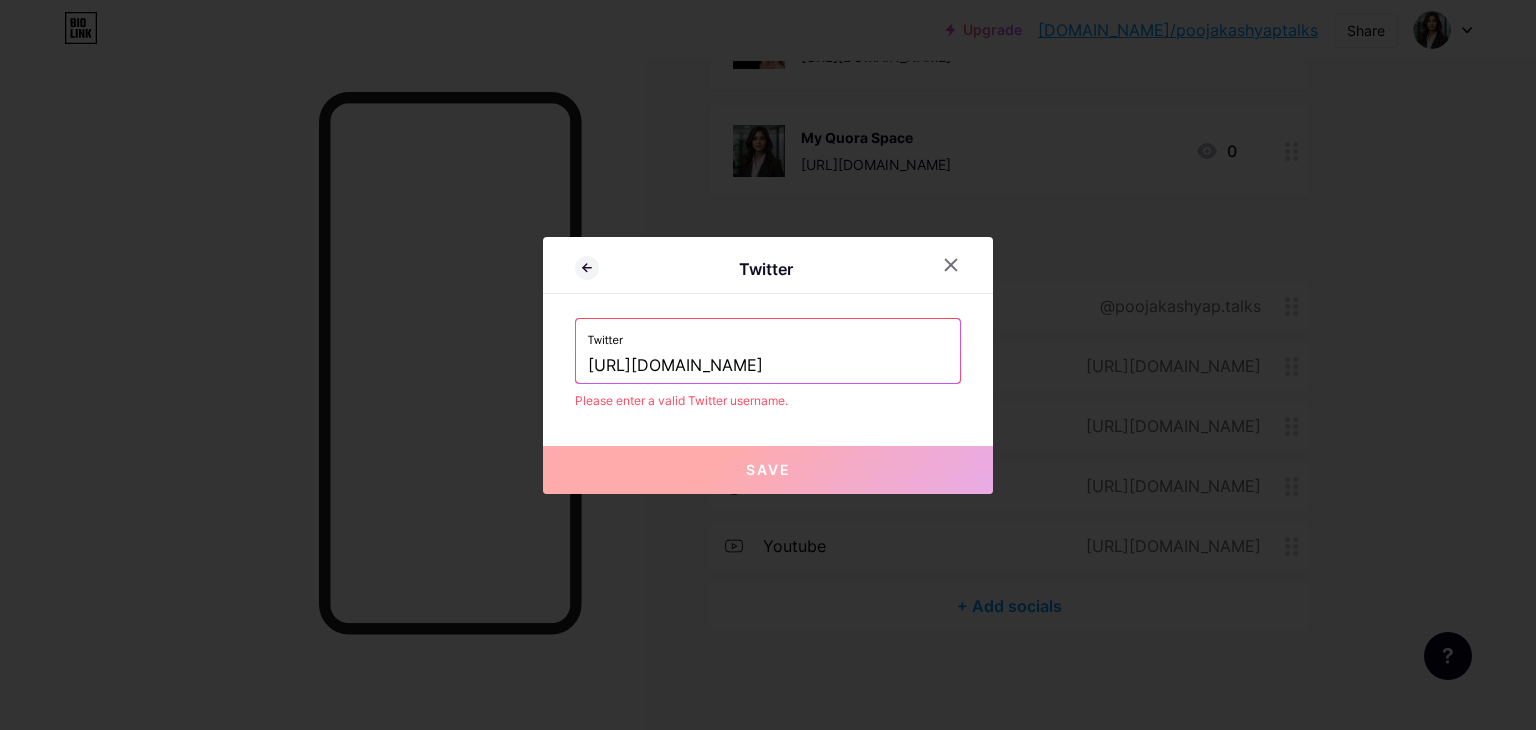 drag, startPoint x: 786, startPoint y: 366, endPoint x: 479, endPoint y: 367, distance: 307.00162 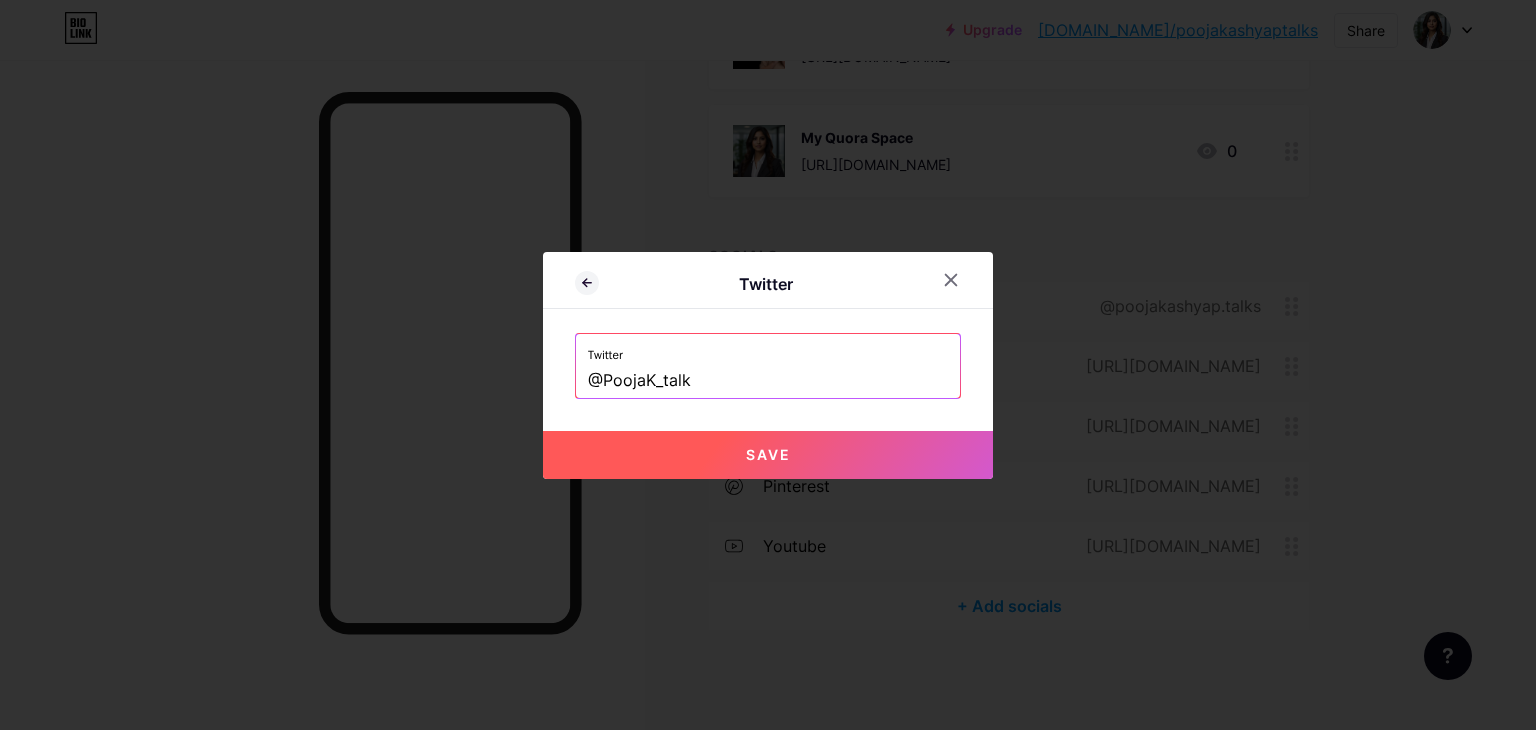 click on "Save" at bounding box center [768, 455] 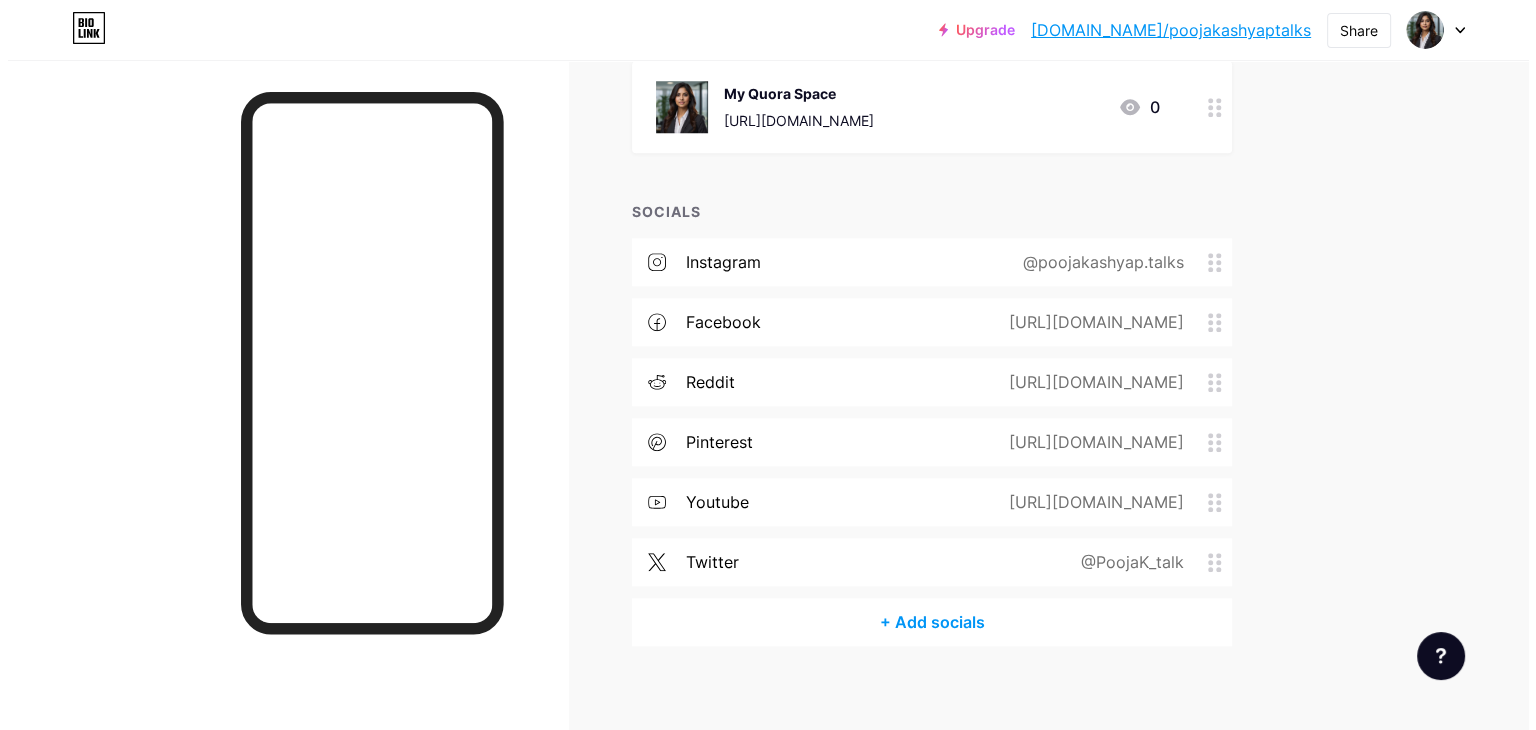 scroll, scrollTop: 1840, scrollLeft: 0, axis: vertical 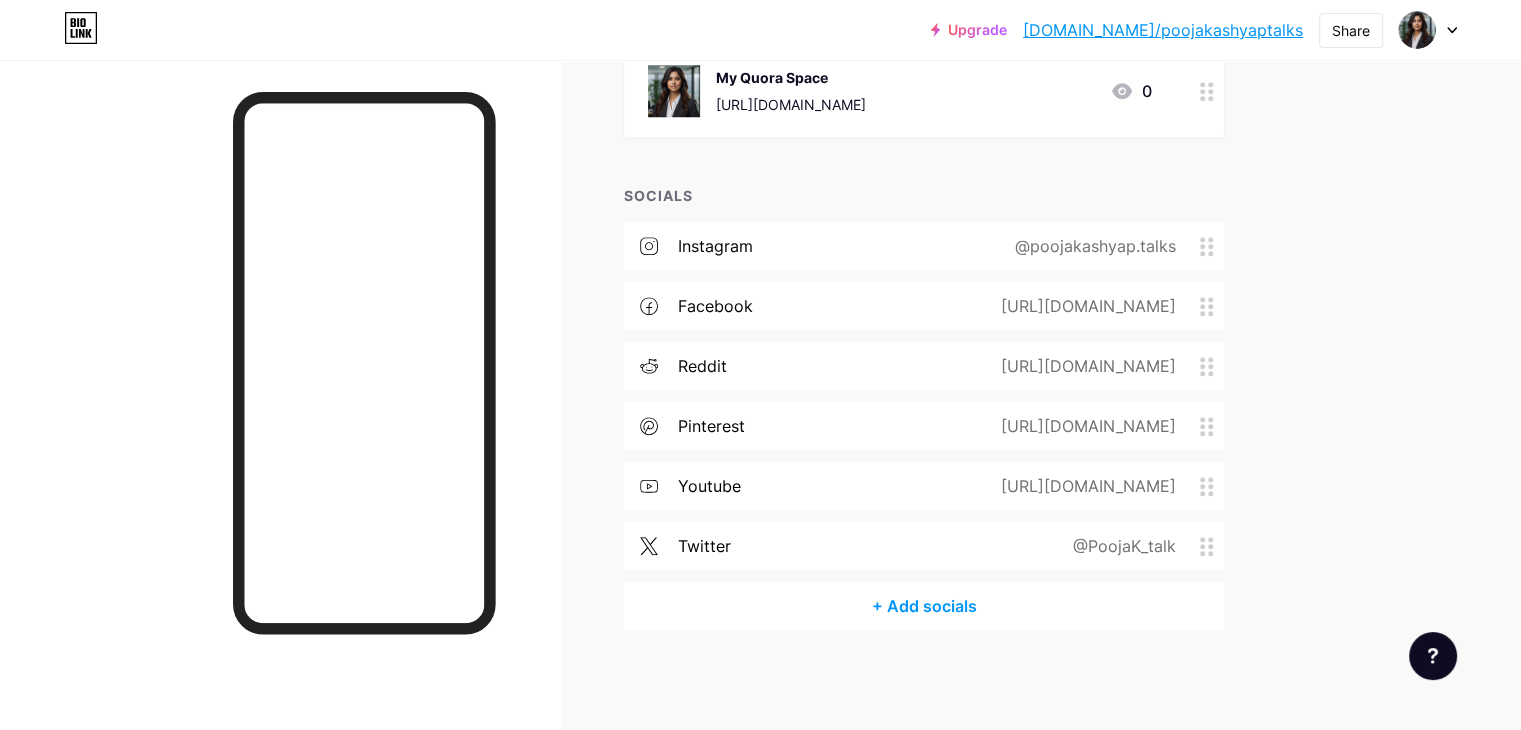 click on "+ Add socials" at bounding box center [924, 606] 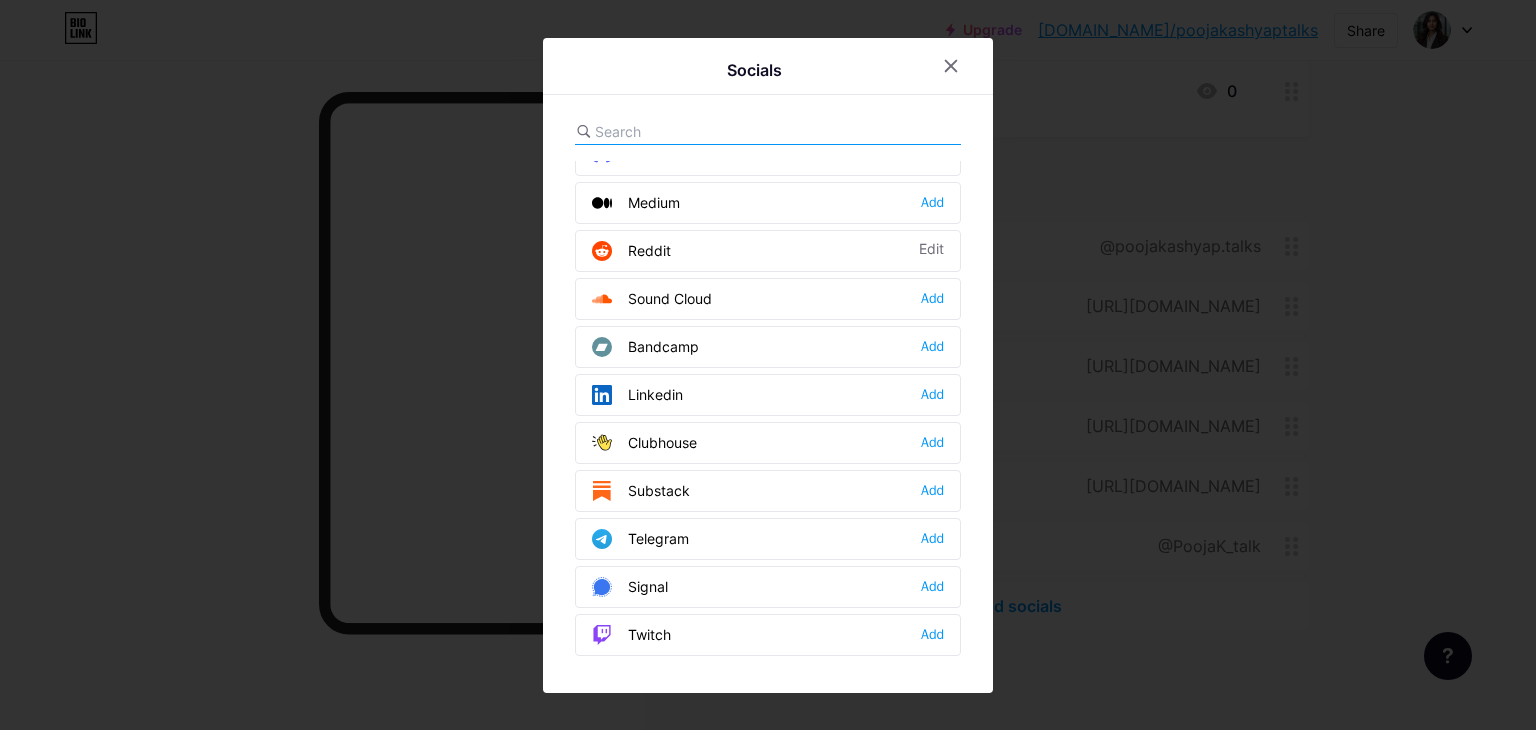 scroll, scrollTop: 700, scrollLeft: 0, axis: vertical 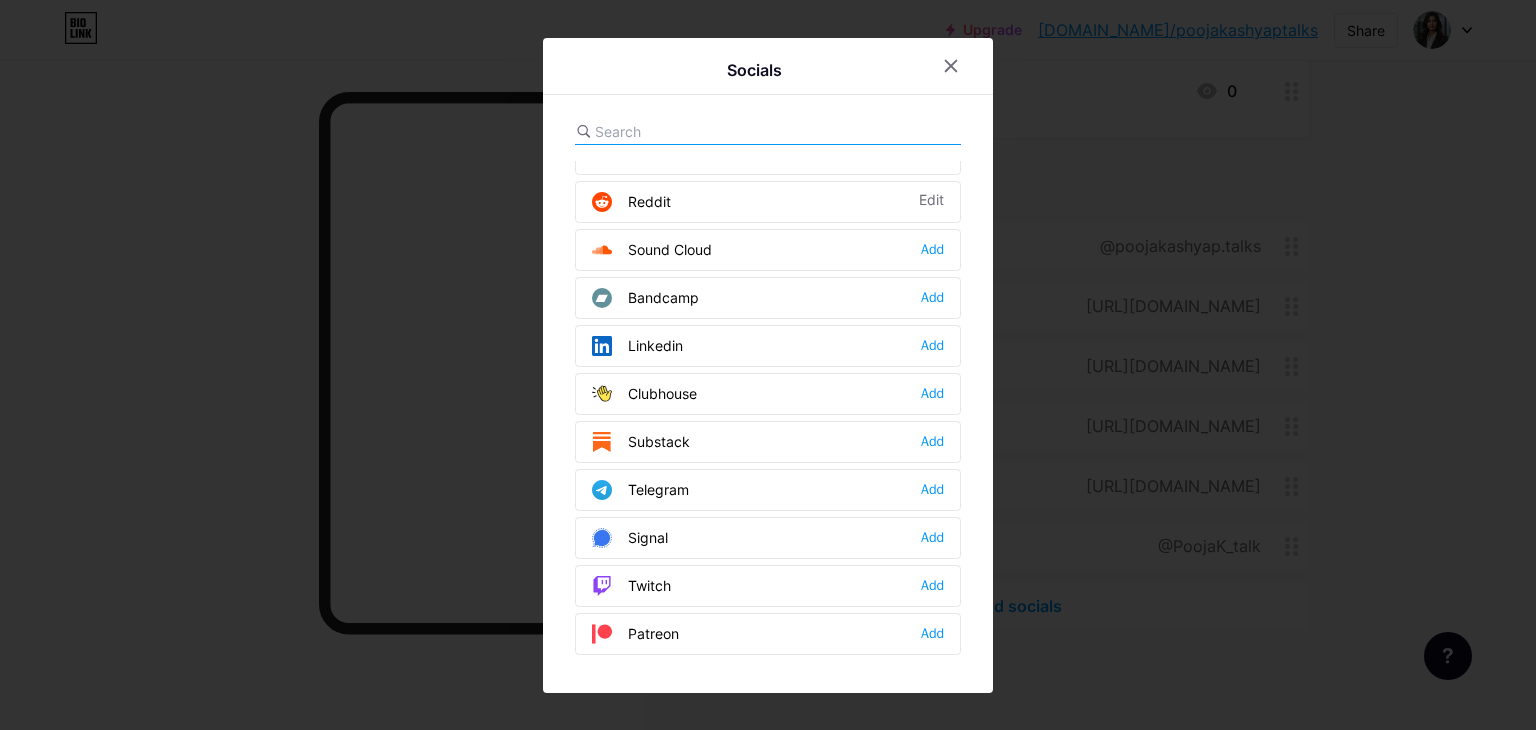 click on "Linkedin" at bounding box center [637, 346] 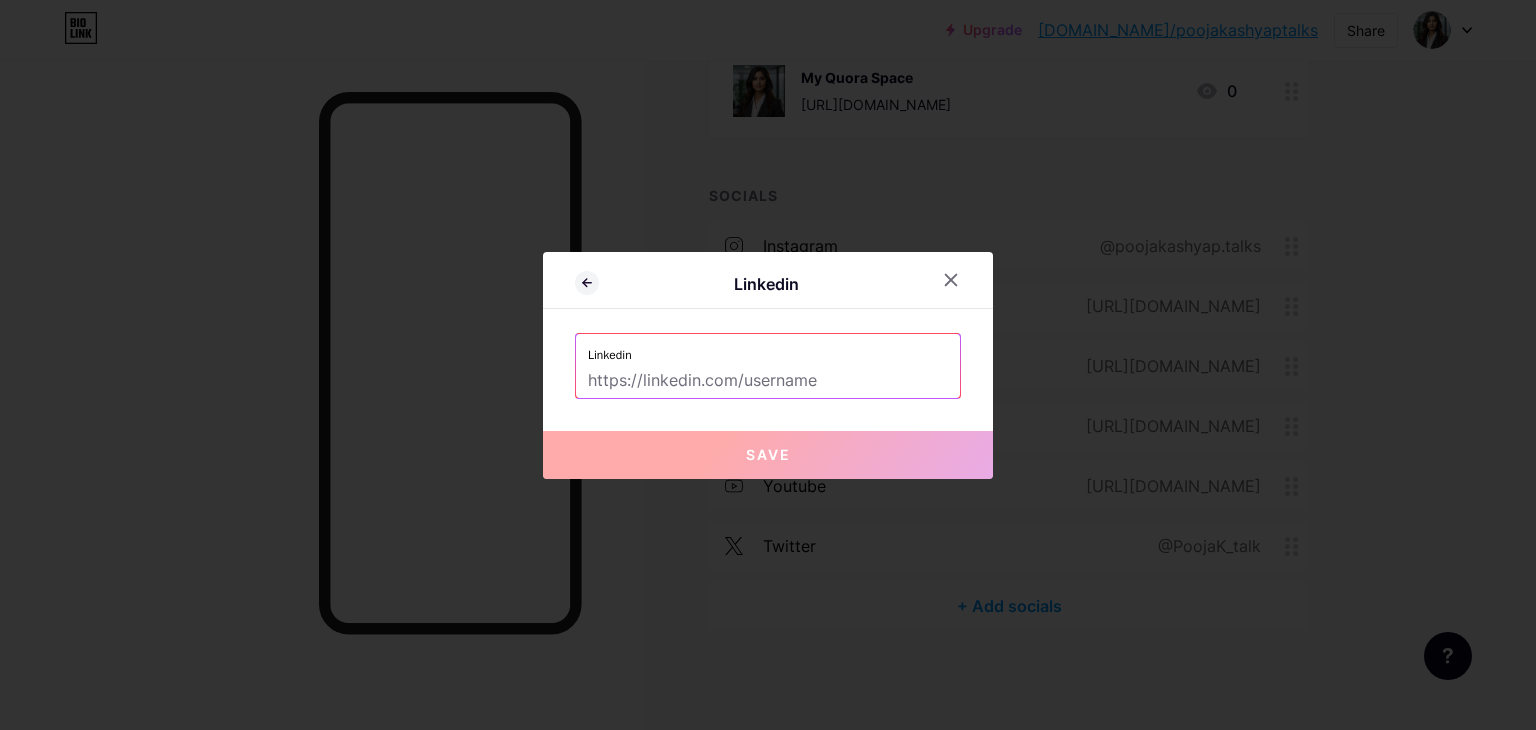 click at bounding box center [768, 381] 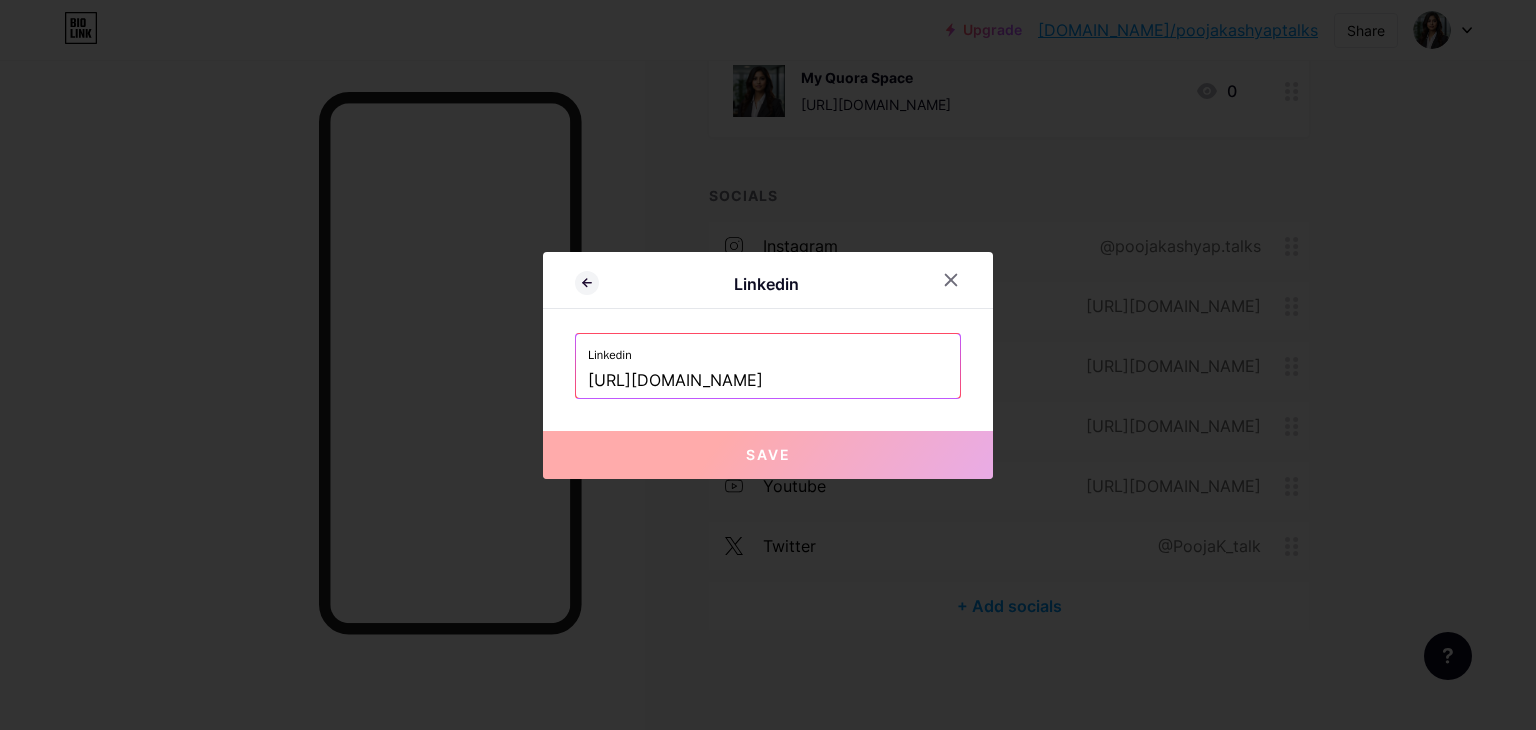 scroll, scrollTop: 0, scrollLeft: 138, axis: horizontal 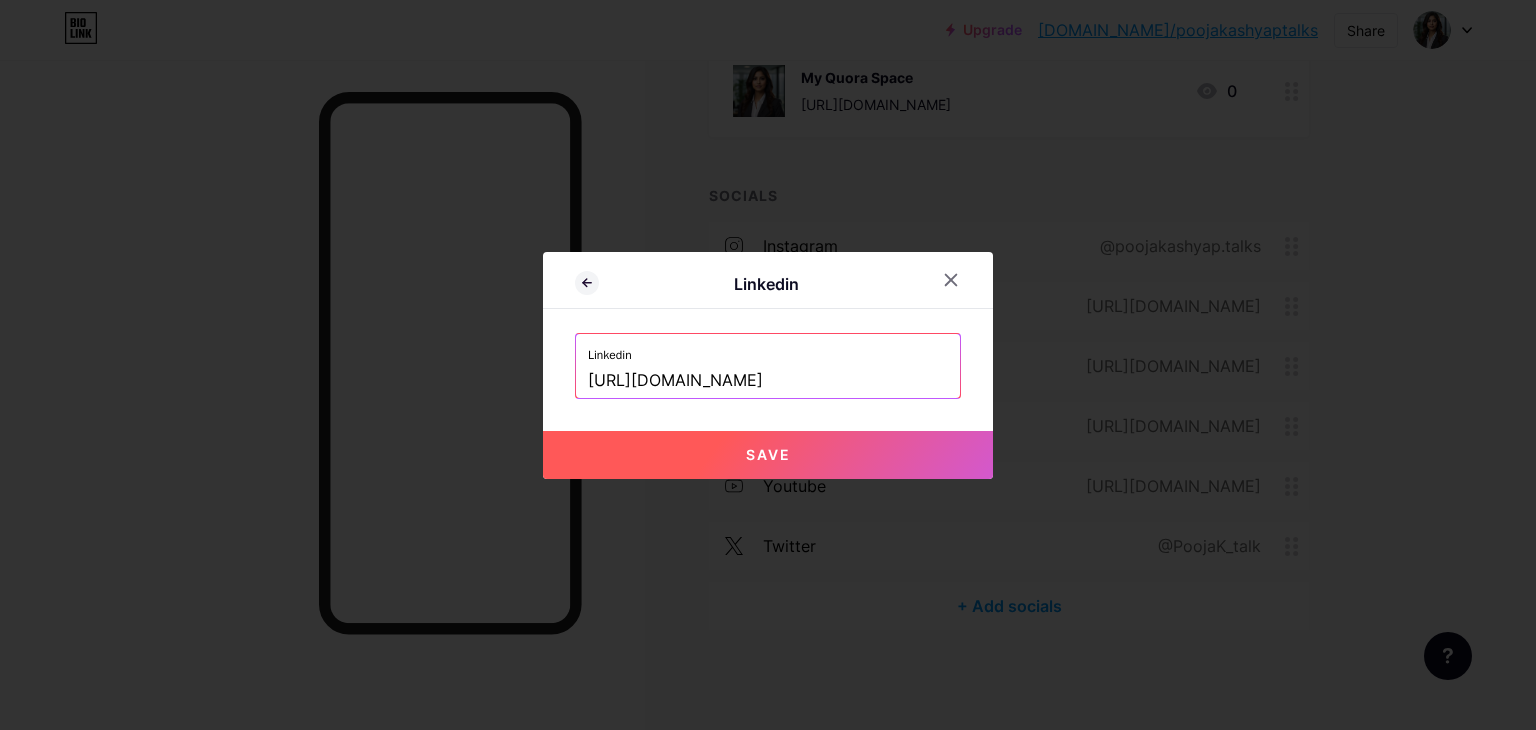 type on "[URL][DOMAIN_NAME]" 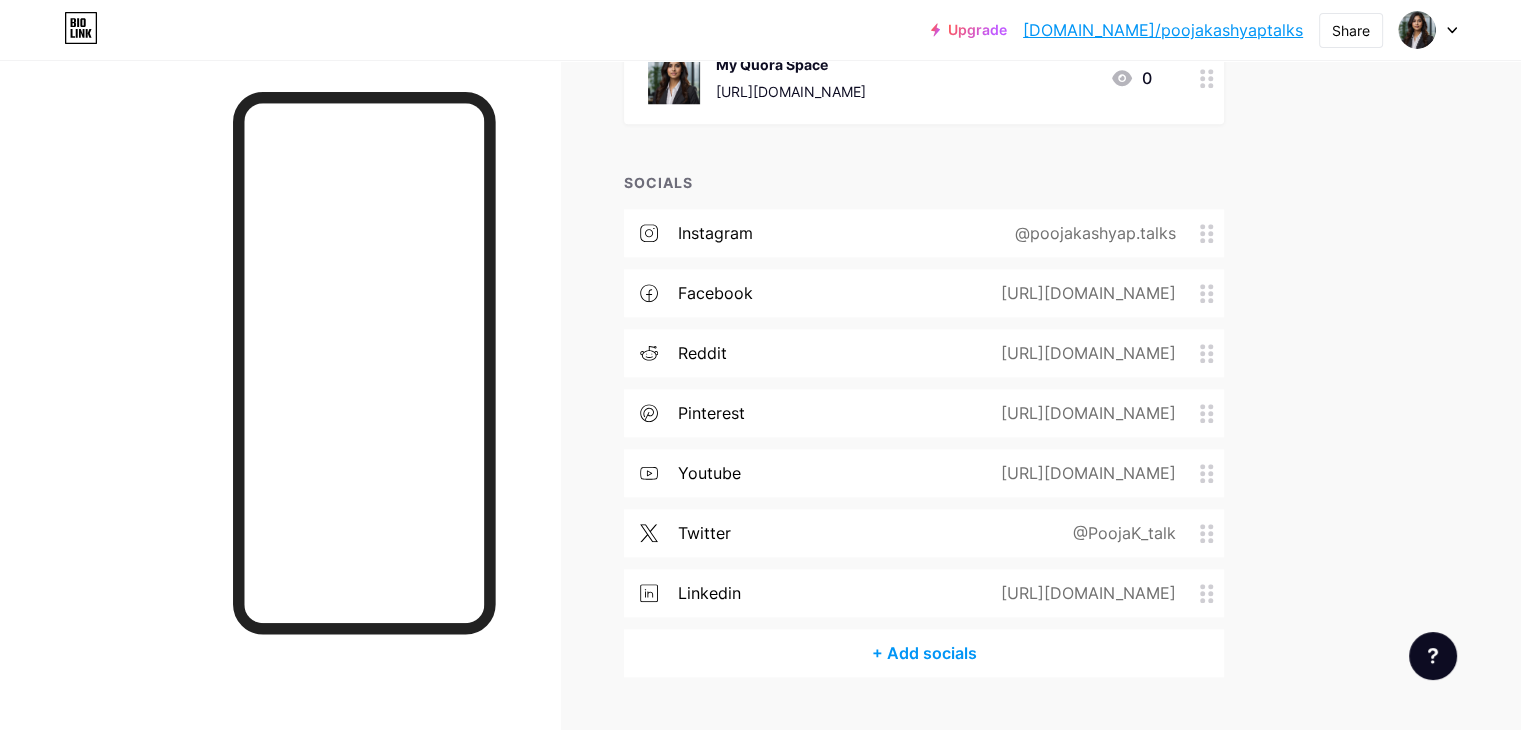 click on "+ Add socials" at bounding box center [924, 653] 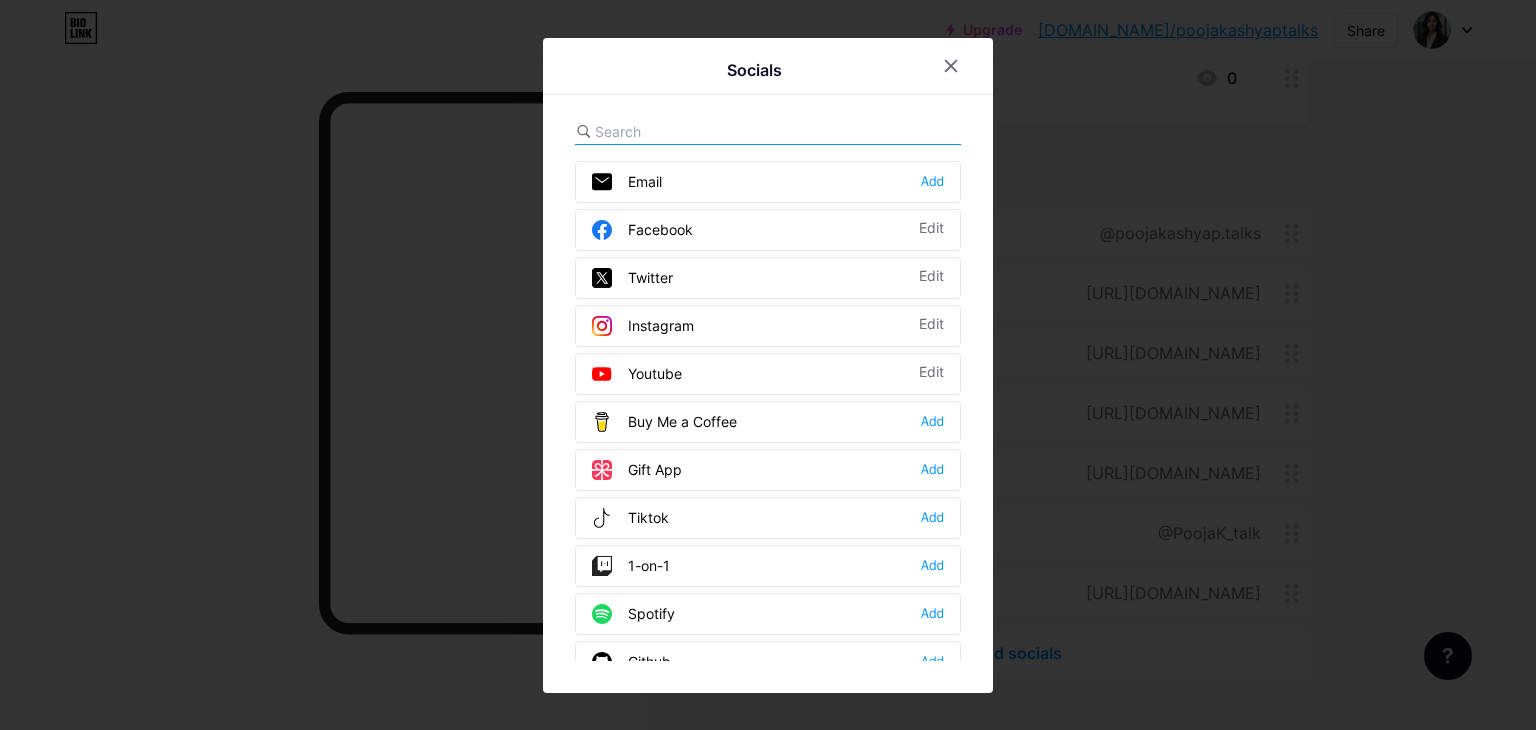 click at bounding box center [705, 131] 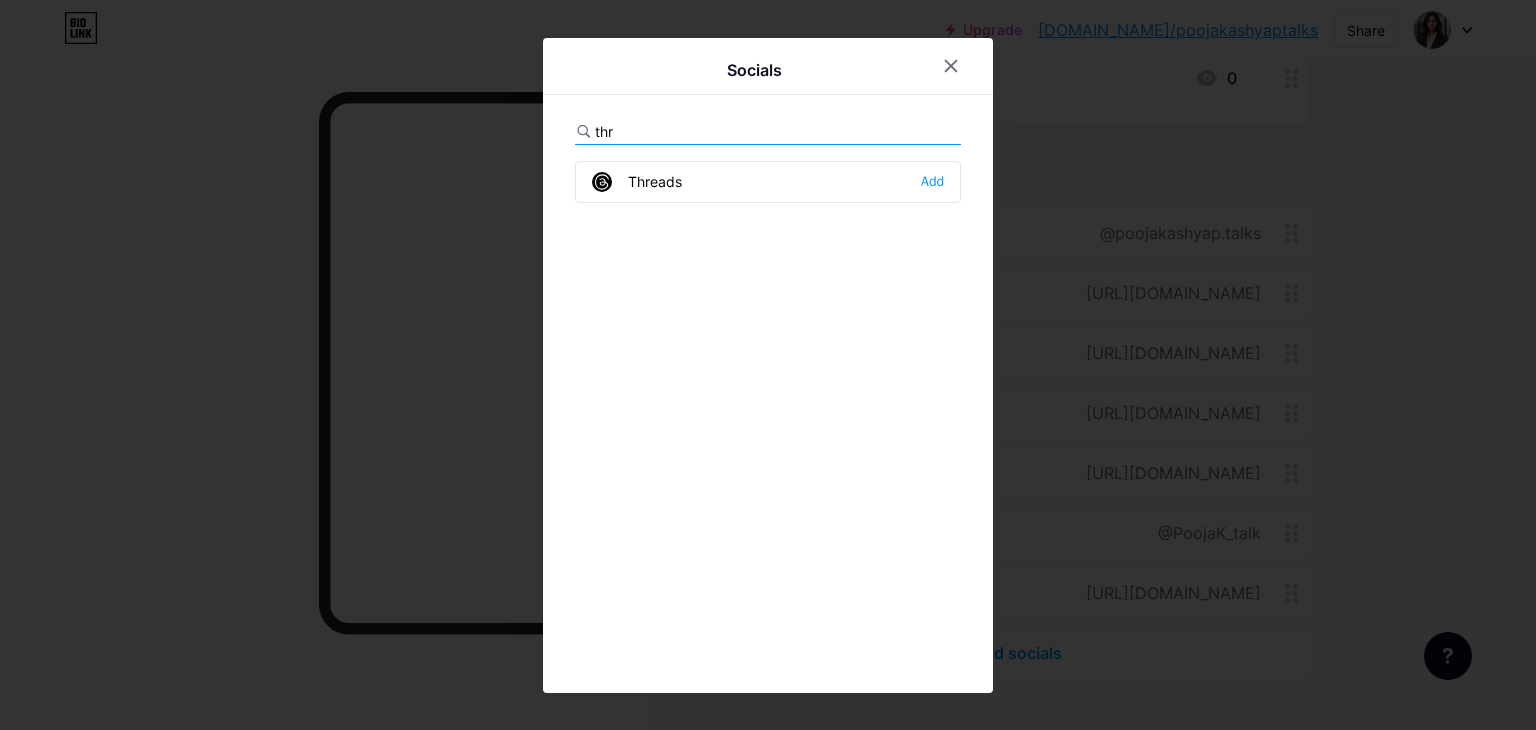 type on "thr" 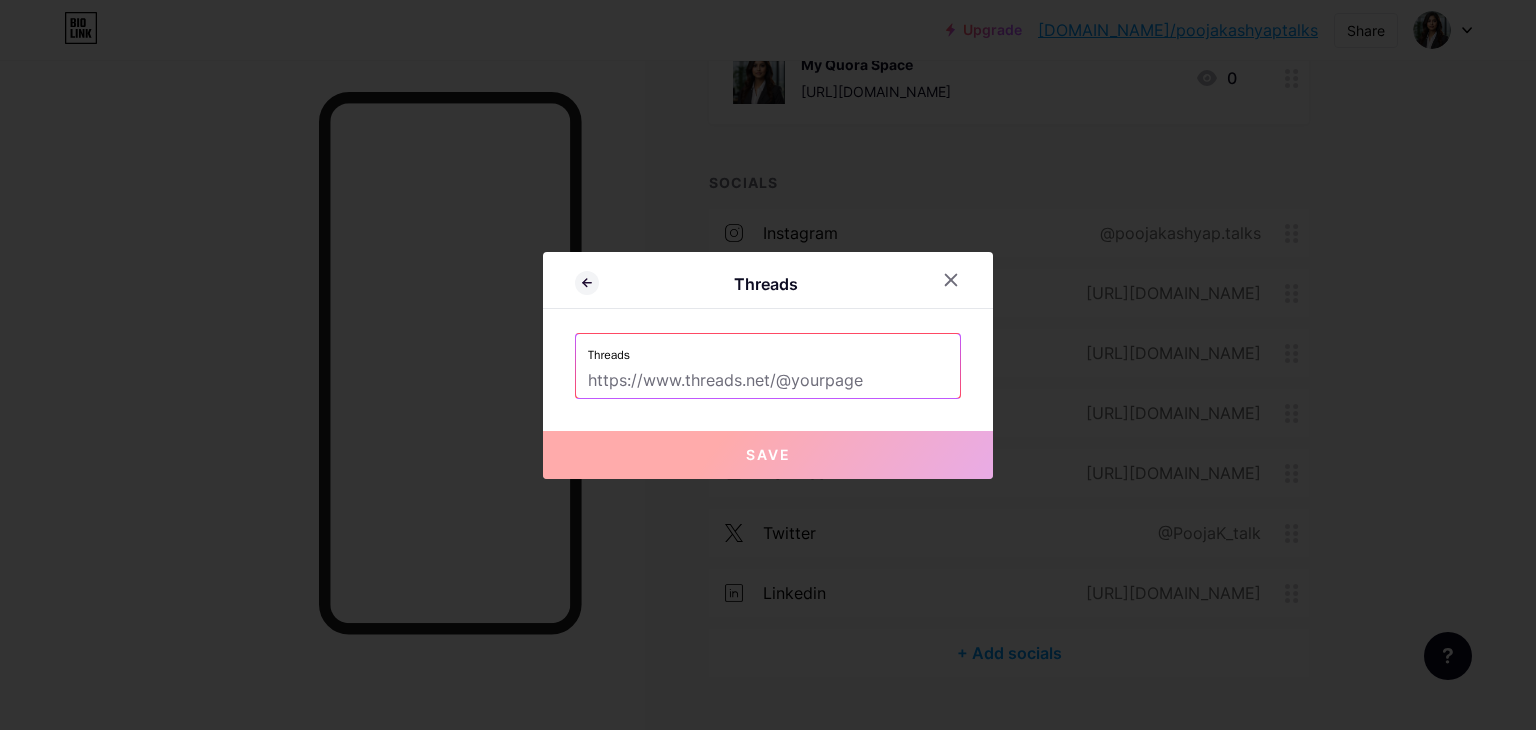 click at bounding box center [768, 381] 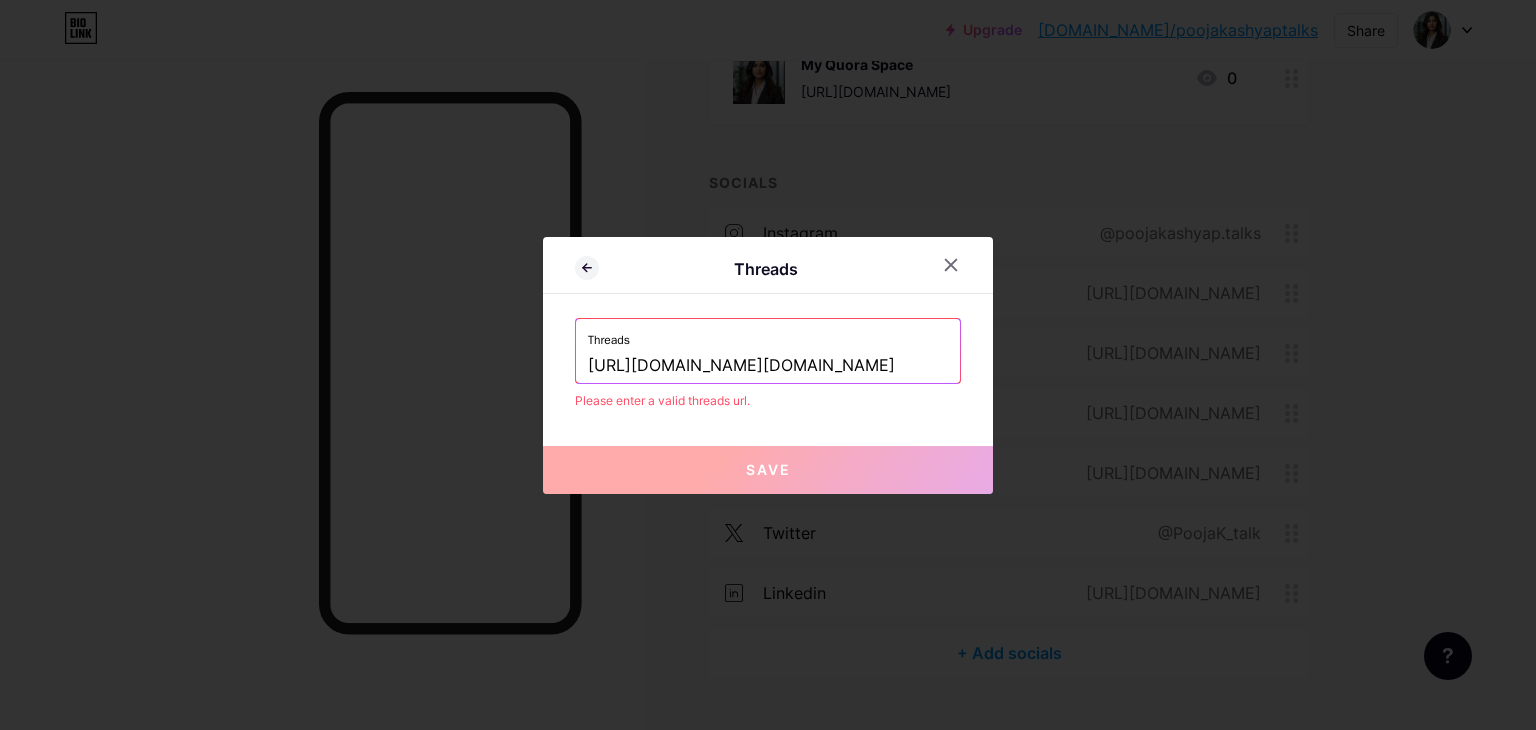 drag, startPoint x: 580, startPoint y: 363, endPoint x: 968, endPoint y: 369, distance: 388.0464 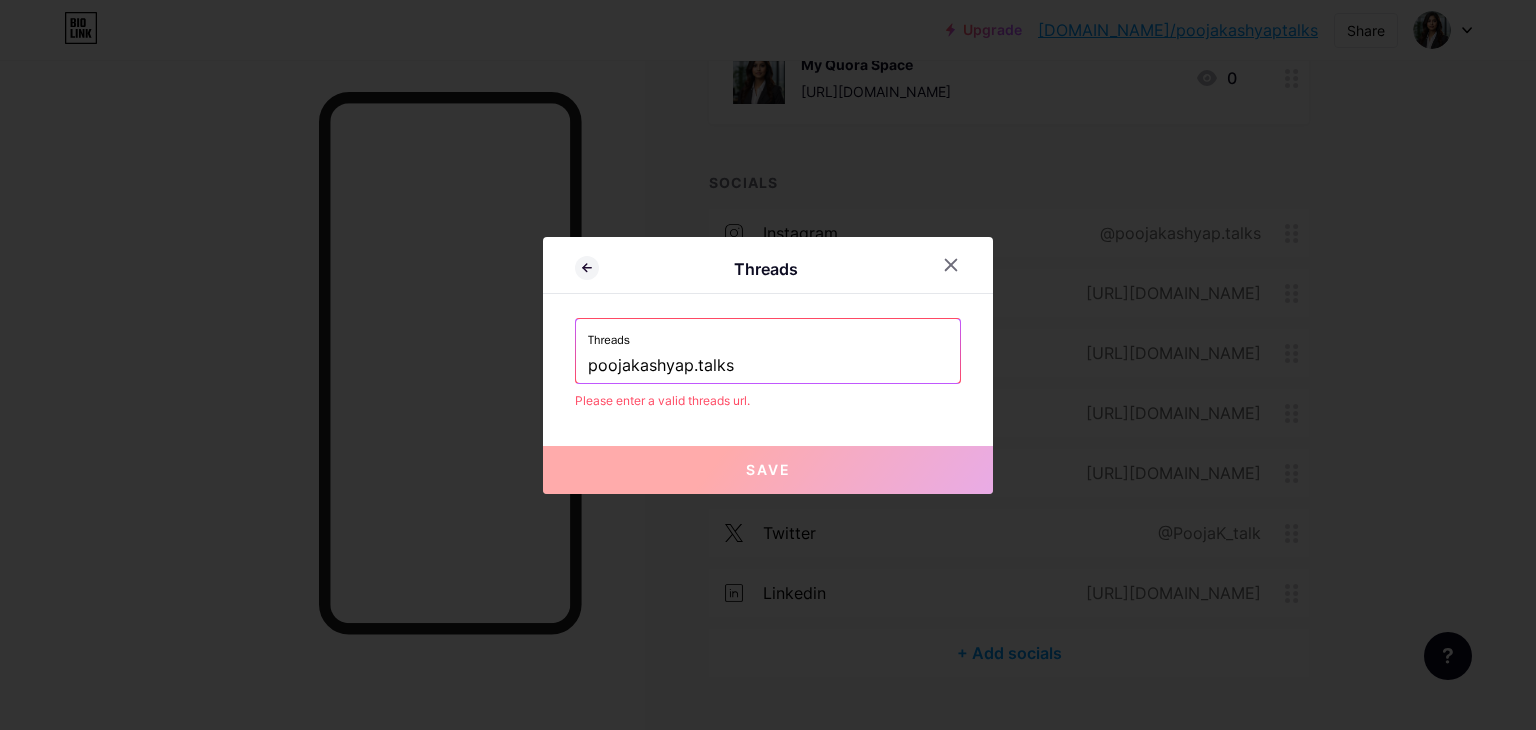 drag, startPoint x: 752, startPoint y: 361, endPoint x: 675, endPoint y: 351, distance: 77.64664 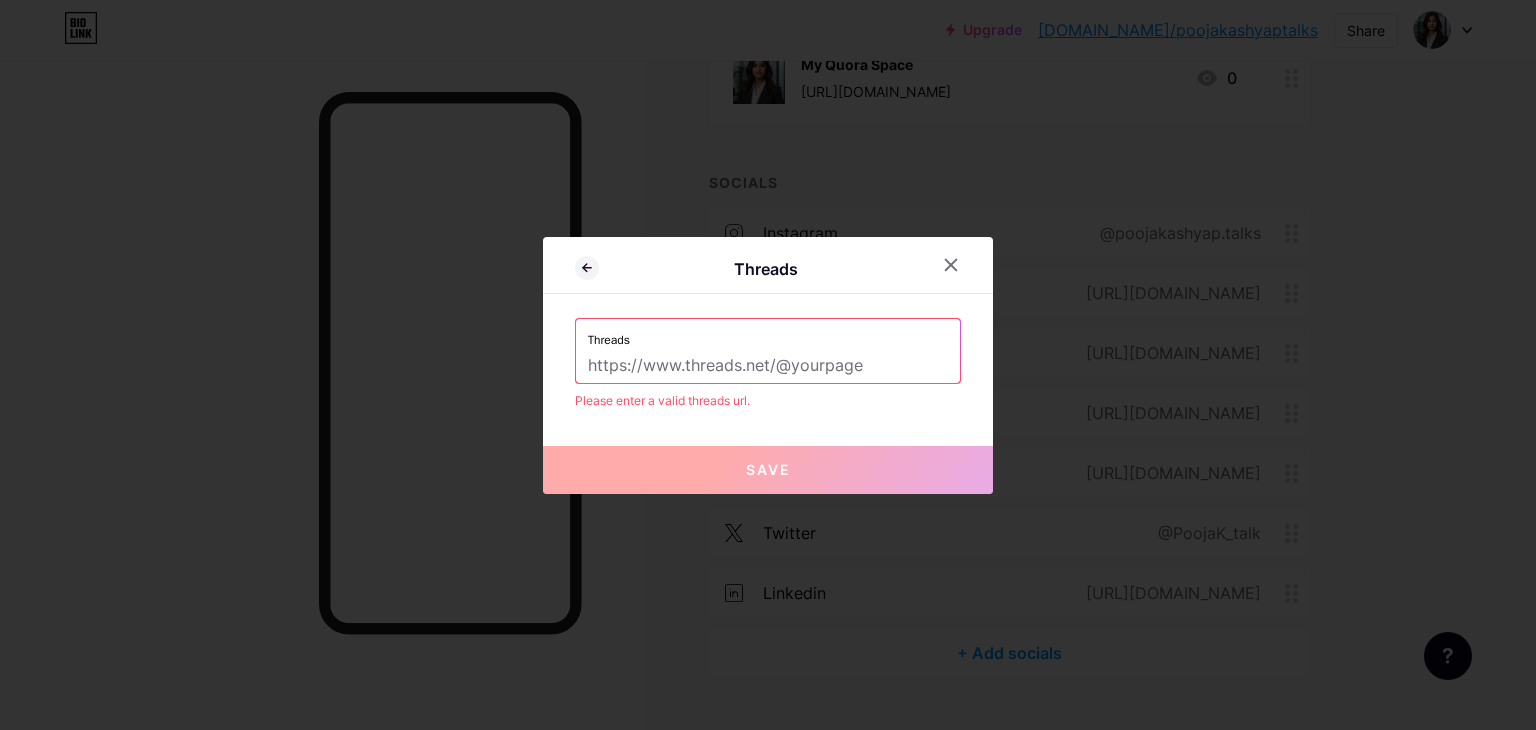 click on "Threads" at bounding box center [768, 334] 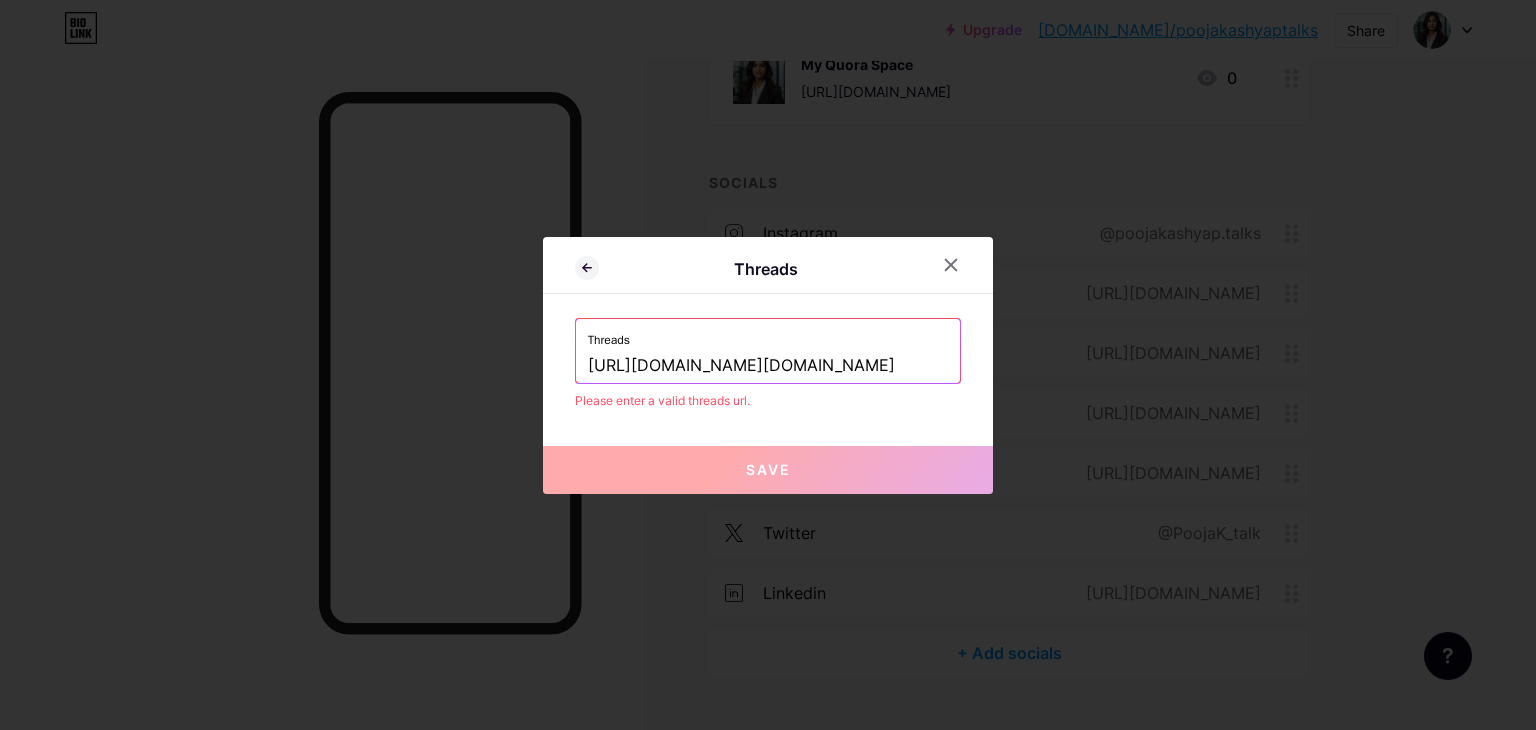 drag, startPoint x: 632, startPoint y: 361, endPoint x: 564, endPoint y: 353, distance: 68.46897 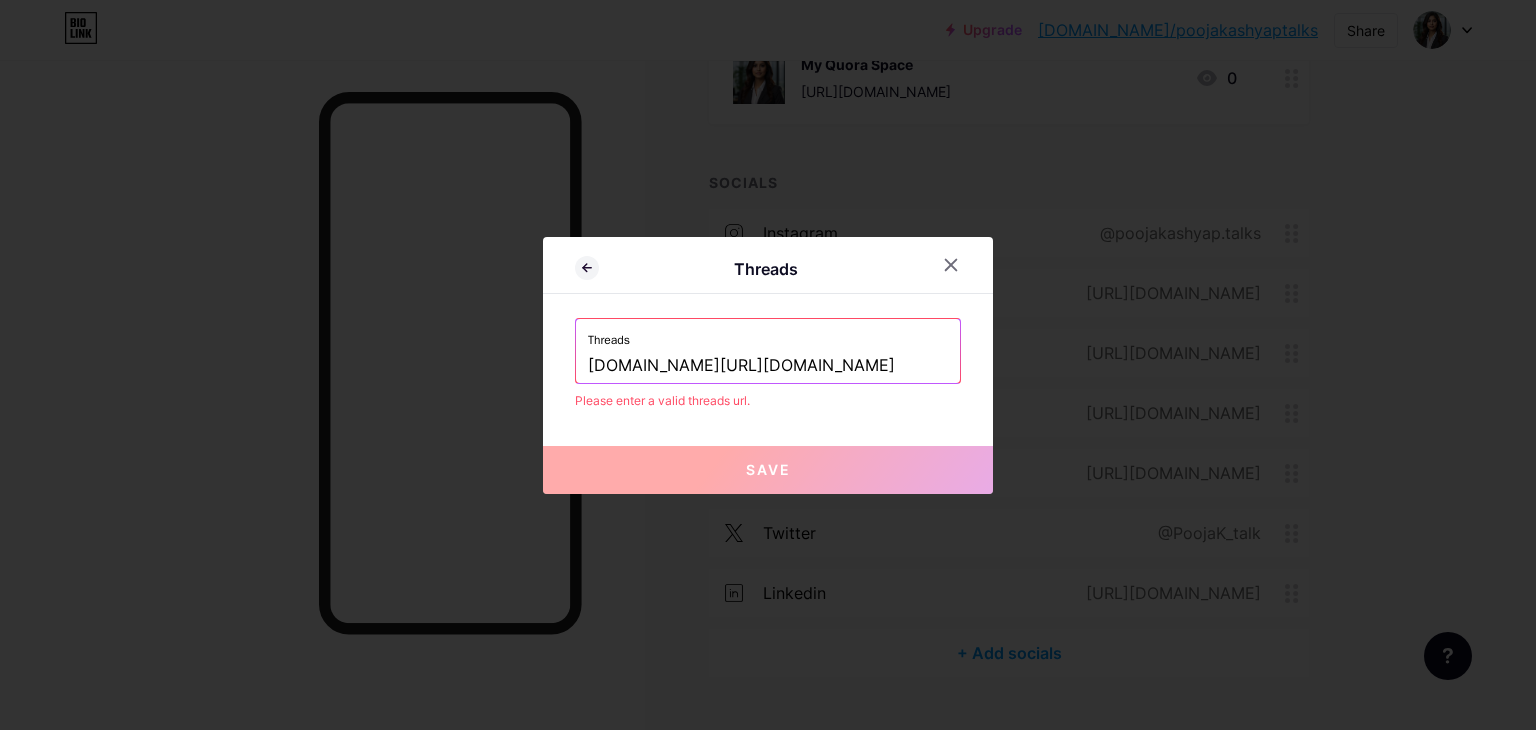 drag, startPoint x: 721, startPoint y: 362, endPoint x: 564, endPoint y: 350, distance: 157.45793 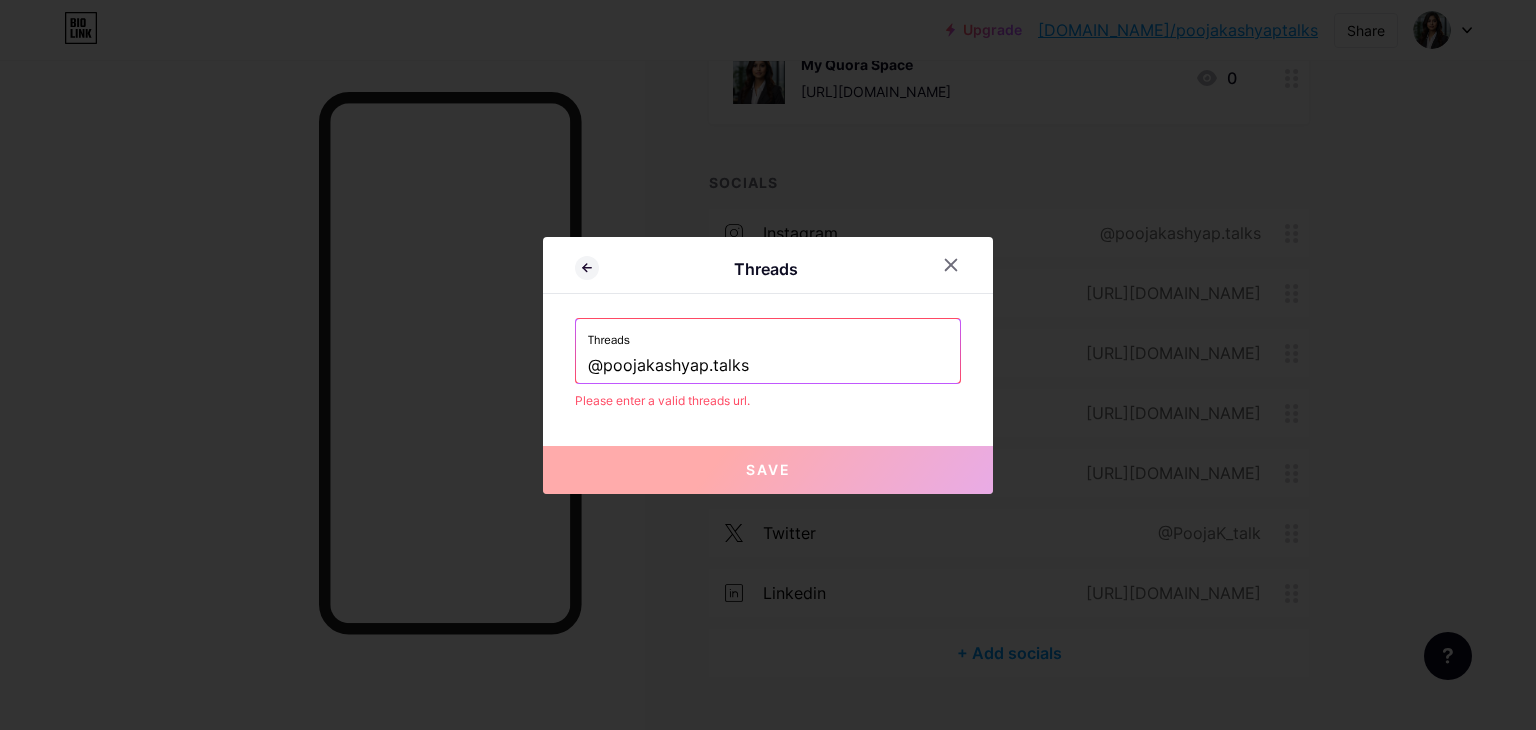 click on "@poojakashyap.talks" at bounding box center (768, 366) 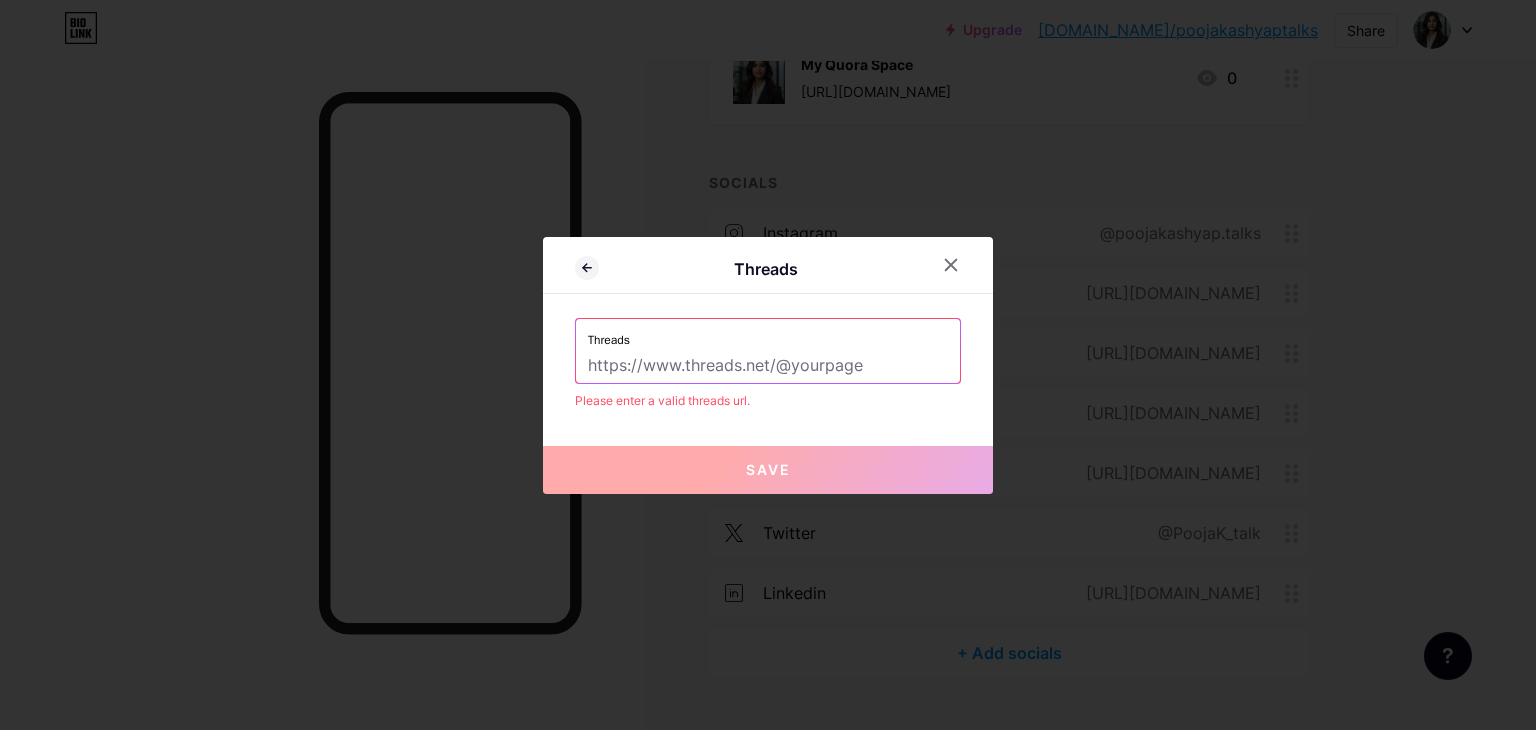 click at bounding box center (768, 366) 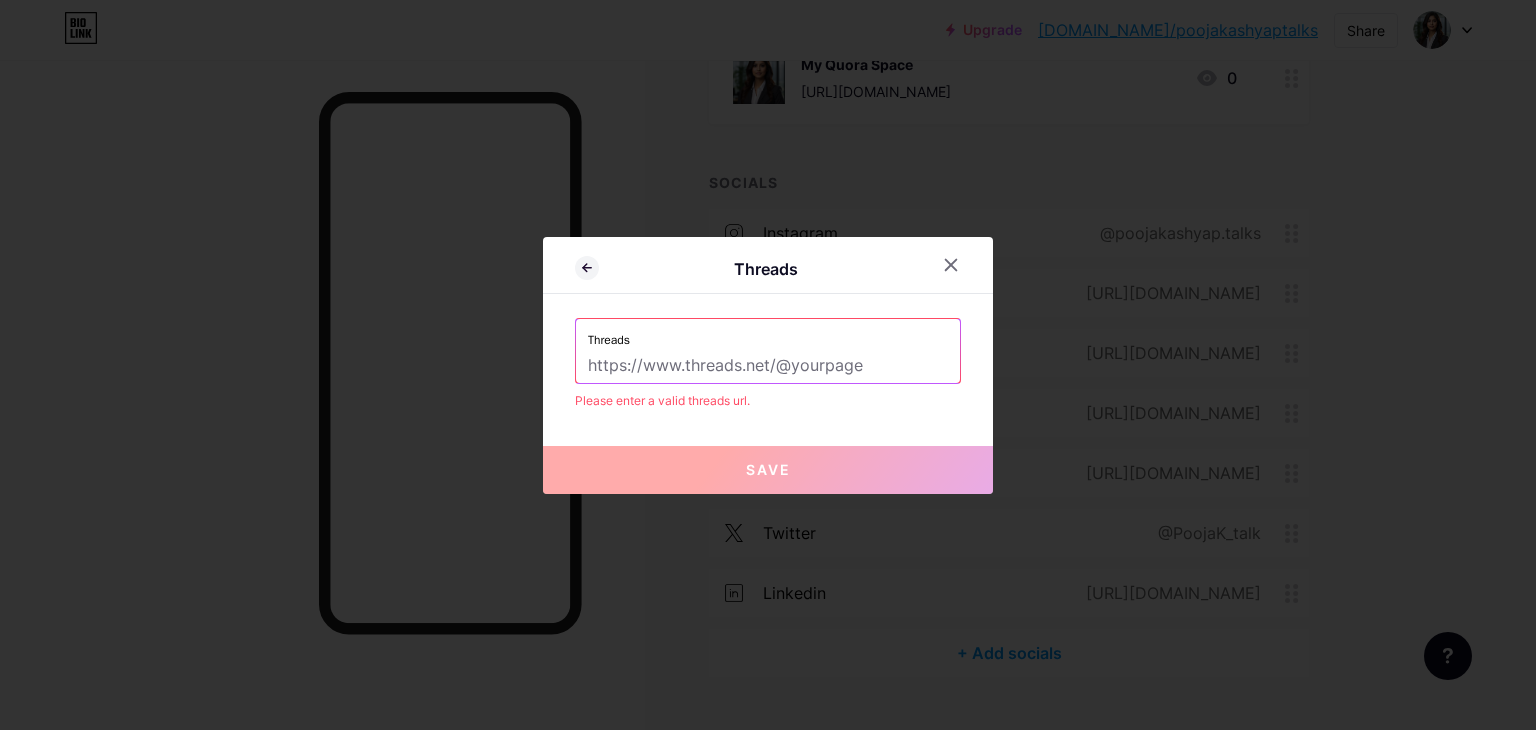 paste on "[URL][DOMAIN_NAME][DOMAIN_NAME]" 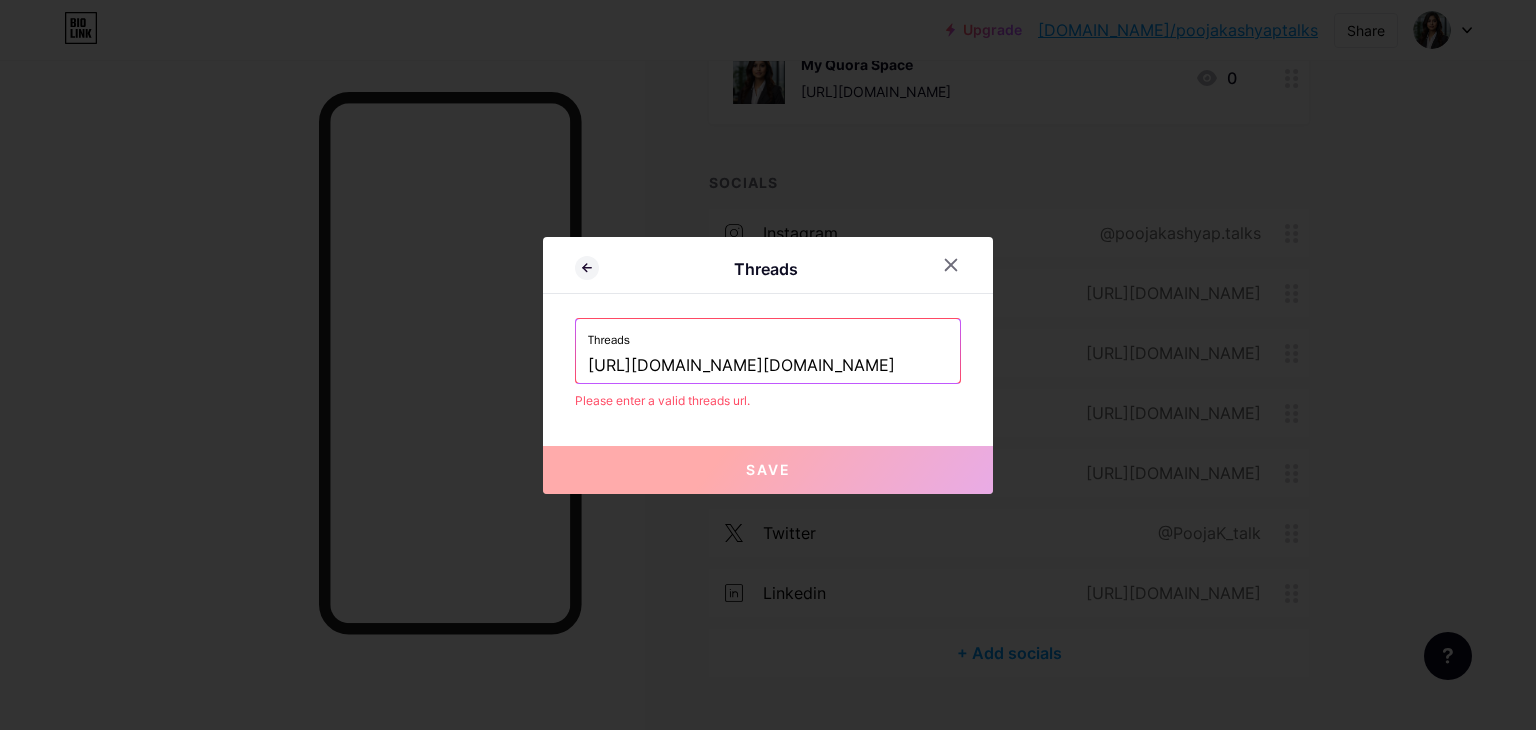 drag, startPoint x: 634, startPoint y: 368, endPoint x: 565, endPoint y: 365, distance: 69.065186 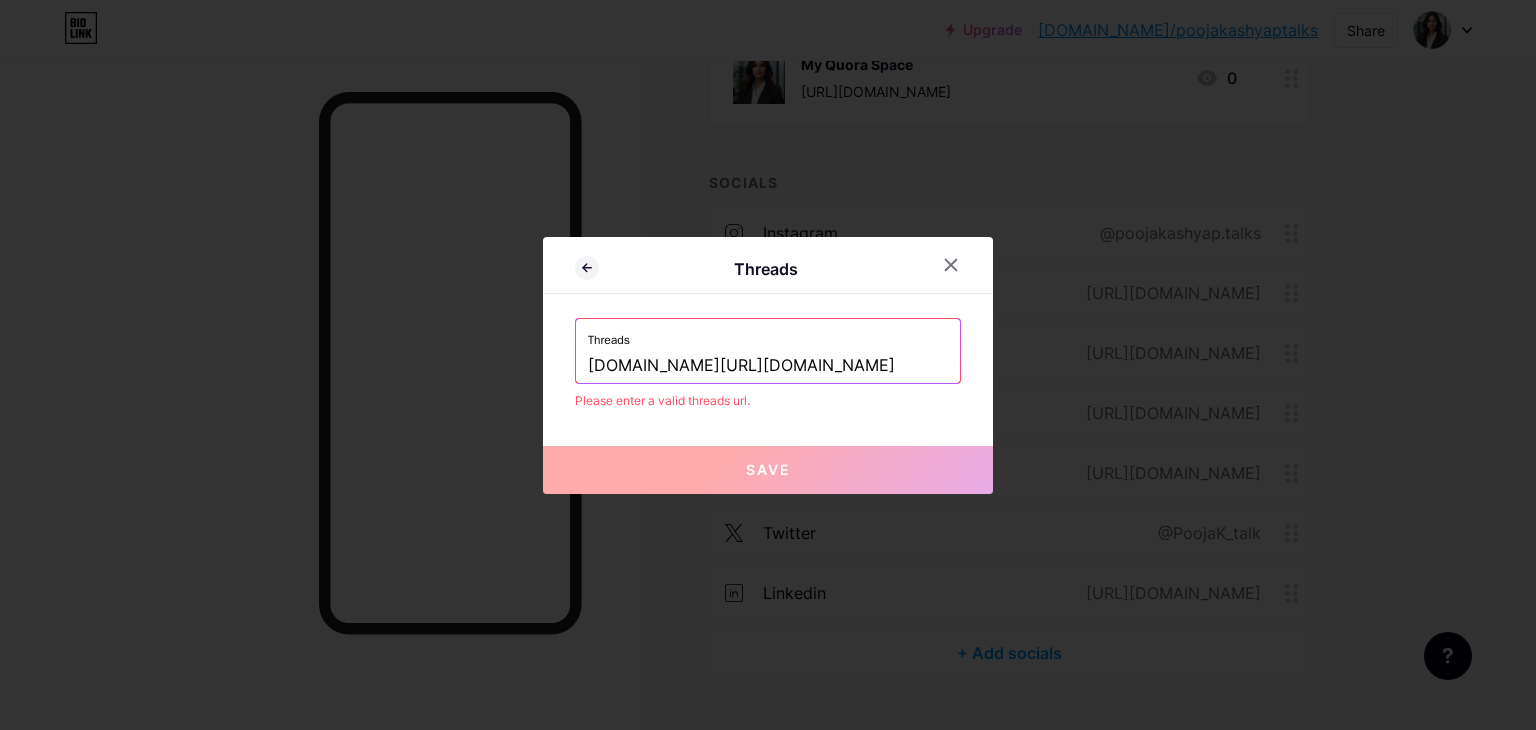 click on "[DOMAIN_NAME][URL][DOMAIN_NAME]" at bounding box center [768, 366] 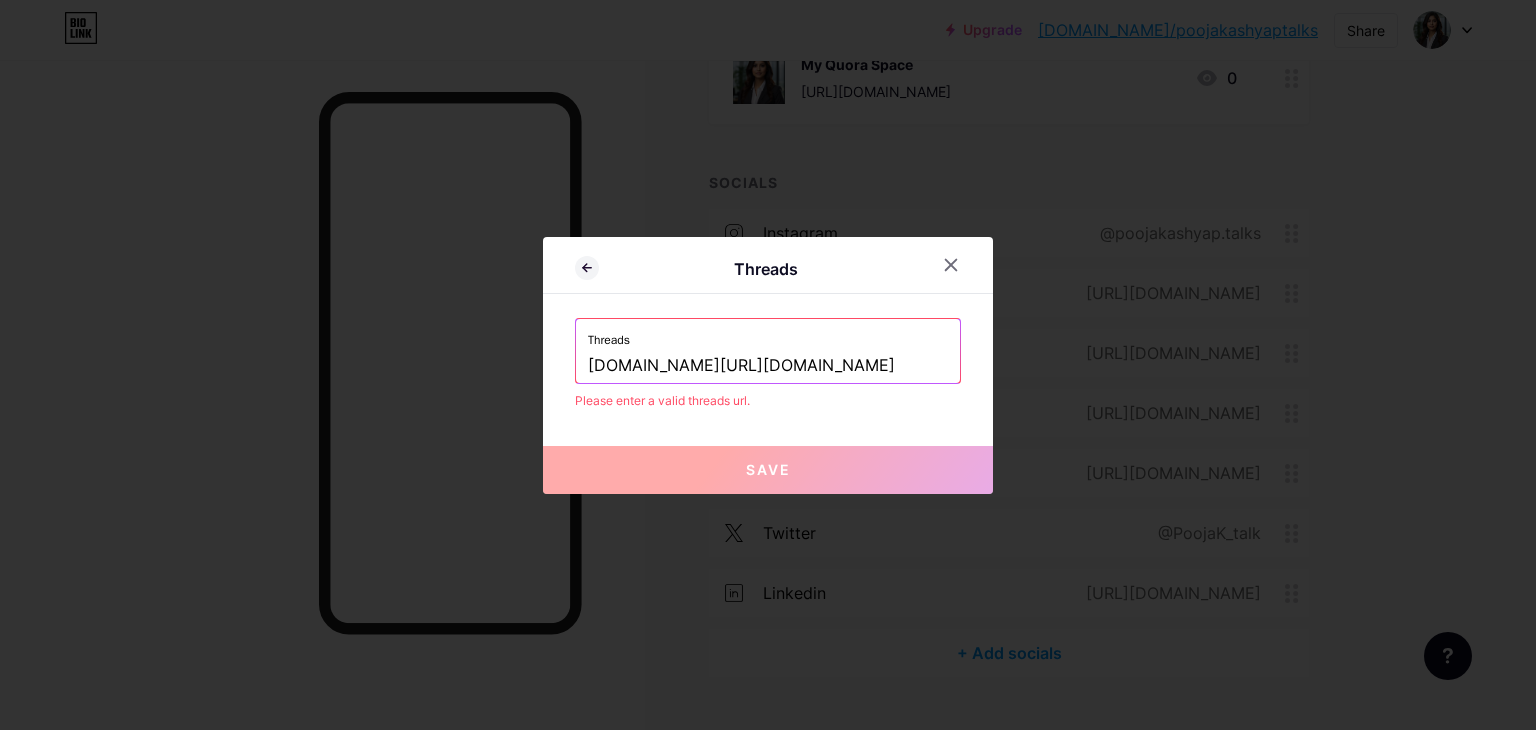 type on "[DOMAIN_NAME][URL][DOMAIN_NAME]" 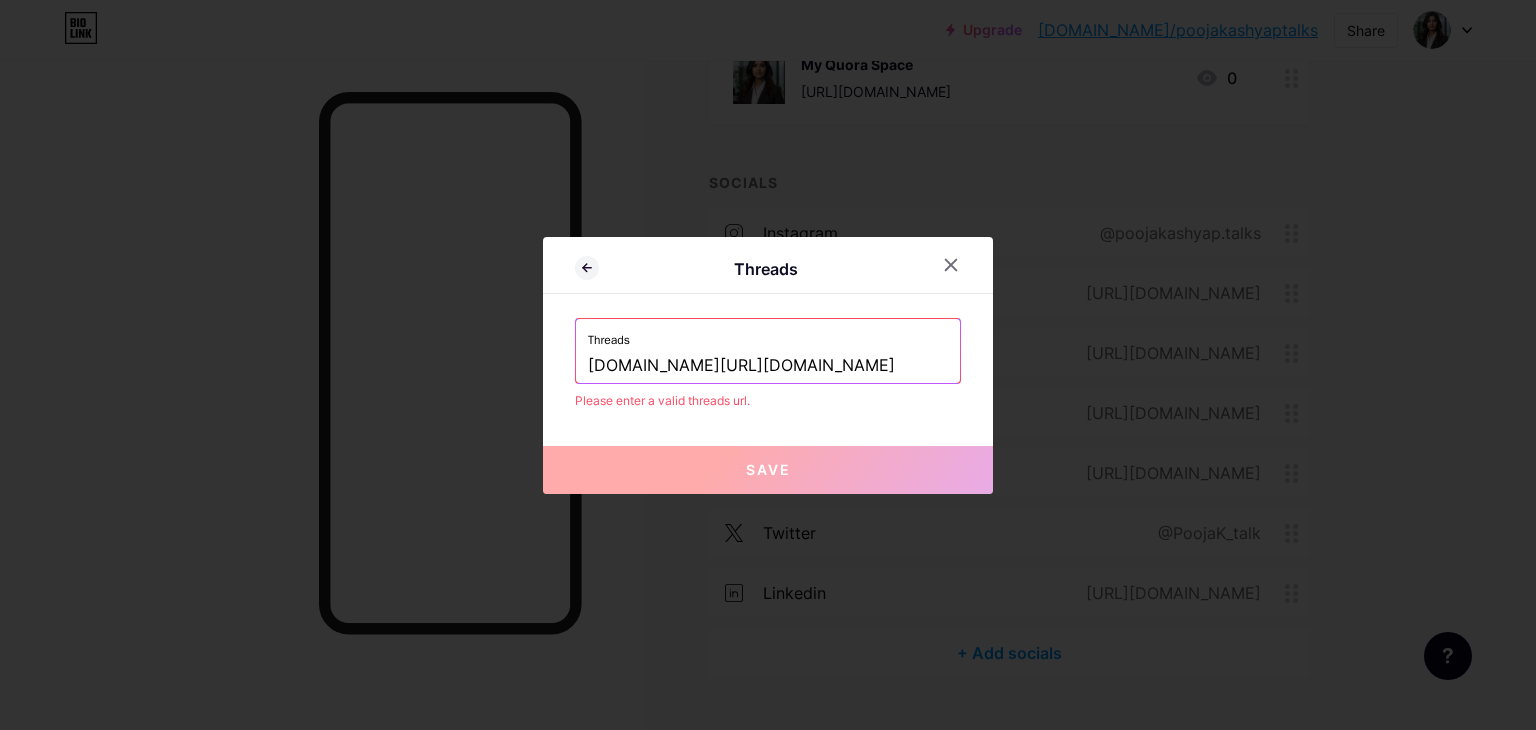 click on "Save" at bounding box center [768, 469] 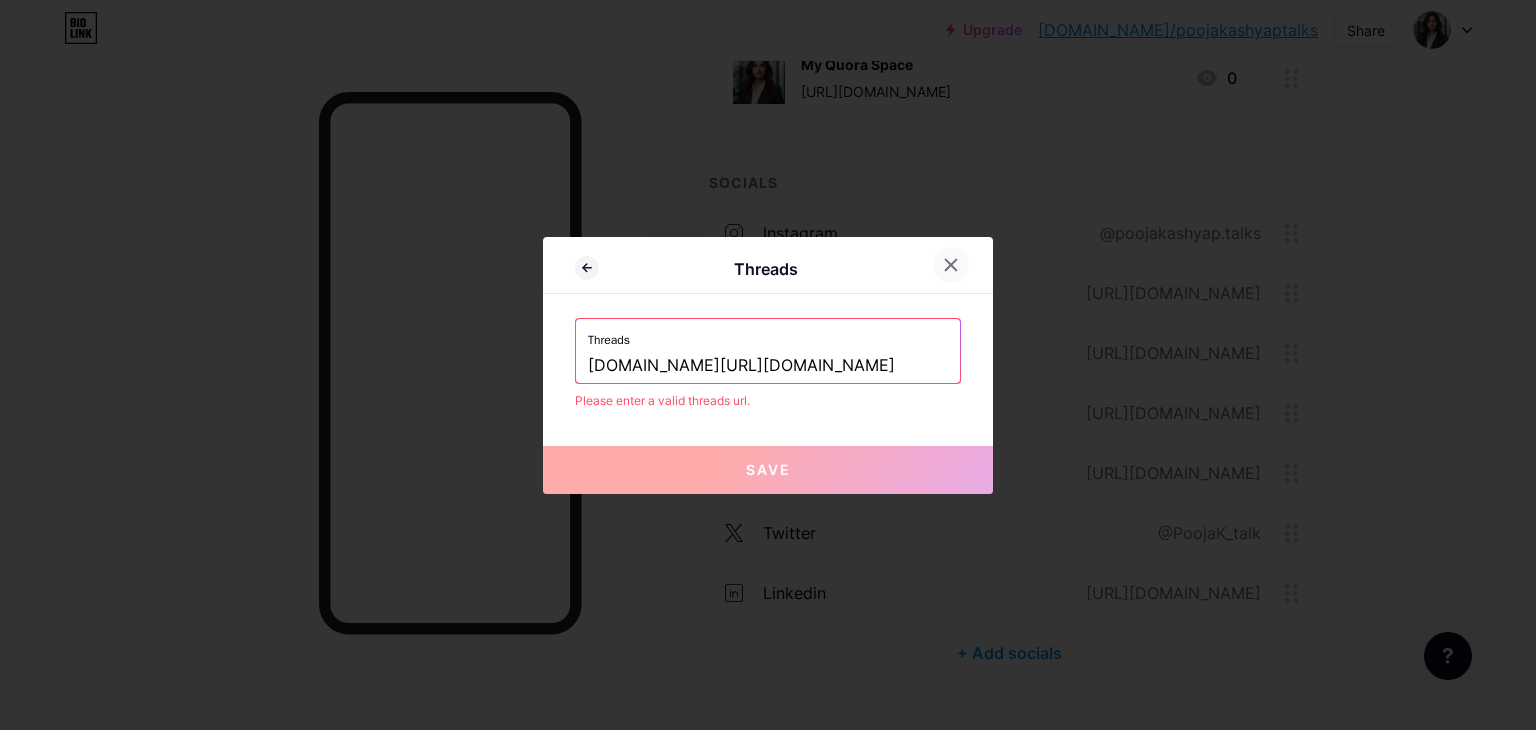 click 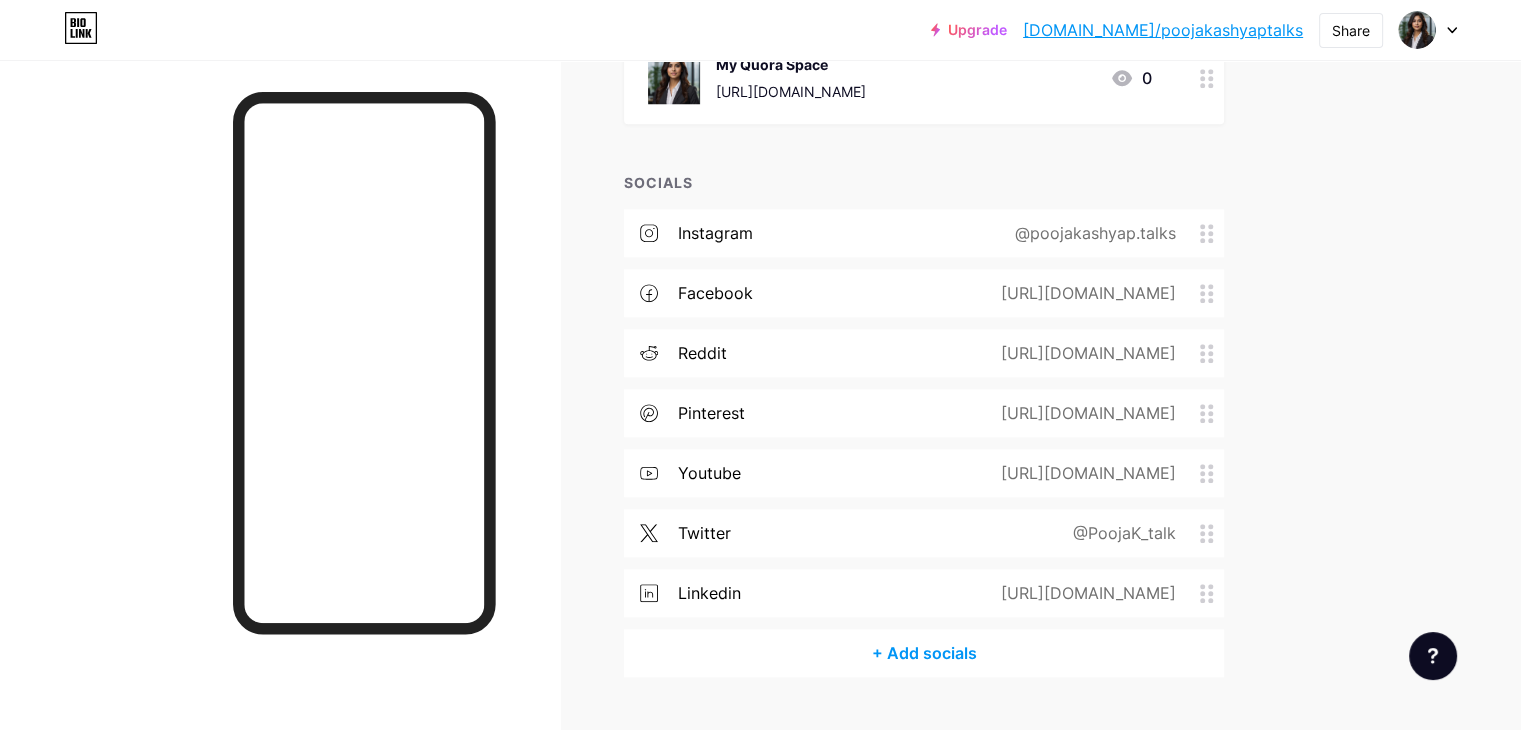 click on "+ Add socials" at bounding box center [924, 653] 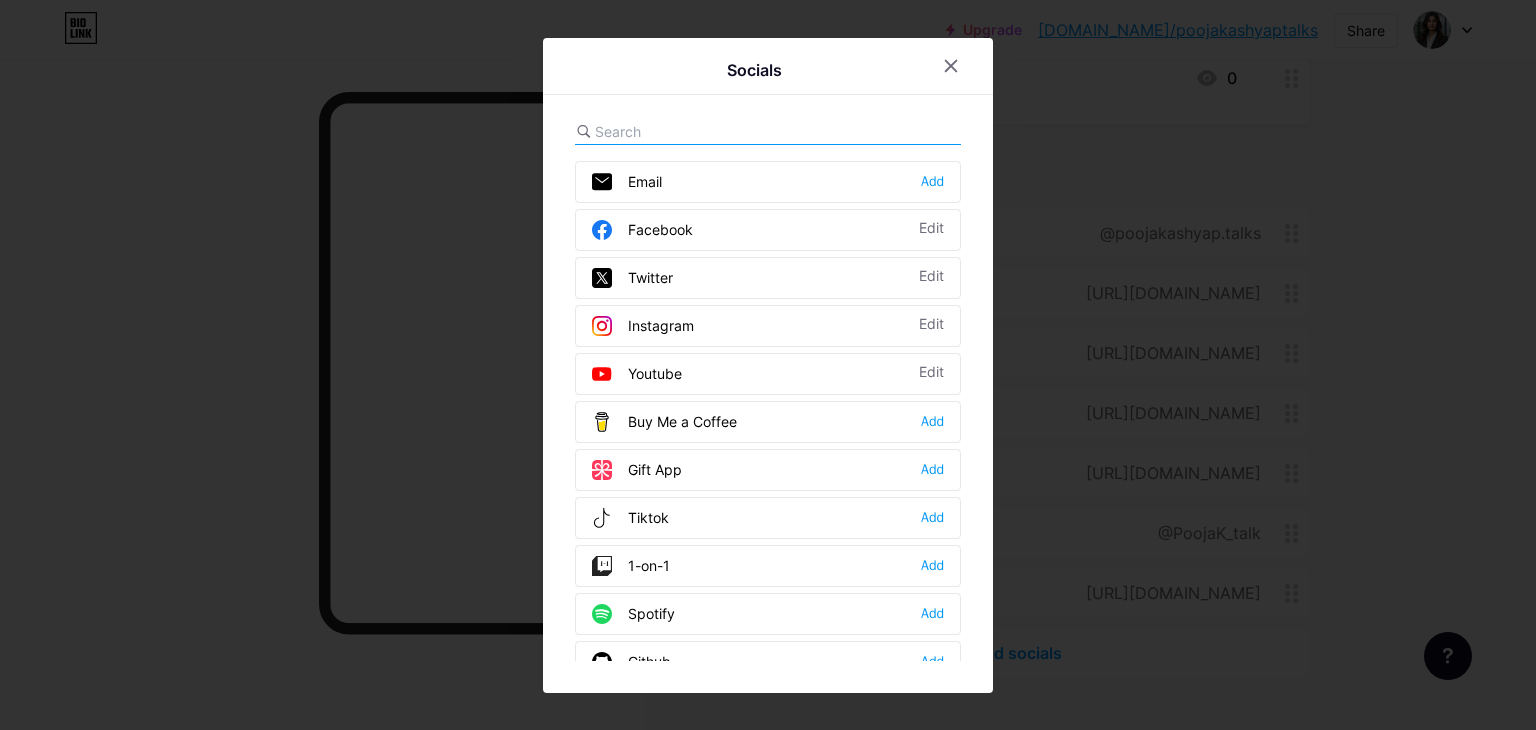 click at bounding box center [705, 131] 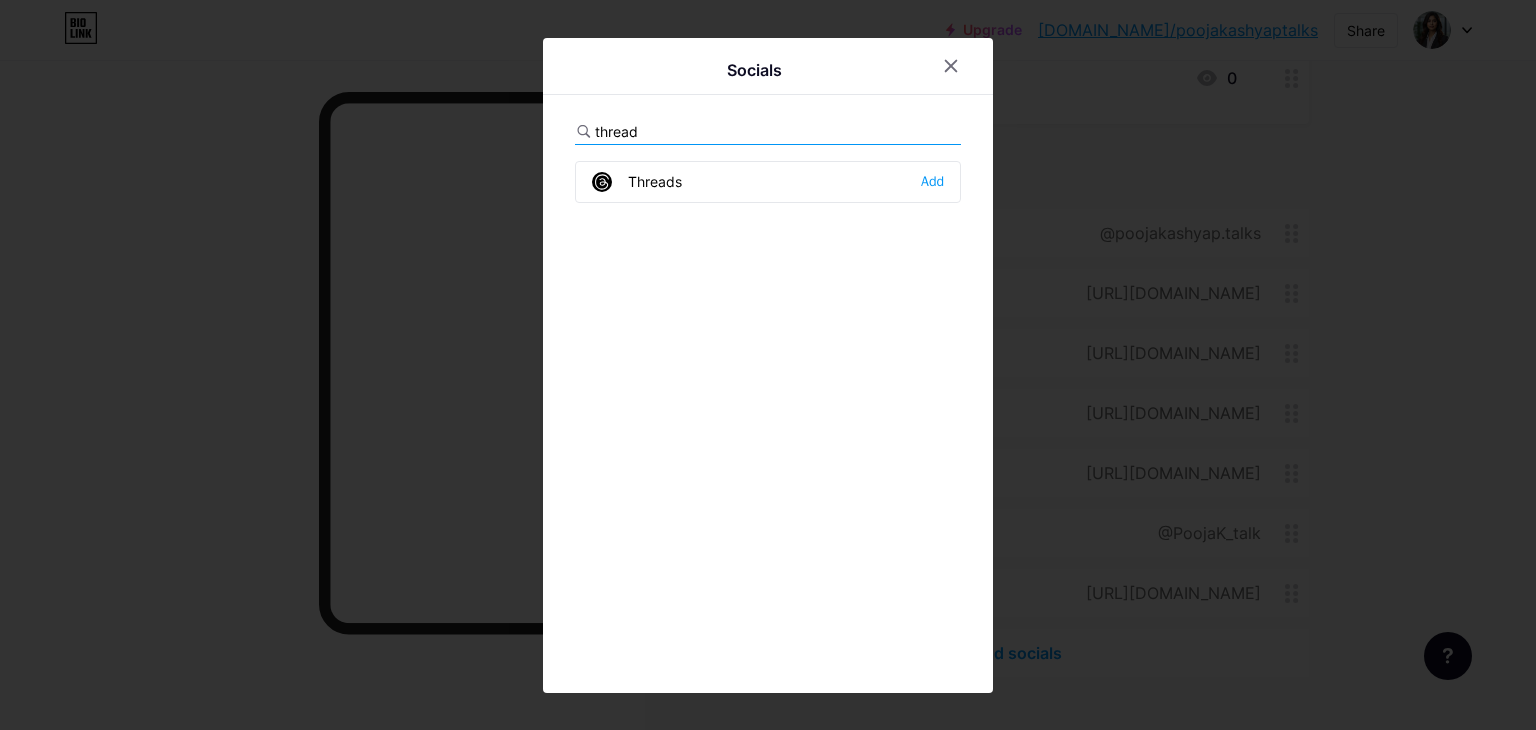 type on "thread" 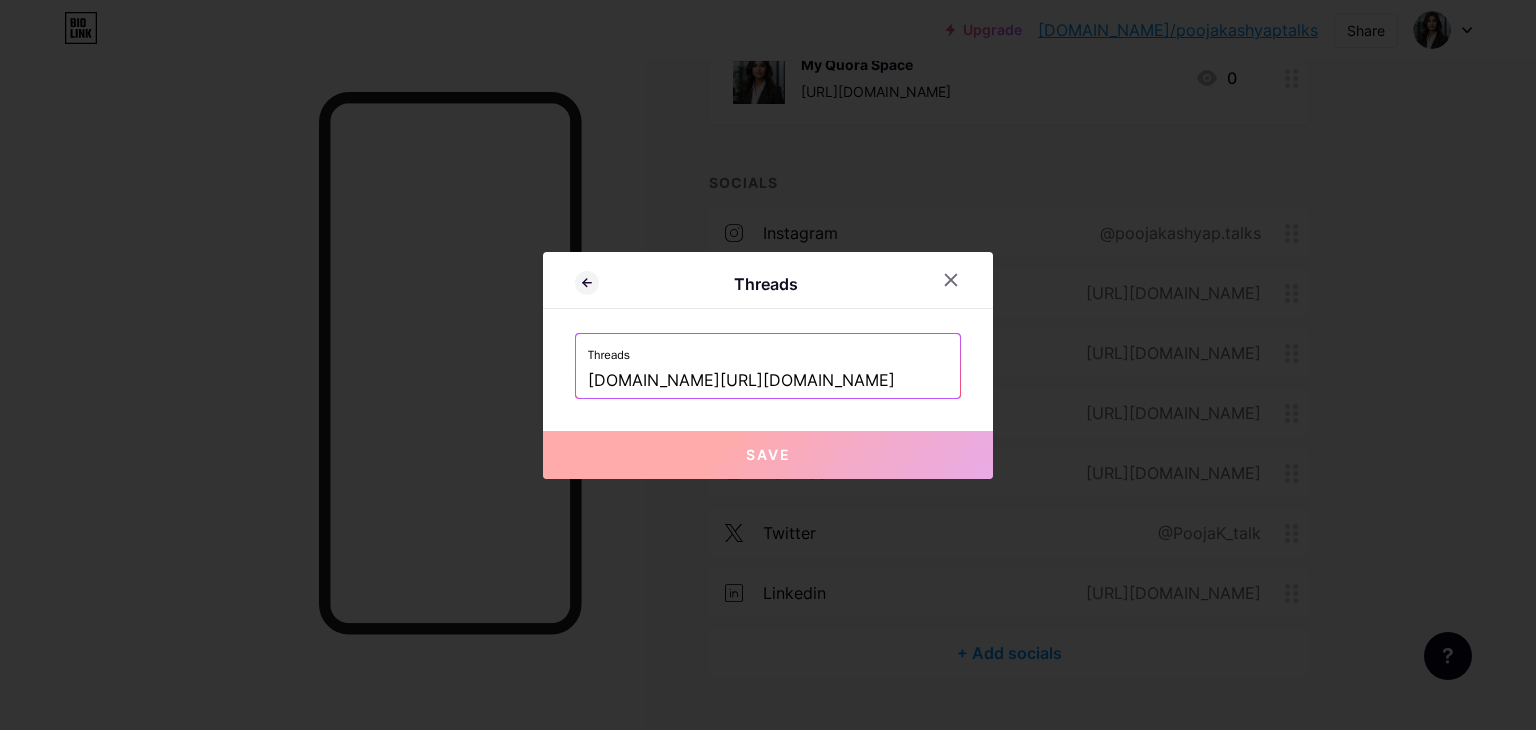 click on "[DOMAIN_NAME][URL][DOMAIN_NAME]" at bounding box center [768, 381] 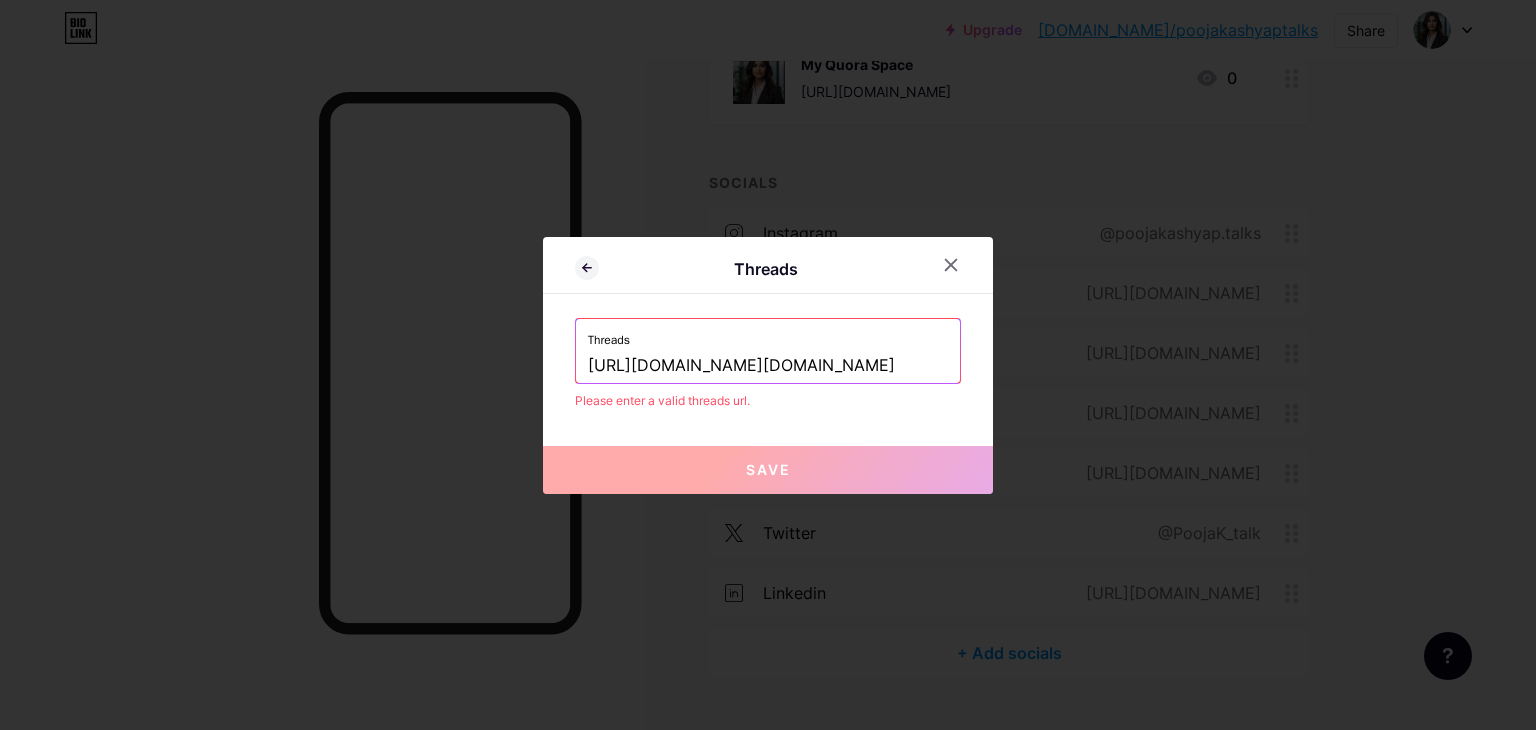 click on "[URL][DOMAIN_NAME][DOMAIN_NAME]" at bounding box center (768, 366) 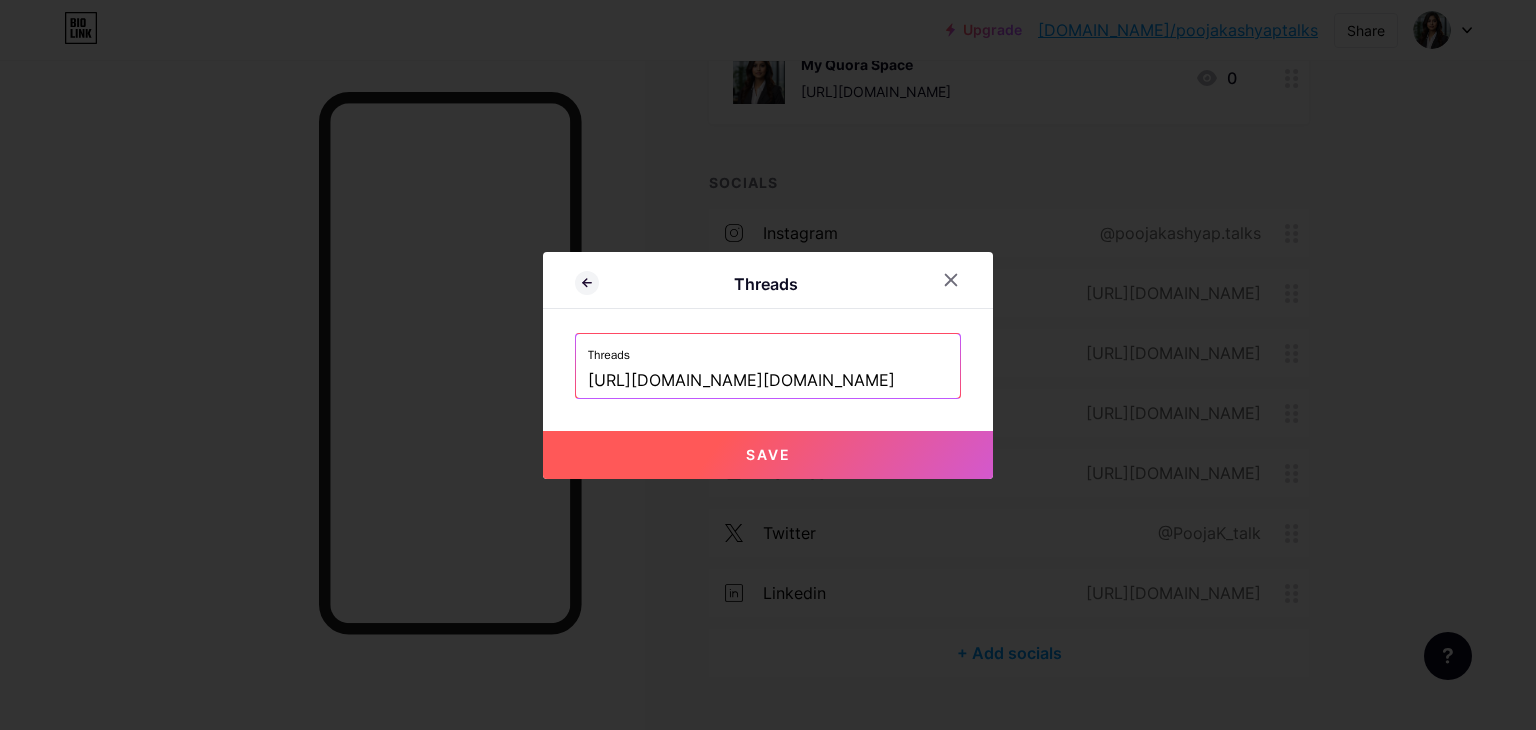 type on "[URL][DOMAIN_NAME][DOMAIN_NAME]" 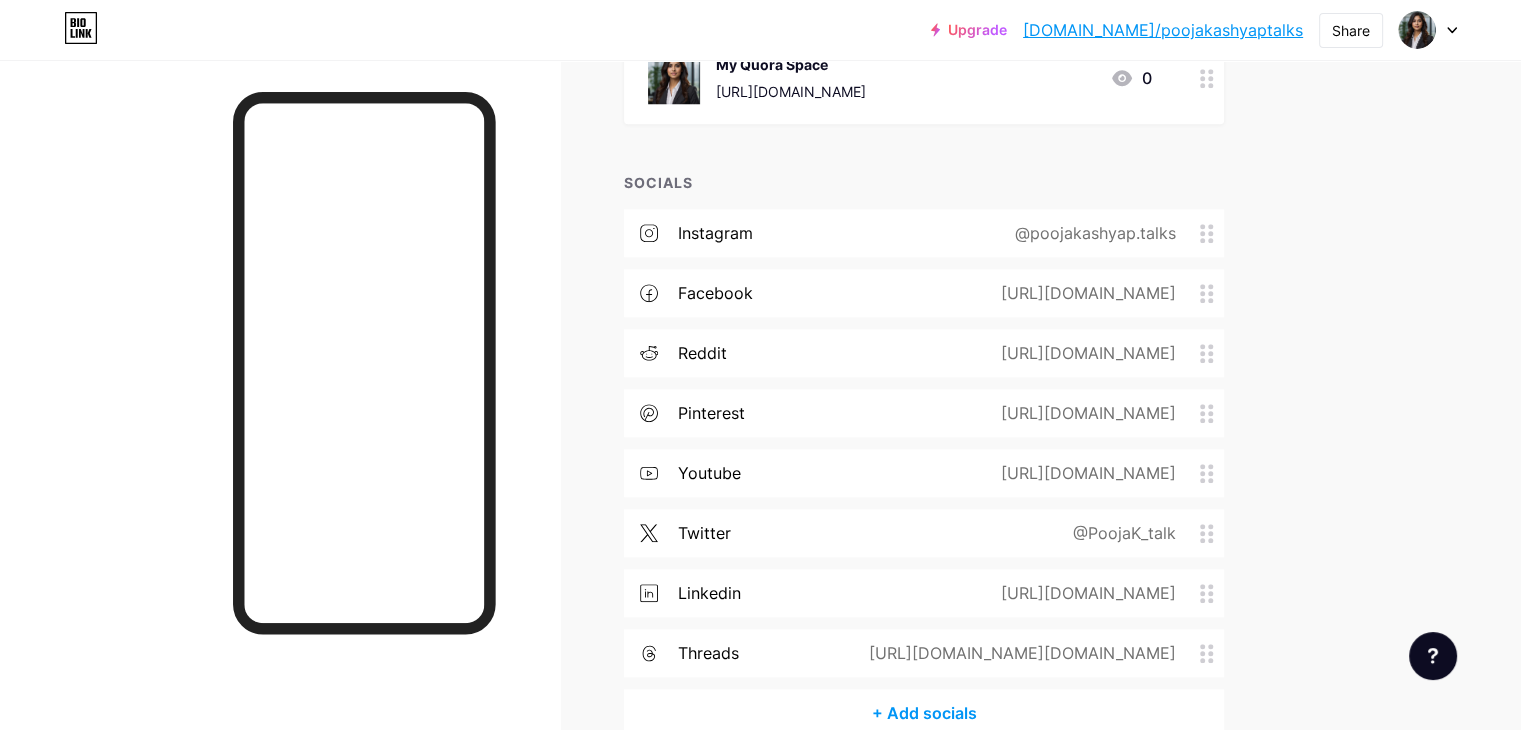 click on "@poojakashyap.talks" at bounding box center (1091, 233) 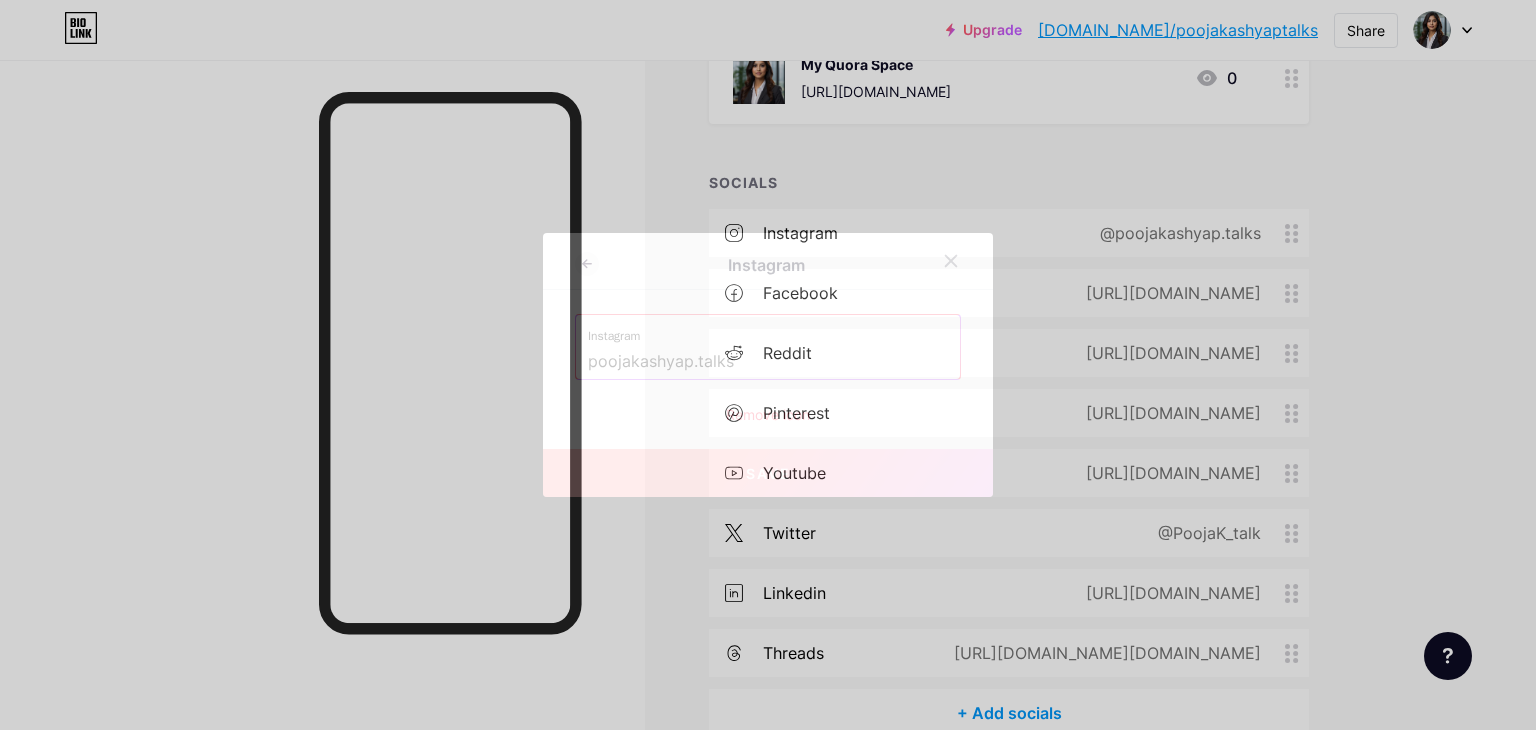 drag, startPoint x: 759, startPoint y: 357, endPoint x: 714, endPoint y: 361, distance: 45.17743 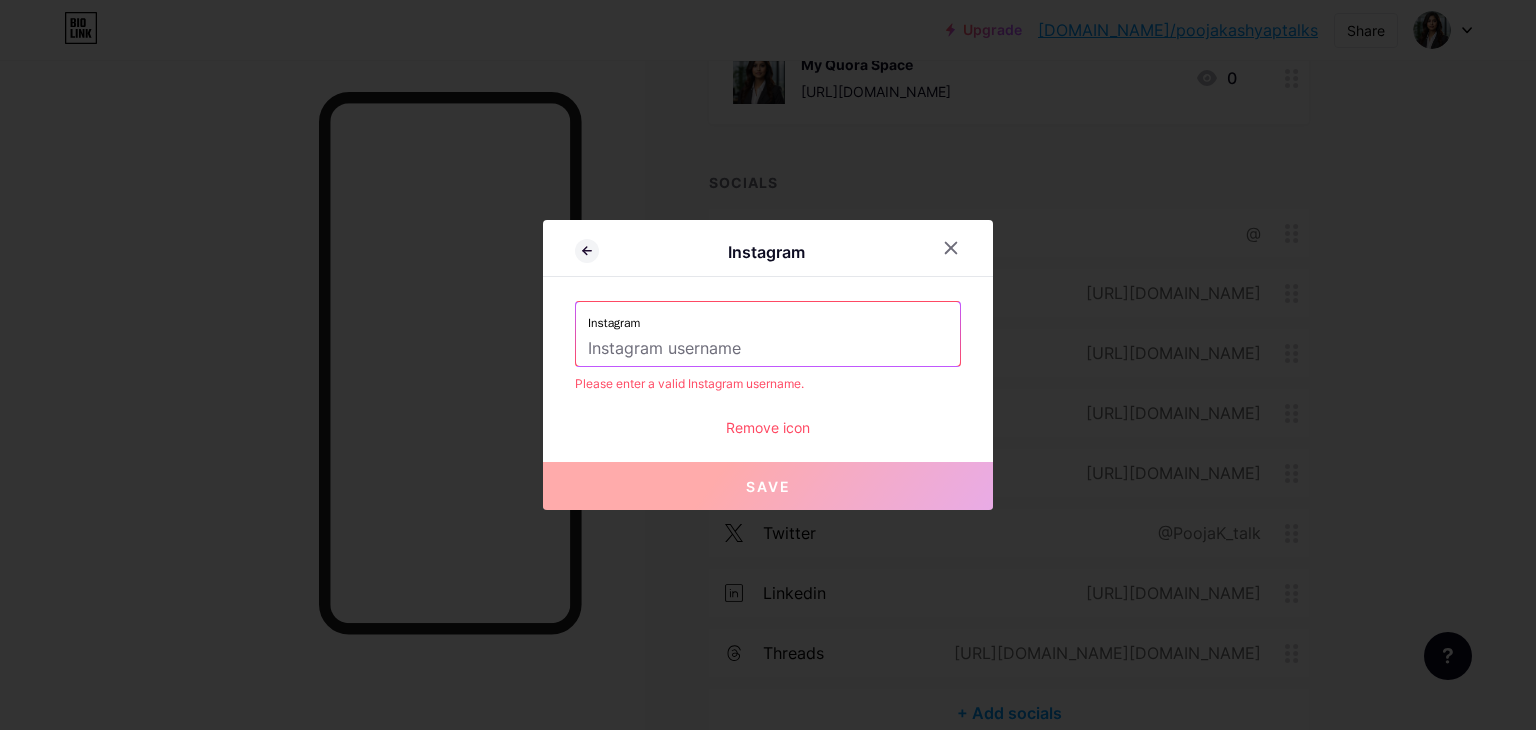 paste on "poojakashyap.talks" 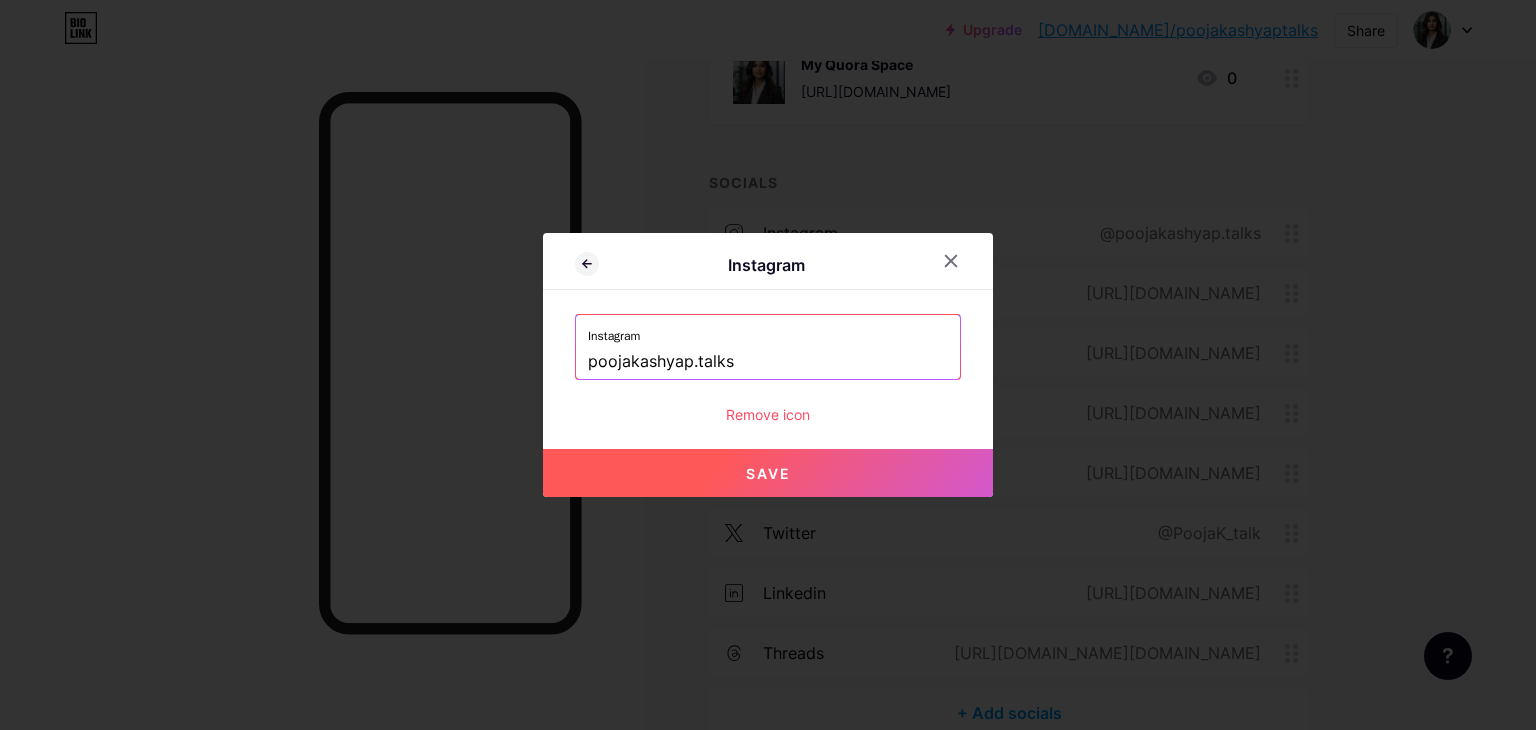click on "Save" at bounding box center [768, 473] 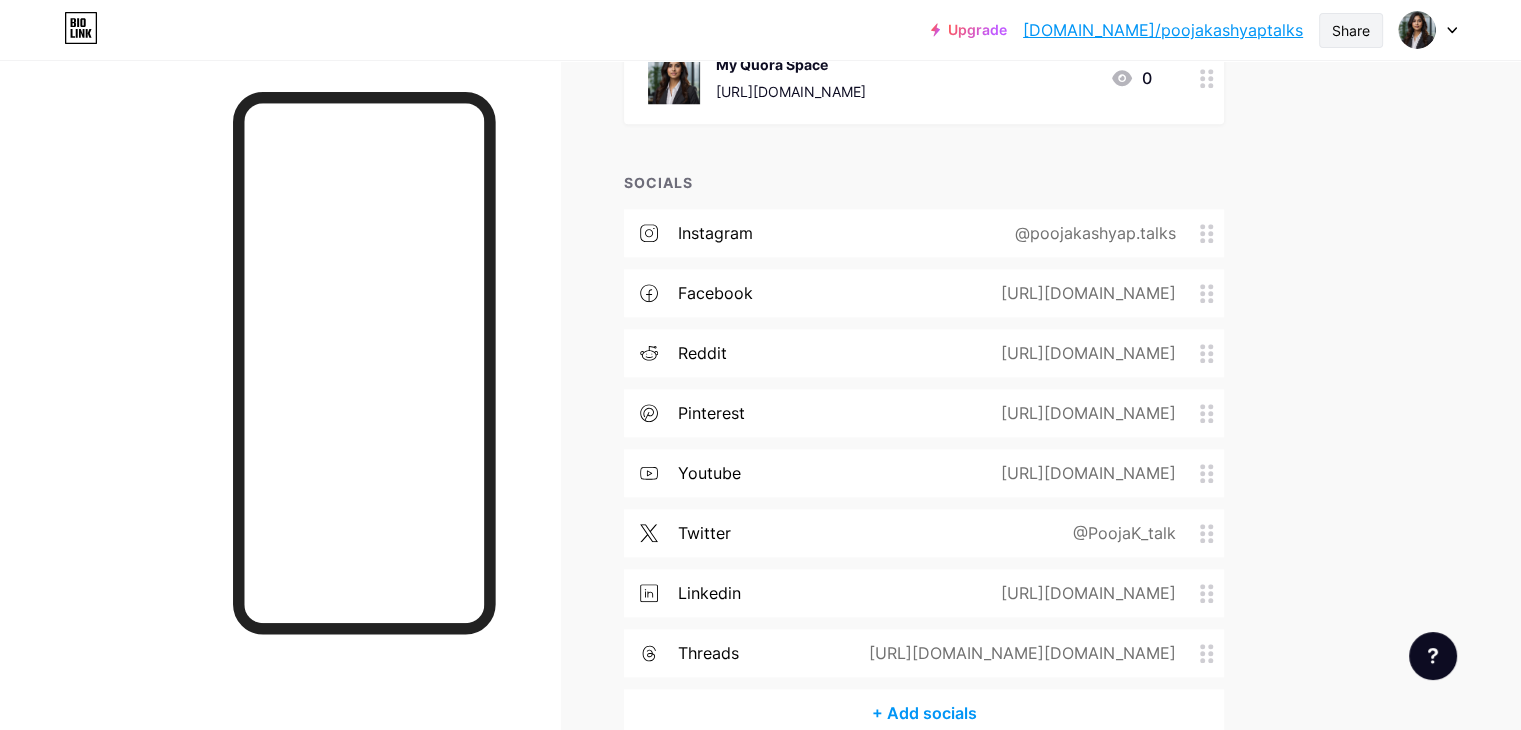click on "Share" at bounding box center (1351, 30) 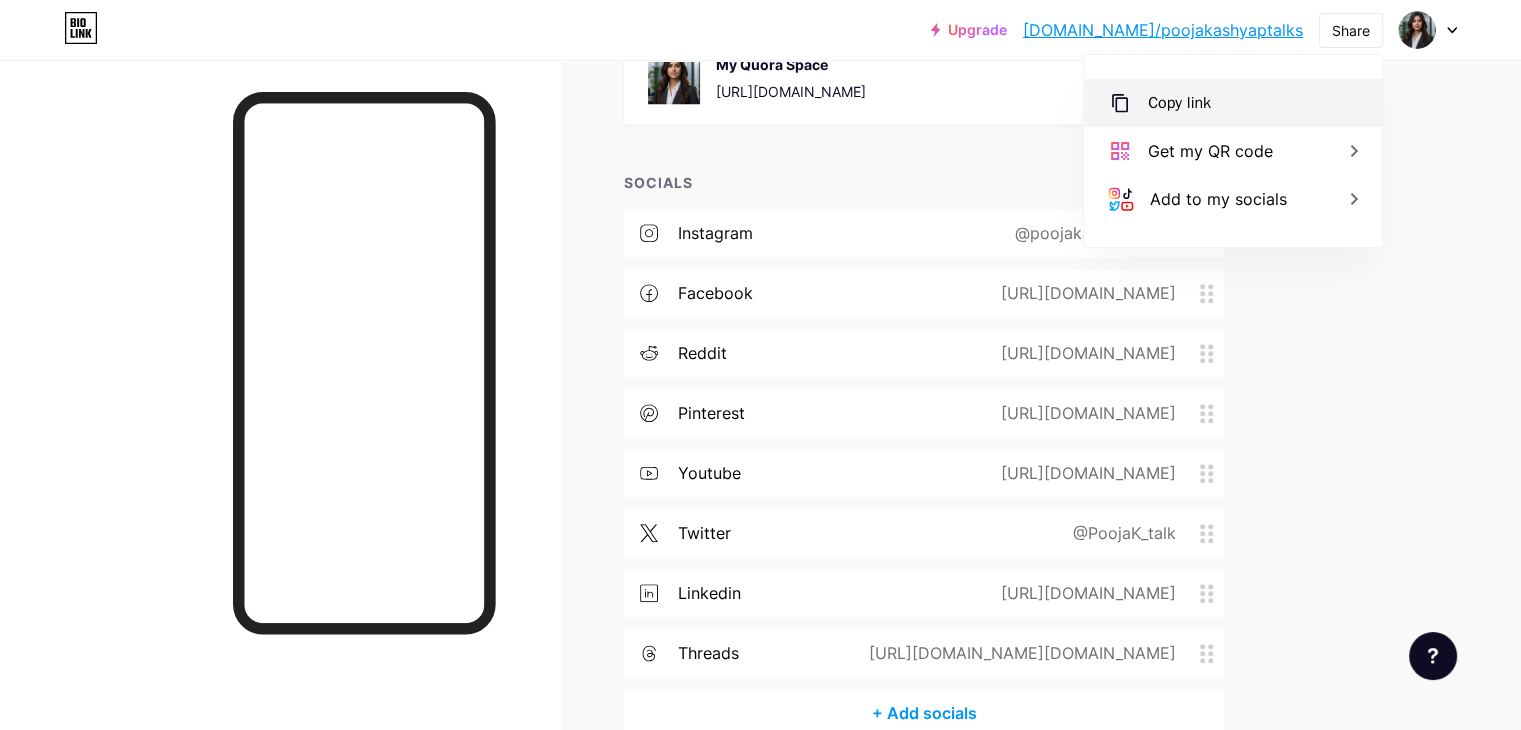 click on "Copy link" at bounding box center (1233, 103) 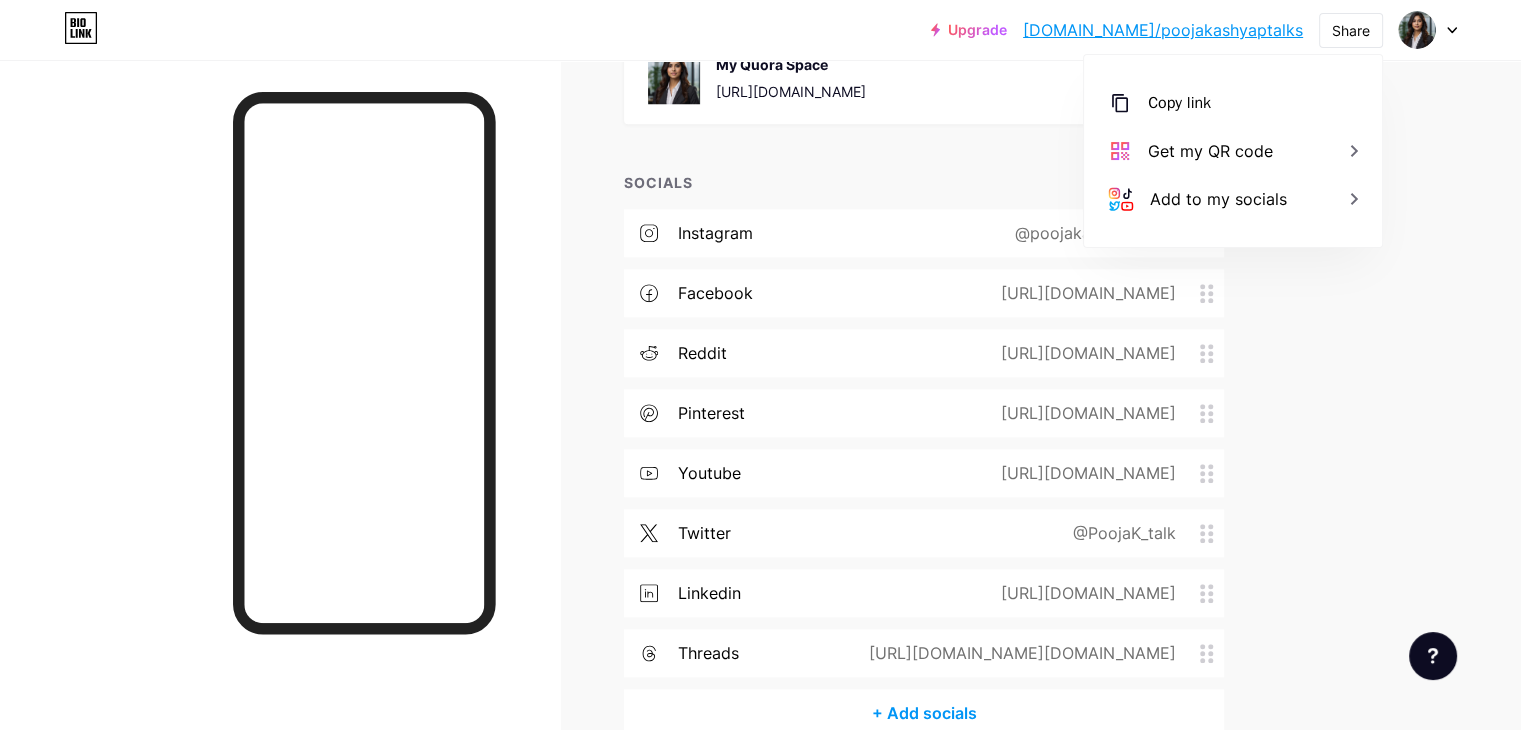 click on "instagram
@poojakashyap.talks" at bounding box center (924, 233) 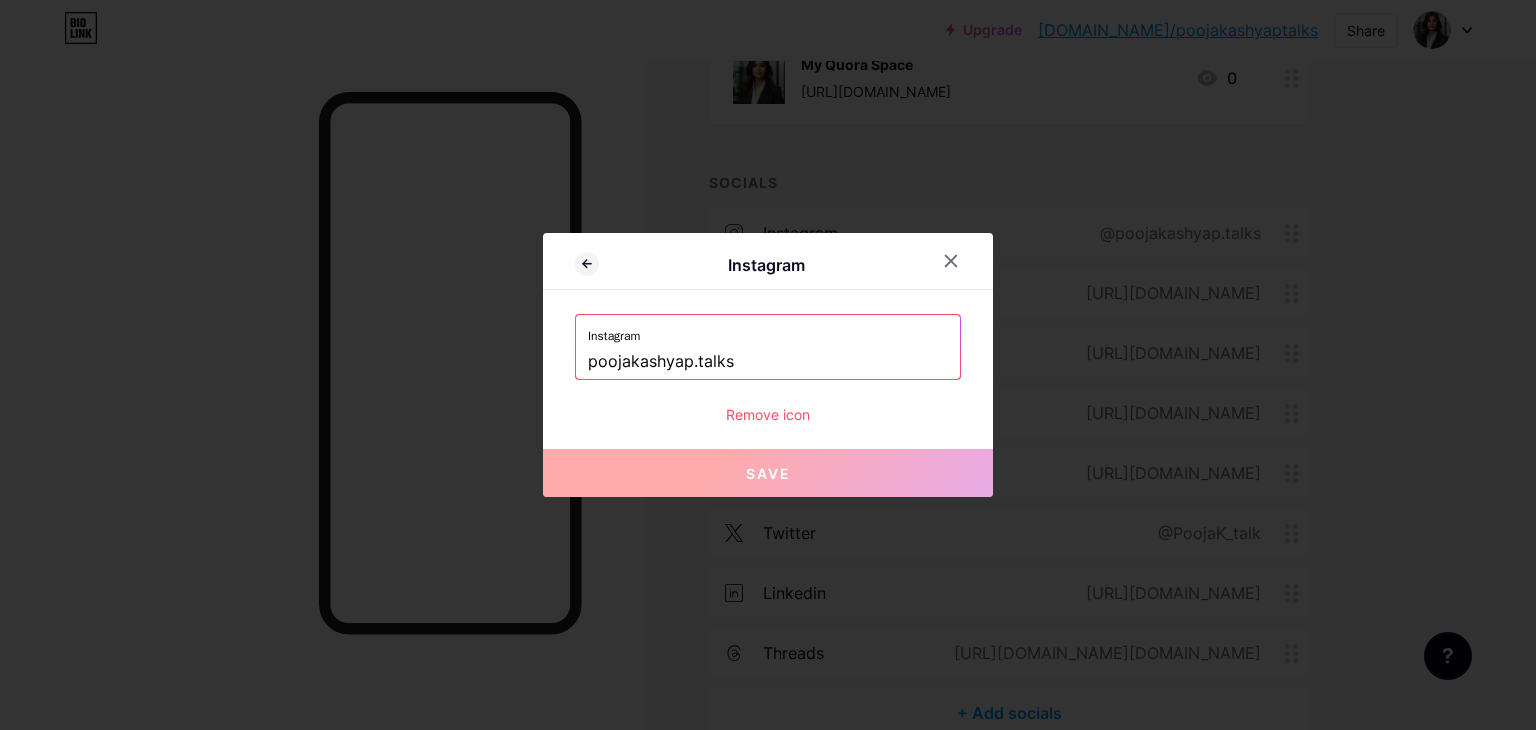 drag, startPoint x: 547, startPoint y: 345, endPoint x: 514, endPoint y: 344, distance: 33.01515 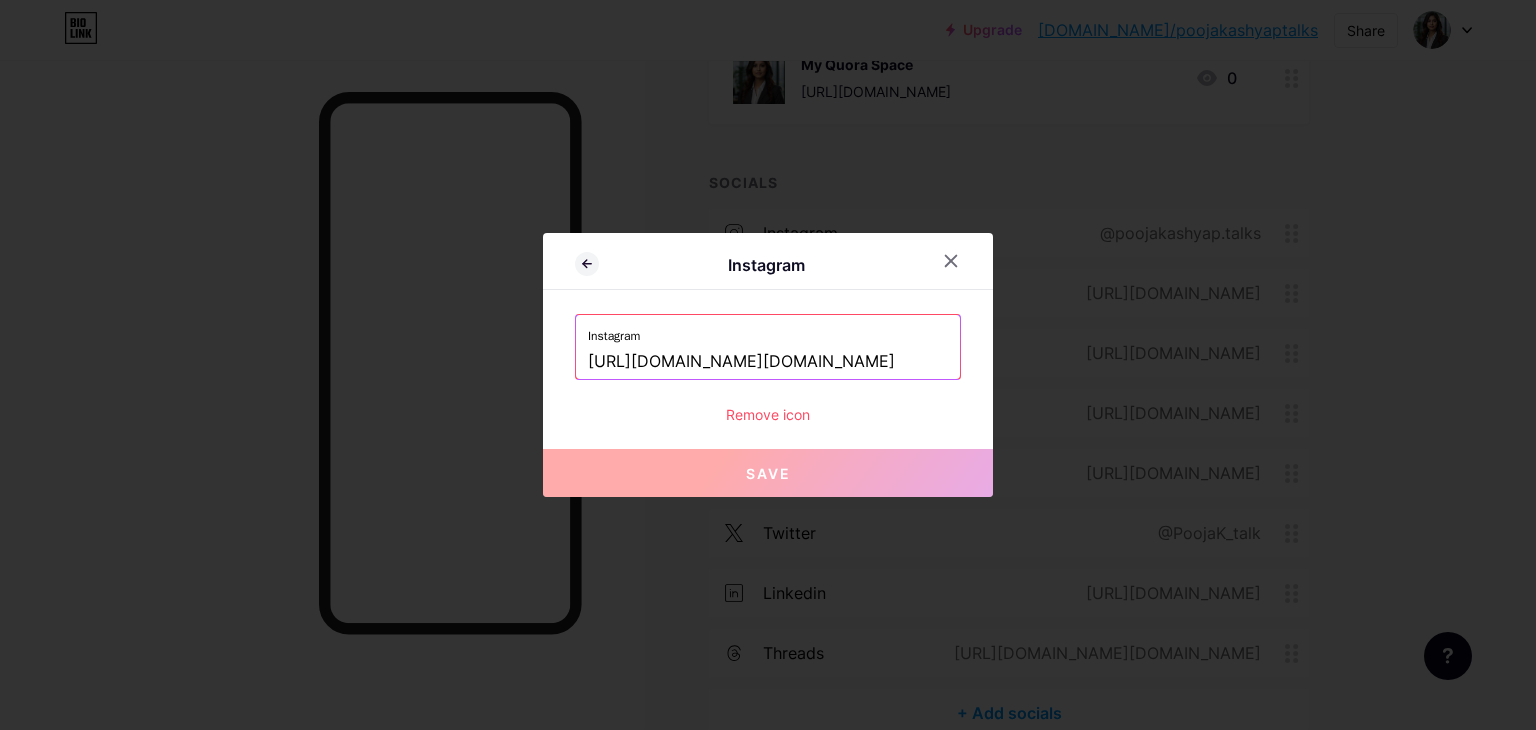 scroll, scrollTop: 0, scrollLeft: 4, axis: horizontal 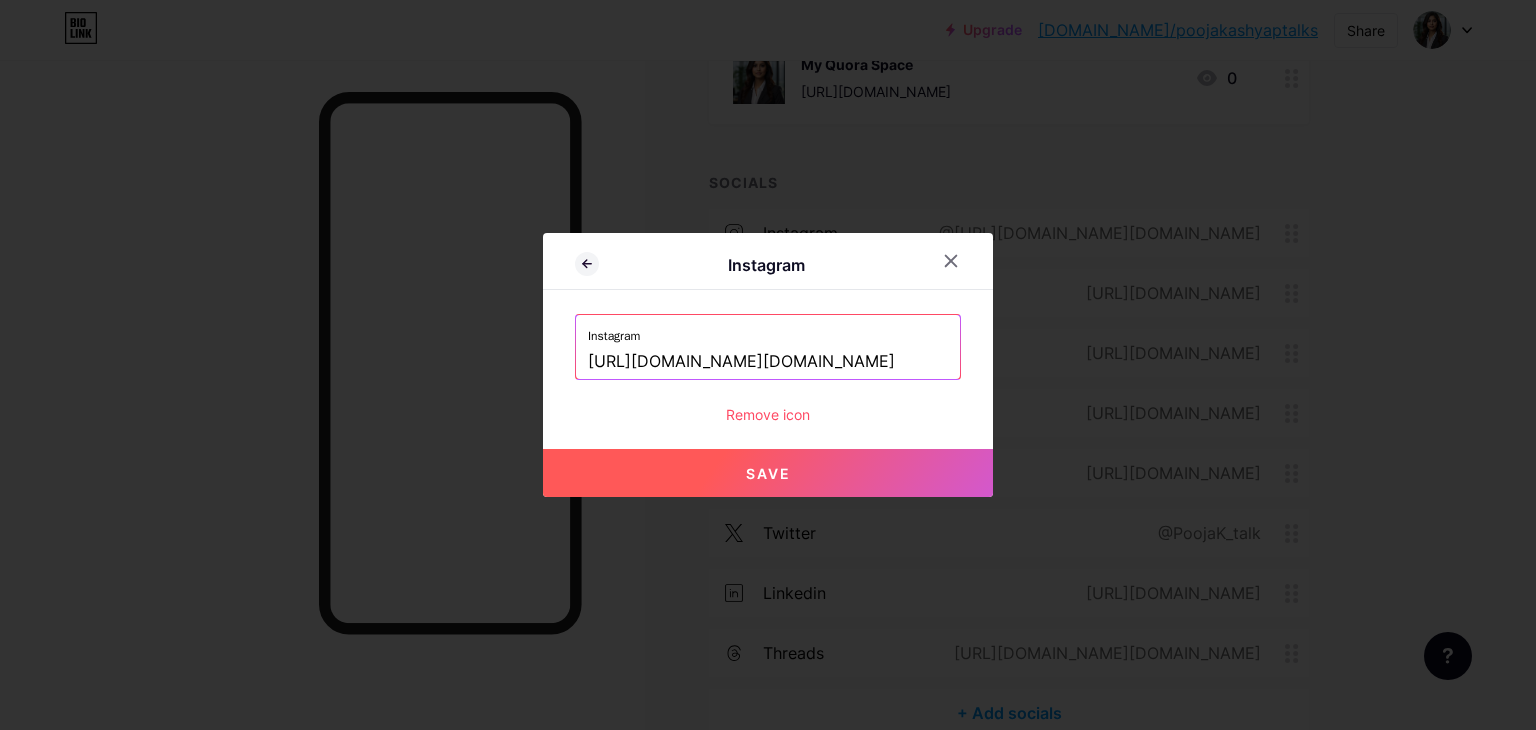 click on "Save" at bounding box center [768, 473] 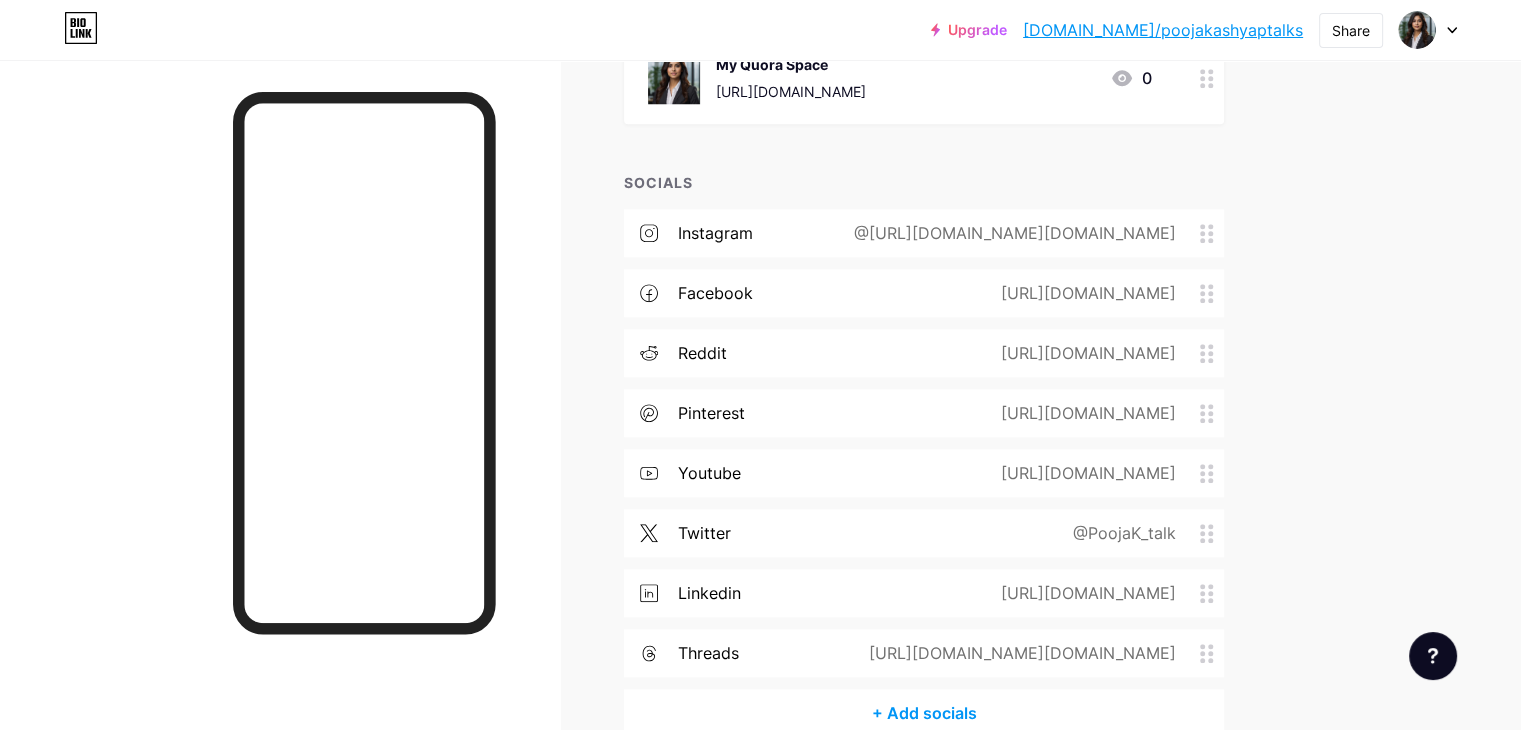 click on "@[URL][DOMAIN_NAME][DOMAIN_NAME]" at bounding box center [1011, 233] 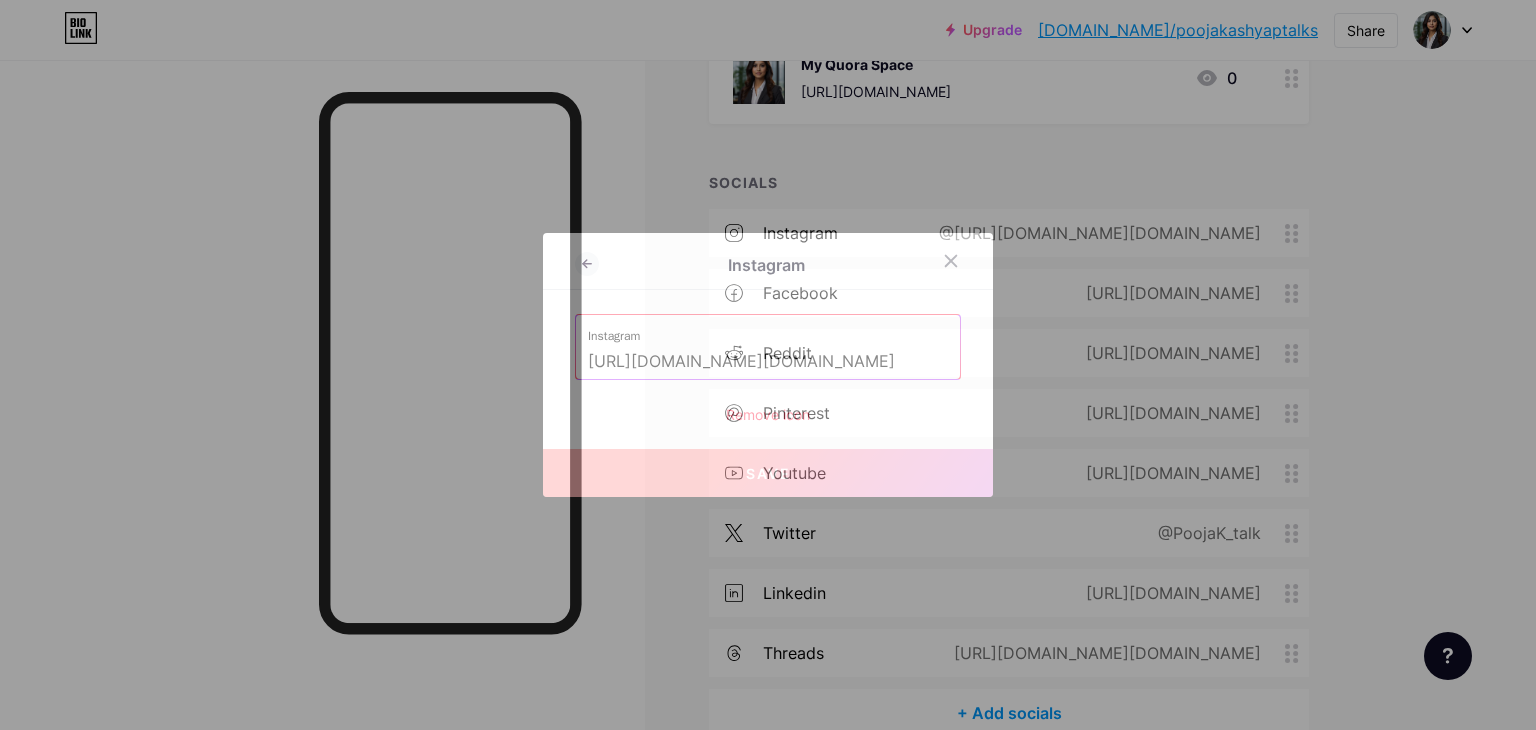 drag, startPoint x: 944, startPoint y: 358, endPoint x: 594, endPoint y: 348, distance: 350.14282 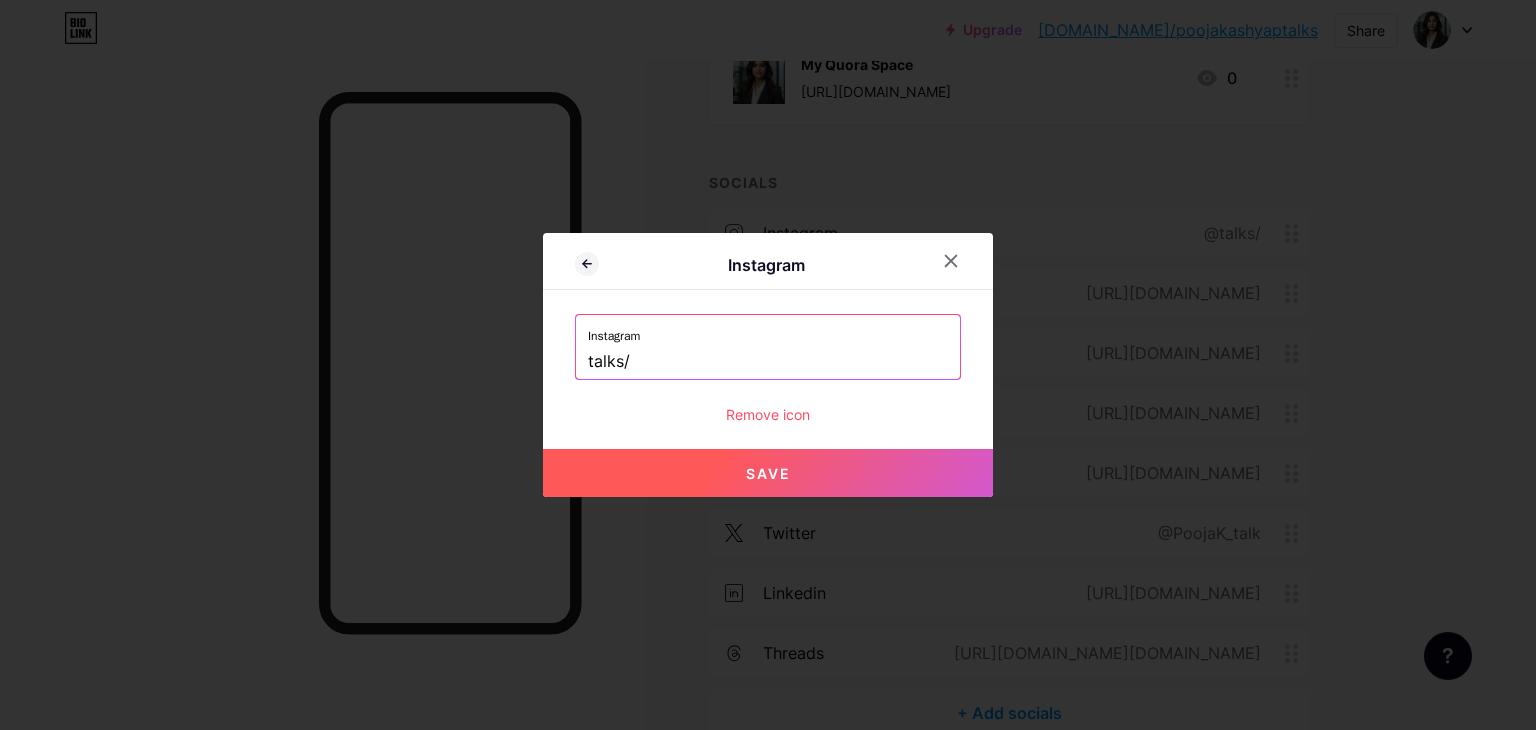drag, startPoint x: 664, startPoint y: 357, endPoint x: 500, endPoint y: 357, distance: 164 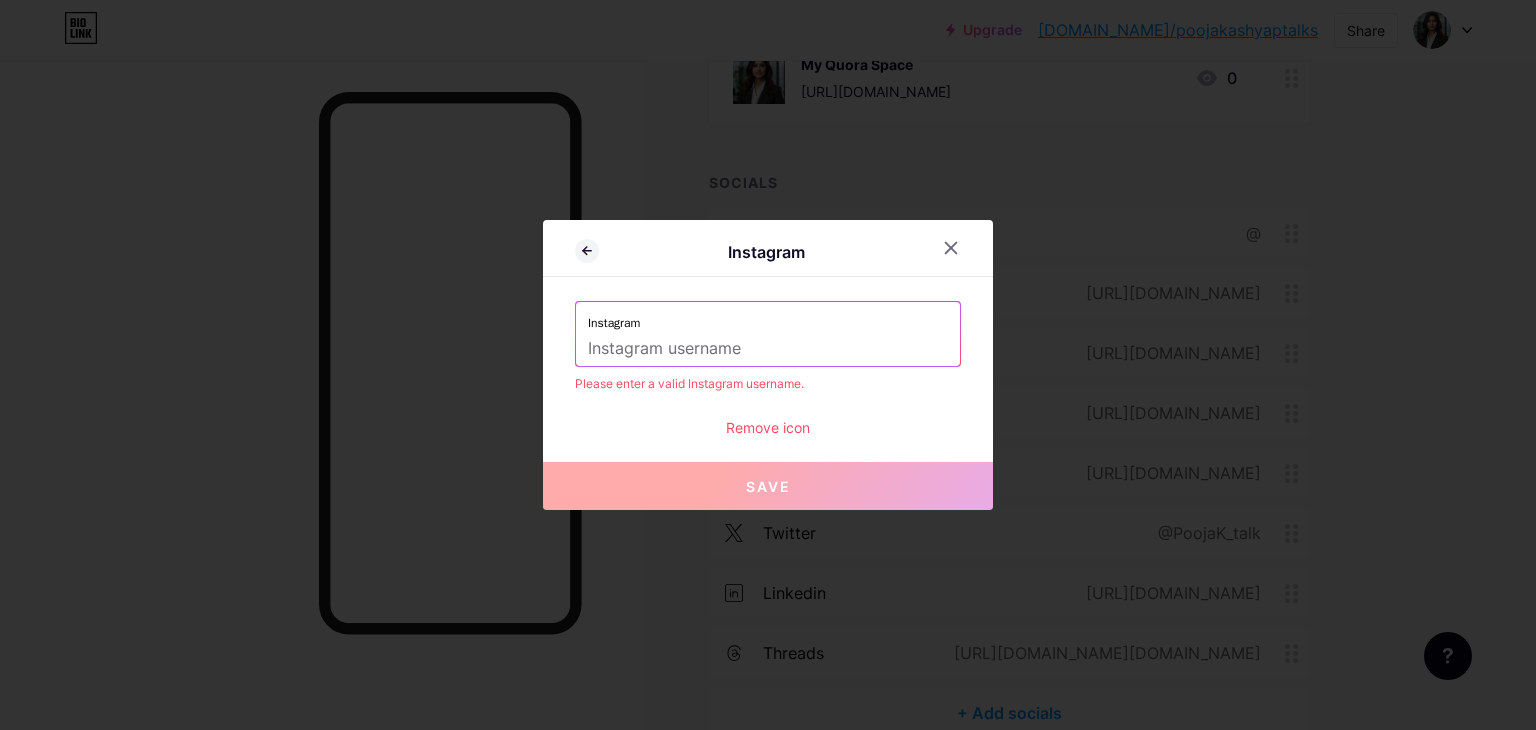 paste on "[PERSON_NAME]" 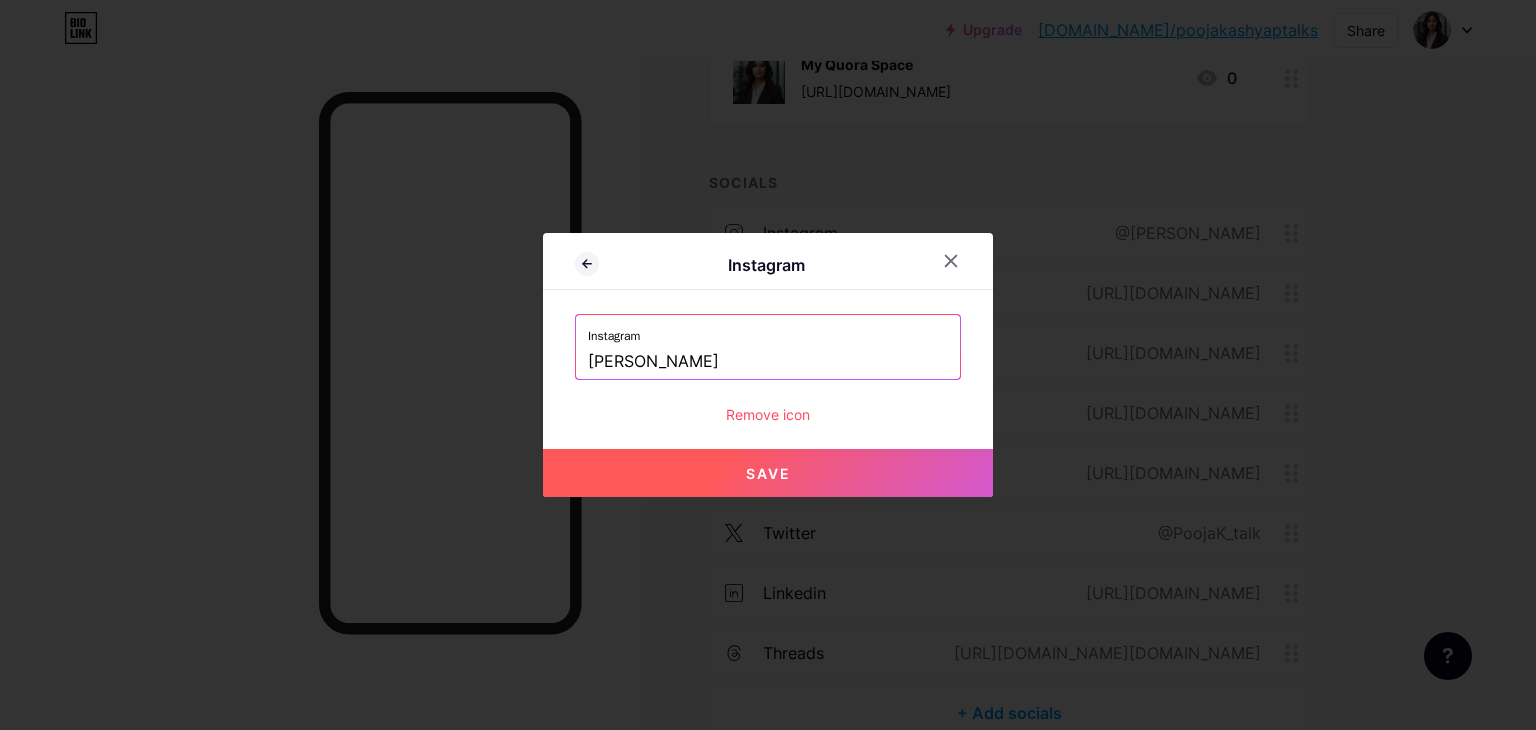 click on "Save" at bounding box center (768, 473) 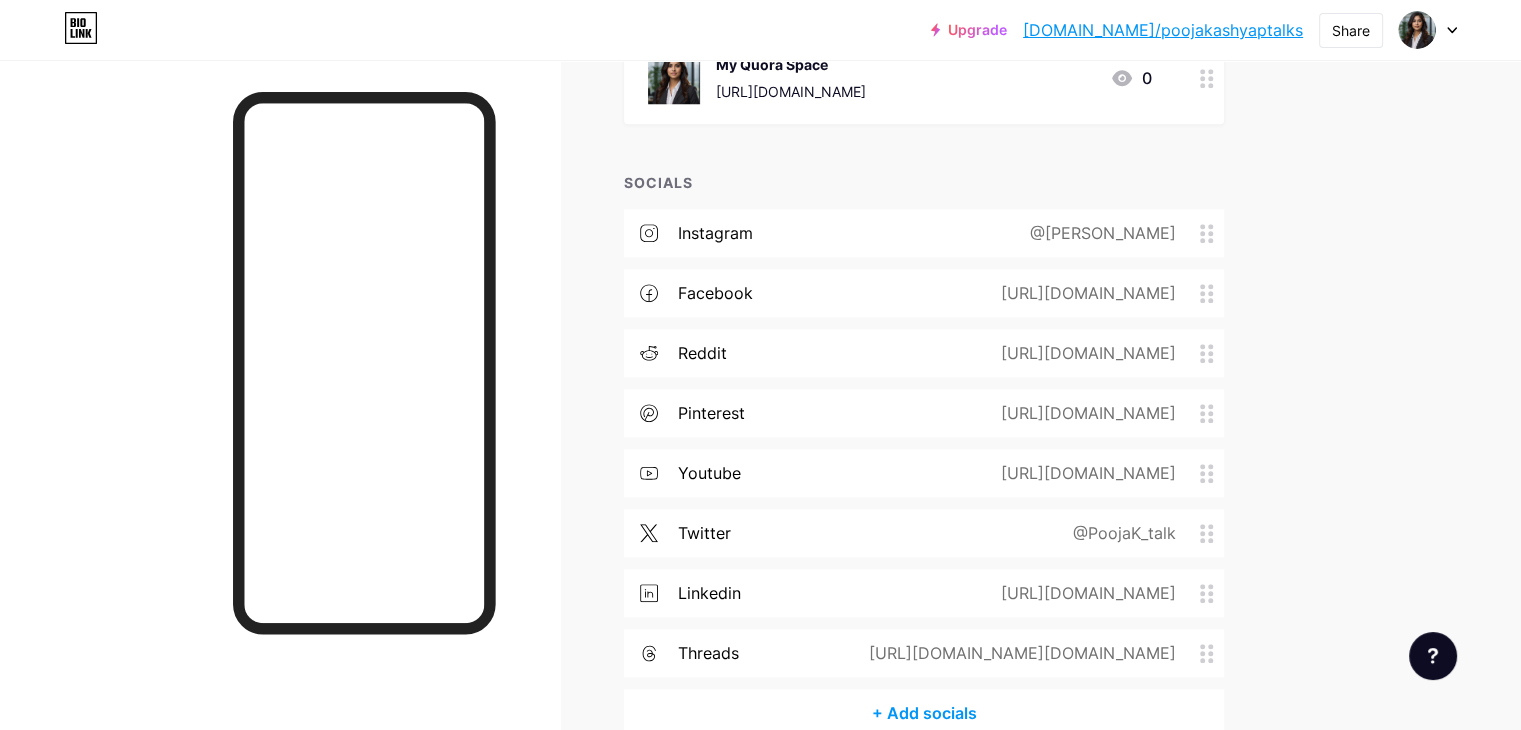 click on "@[PERSON_NAME]" at bounding box center [1099, 233] 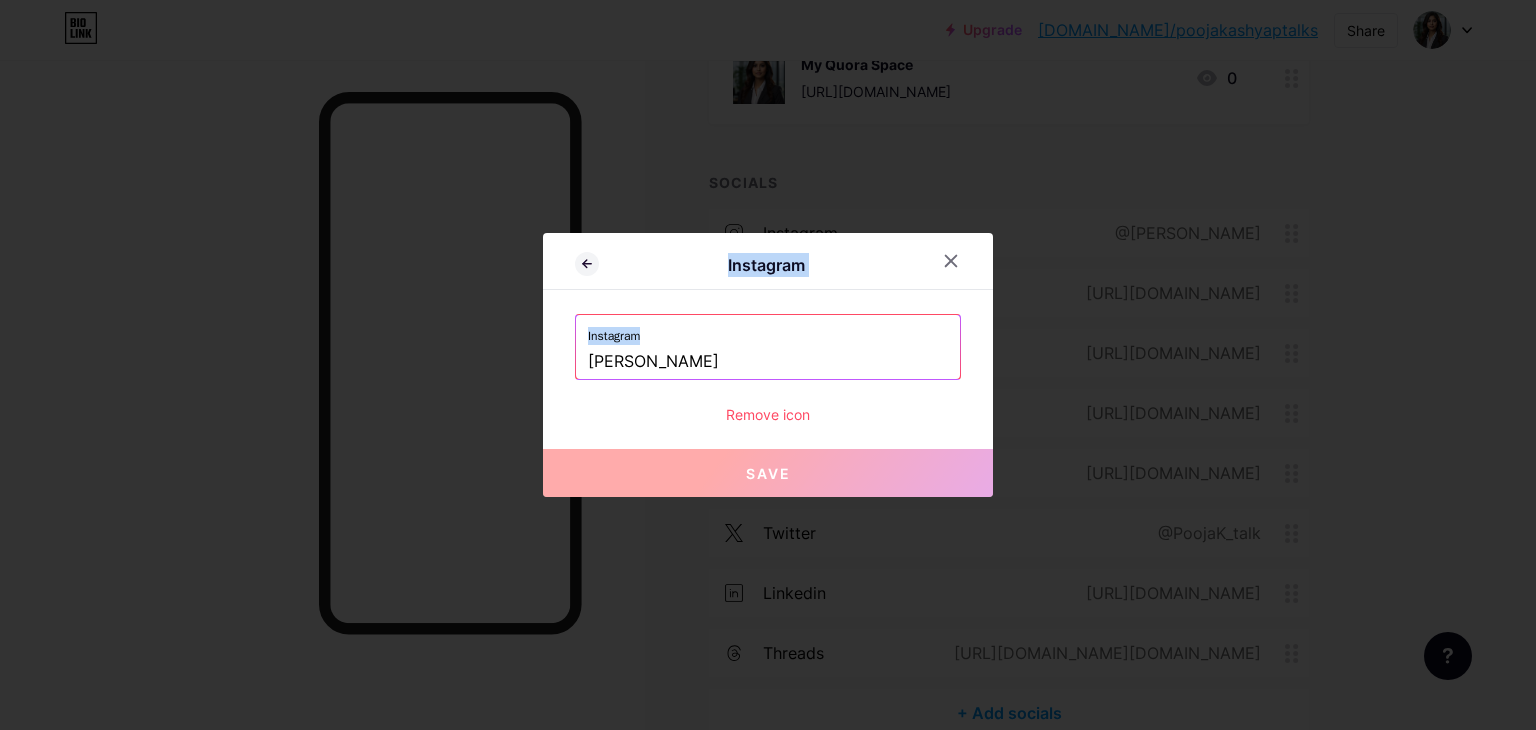drag, startPoint x: 816, startPoint y: 341, endPoint x: 528, endPoint y: 358, distance: 288.5013 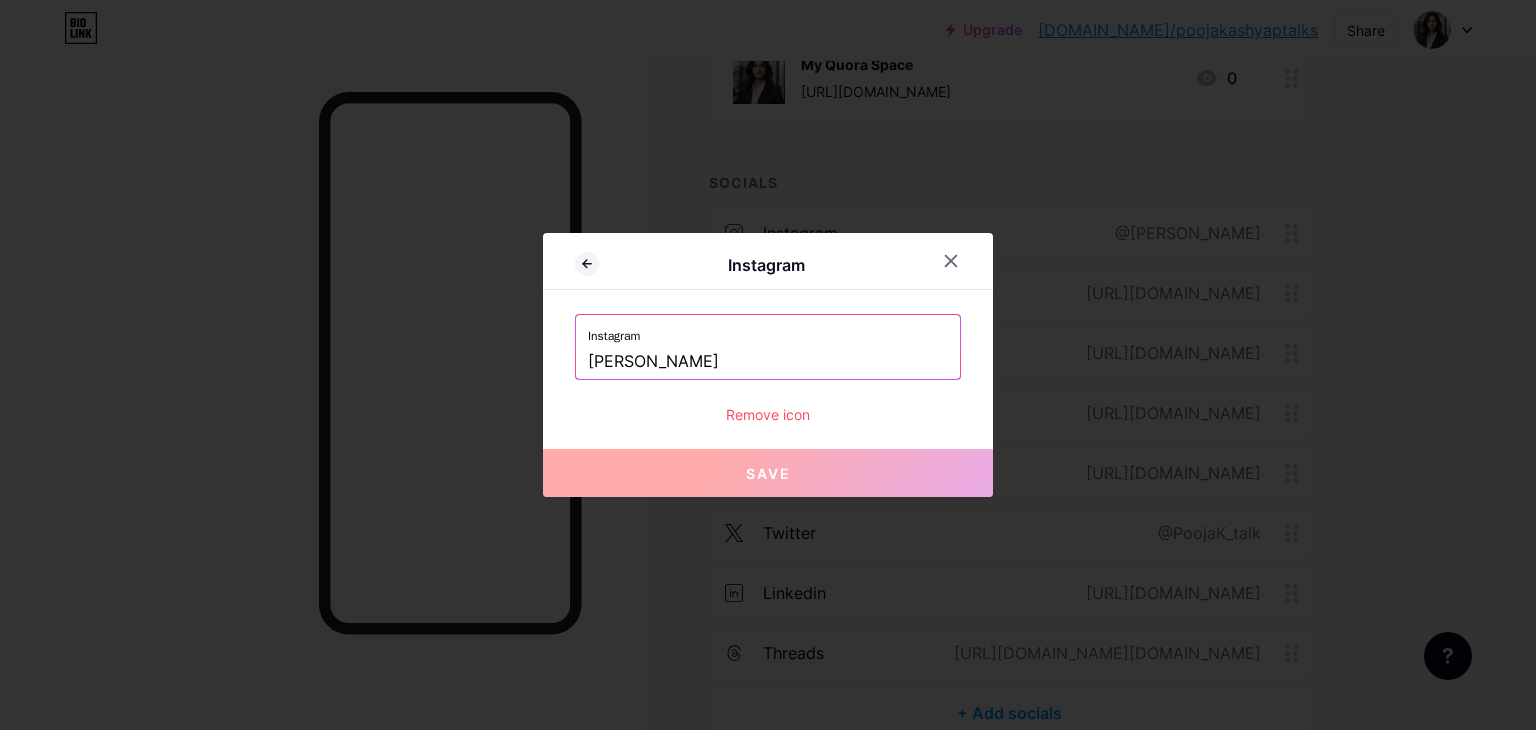click on "[PERSON_NAME]" at bounding box center (768, 362) 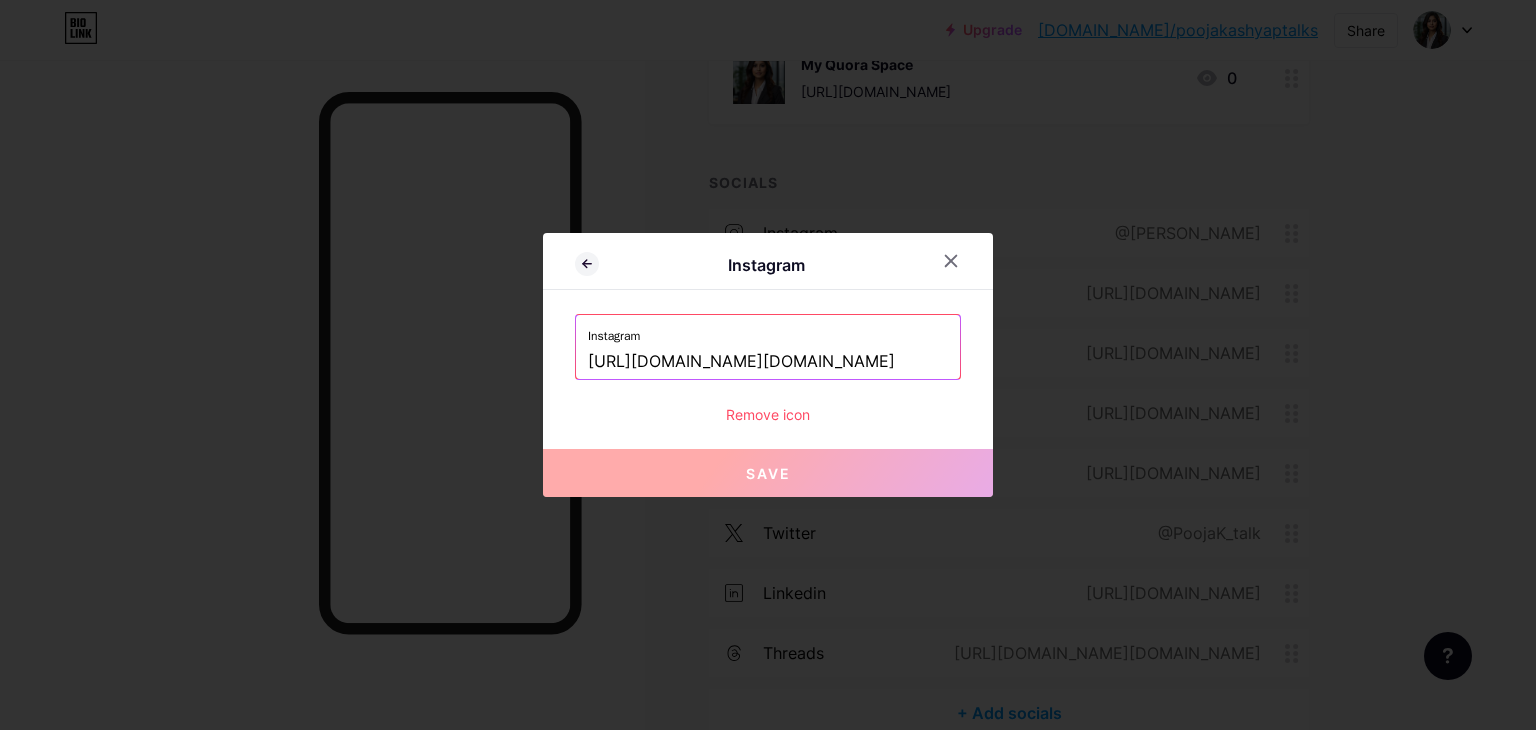 scroll, scrollTop: 0, scrollLeft: 4, axis: horizontal 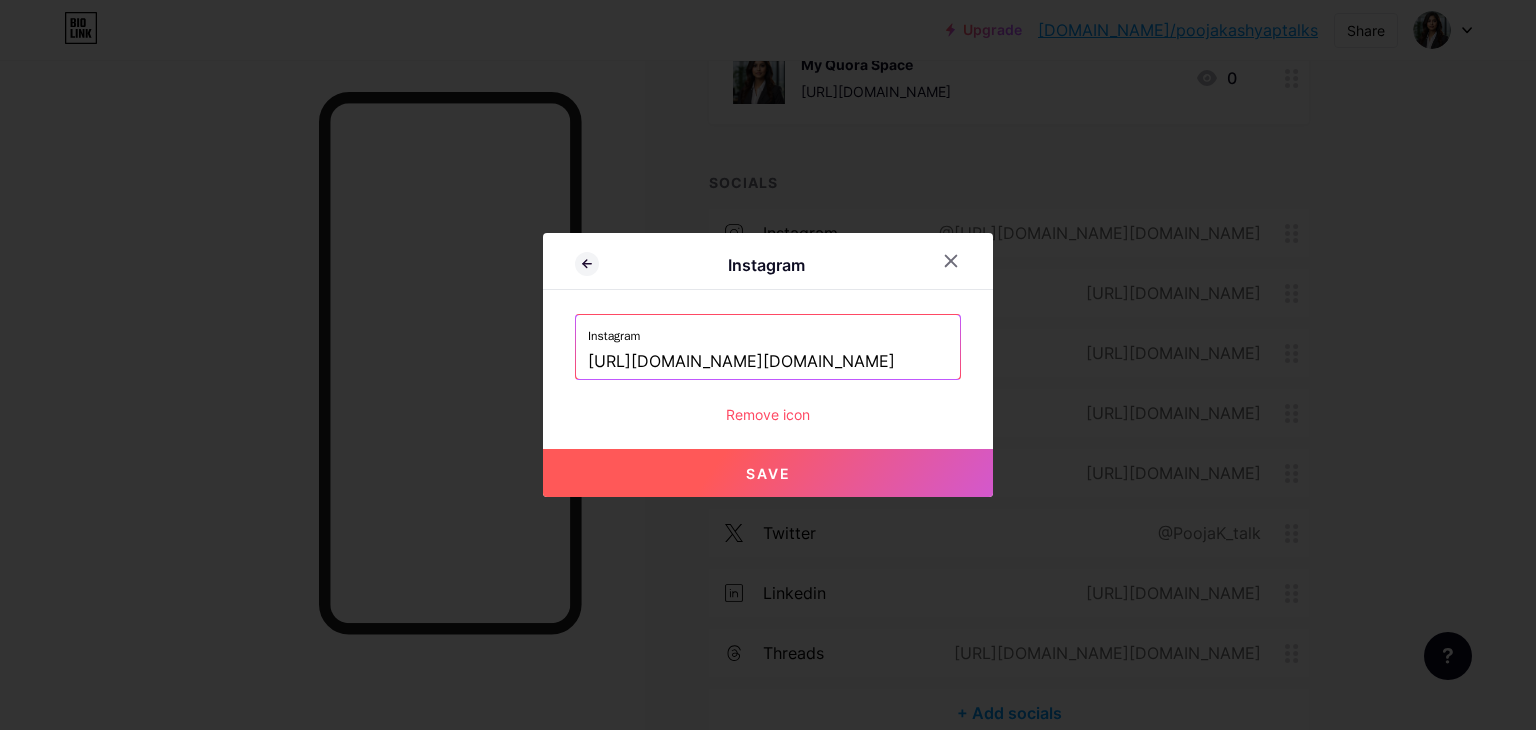 click on "Save" at bounding box center (768, 473) 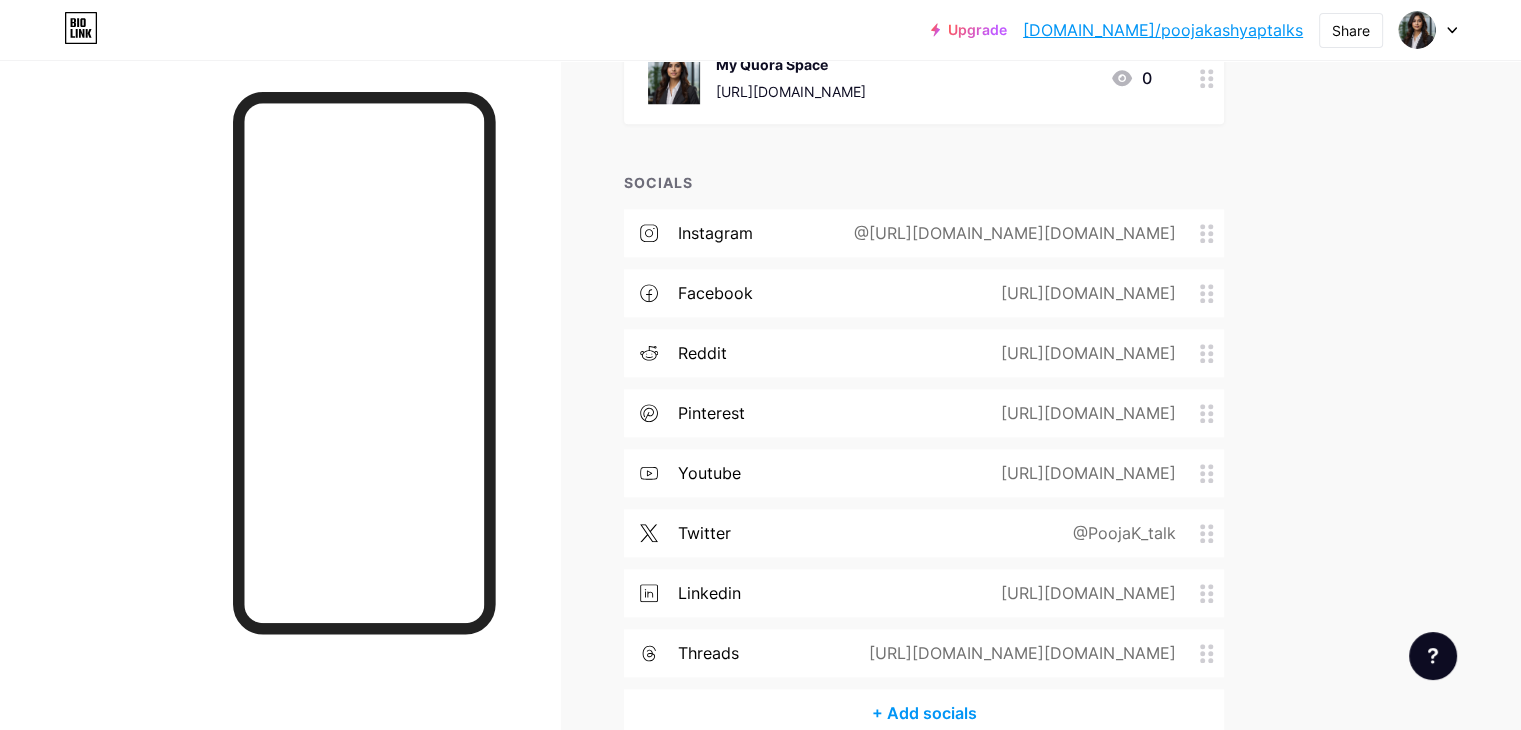 click on "@[URL][DOMAIN_NAME][DOMAIN_NAME]" at bounding box center (1011, 233) 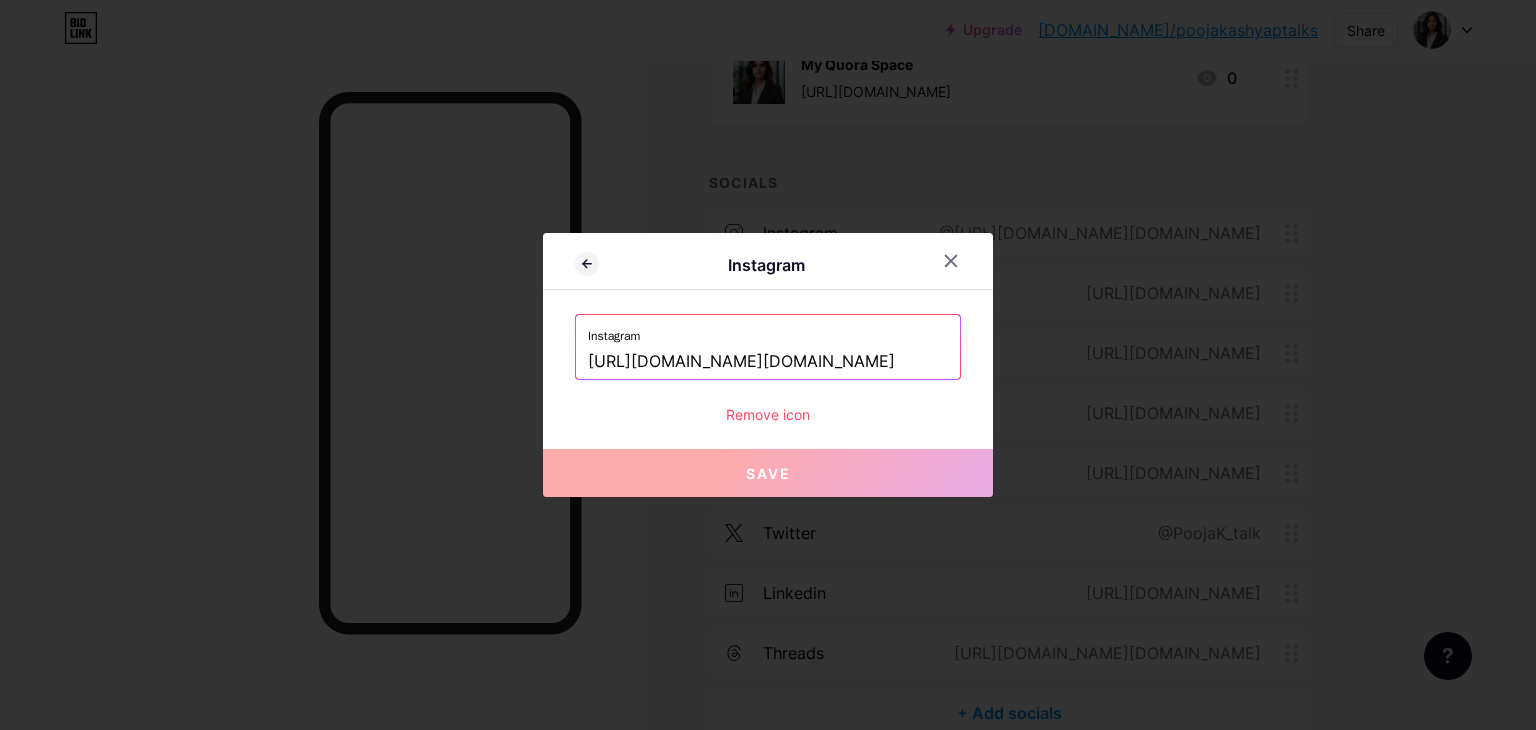 click on "[URL][DOMAIN_NAME][DOMAIN_NAME]" at bounding box center [768, 362] 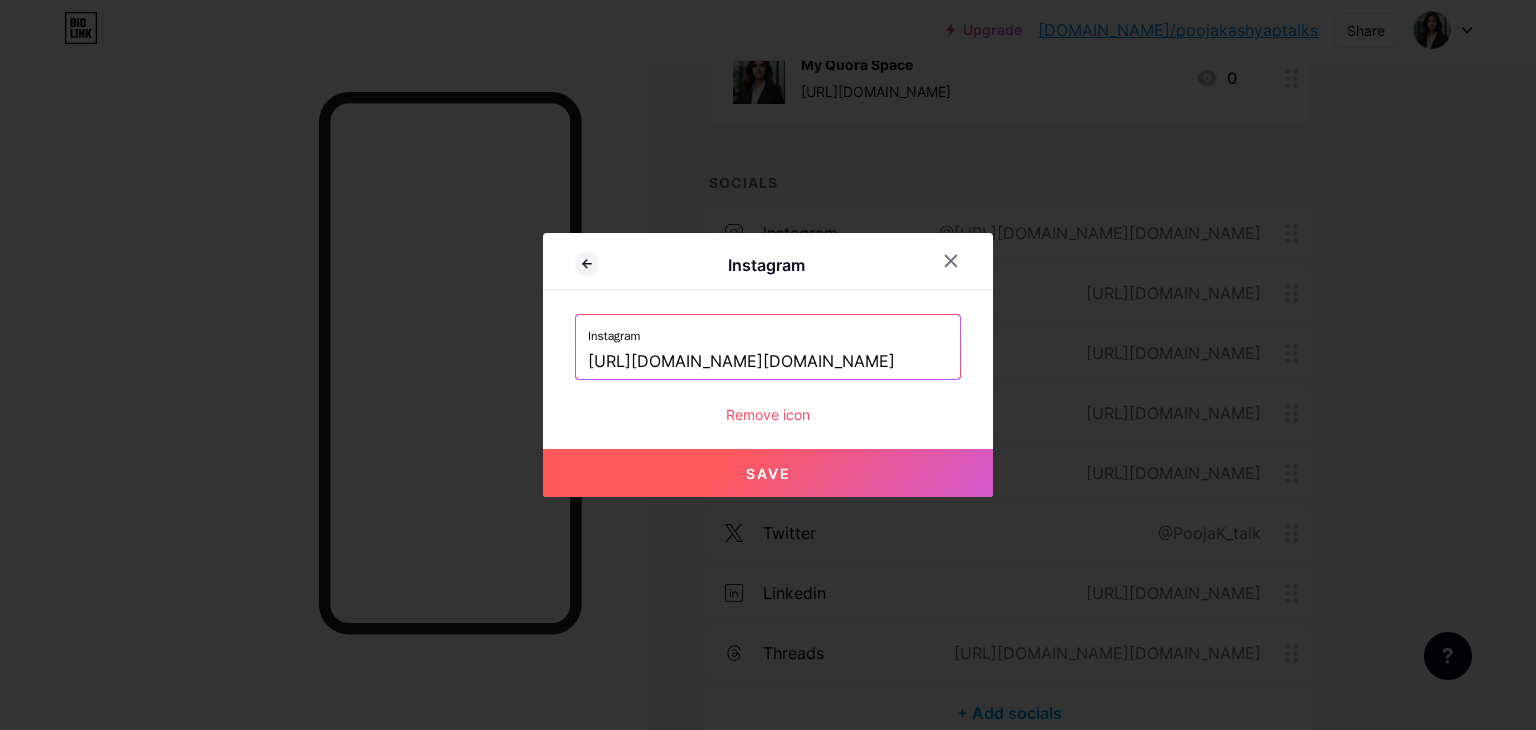 drag, startPoint x: 936, startPoint y: 358, endPoint x: 546, endPoint y: 352, distance: 390.04614 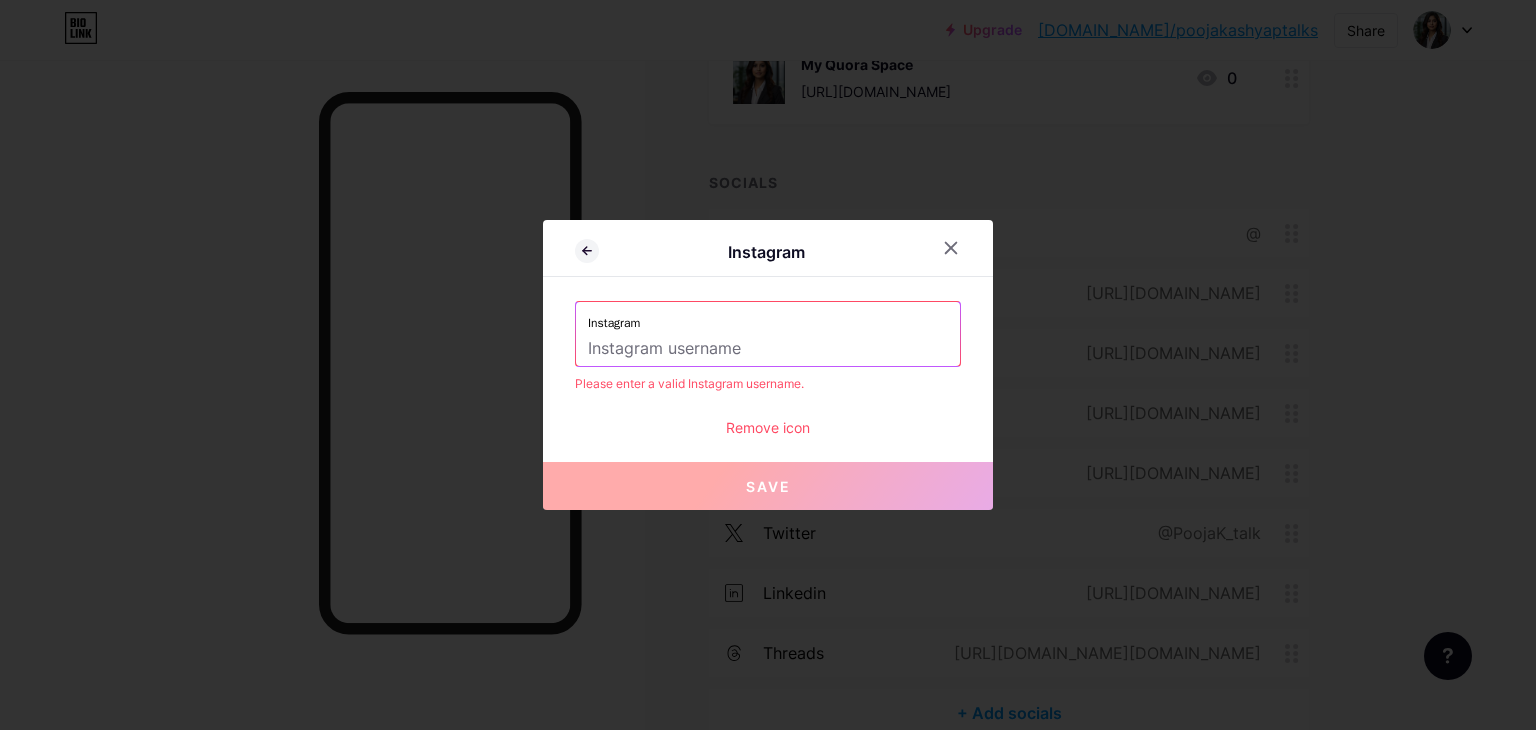 click at bounding box center [768, 349] 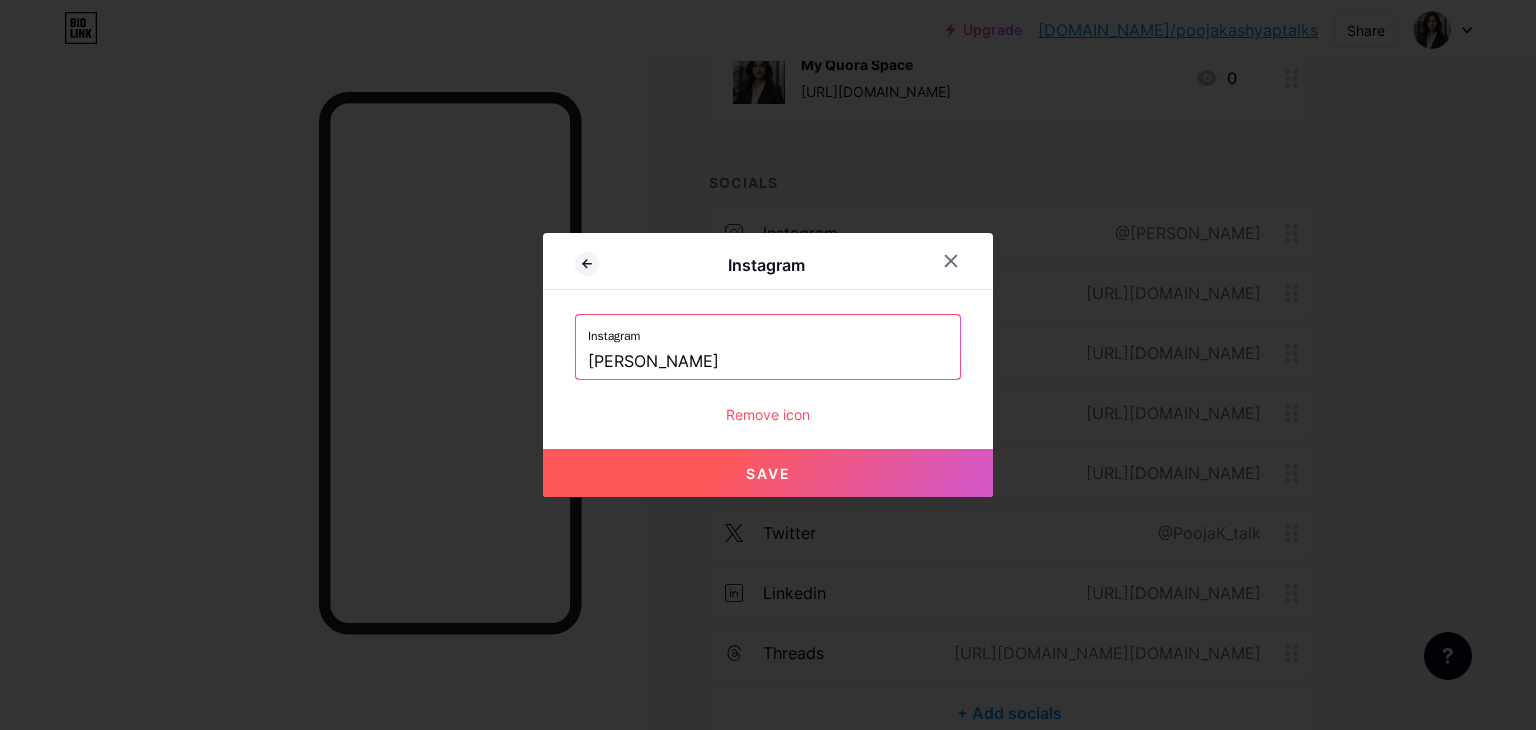 click on "Save" at bounding box center (768, 473) 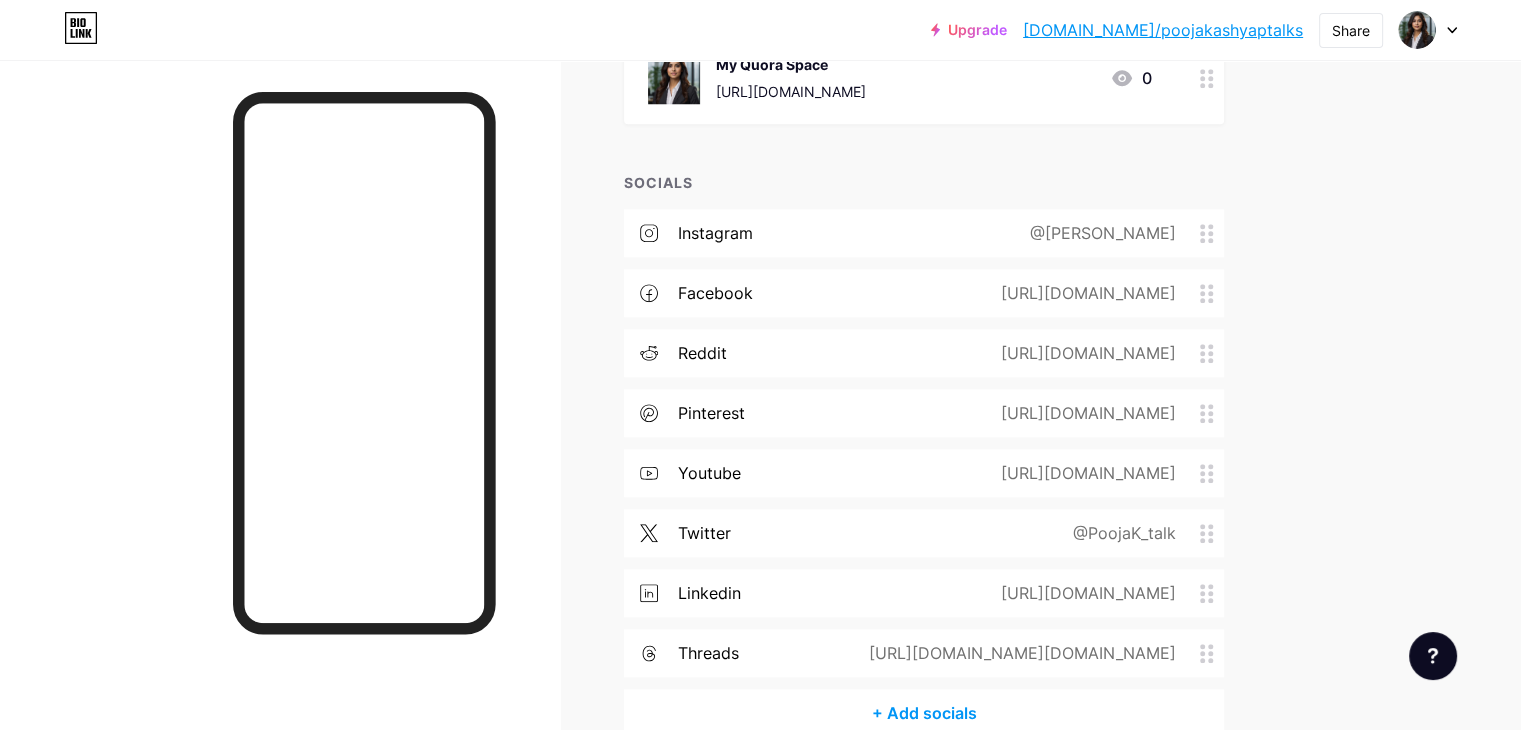 click on "instagram
@[PERSON_NAME]" at bounding box center (924, 233) 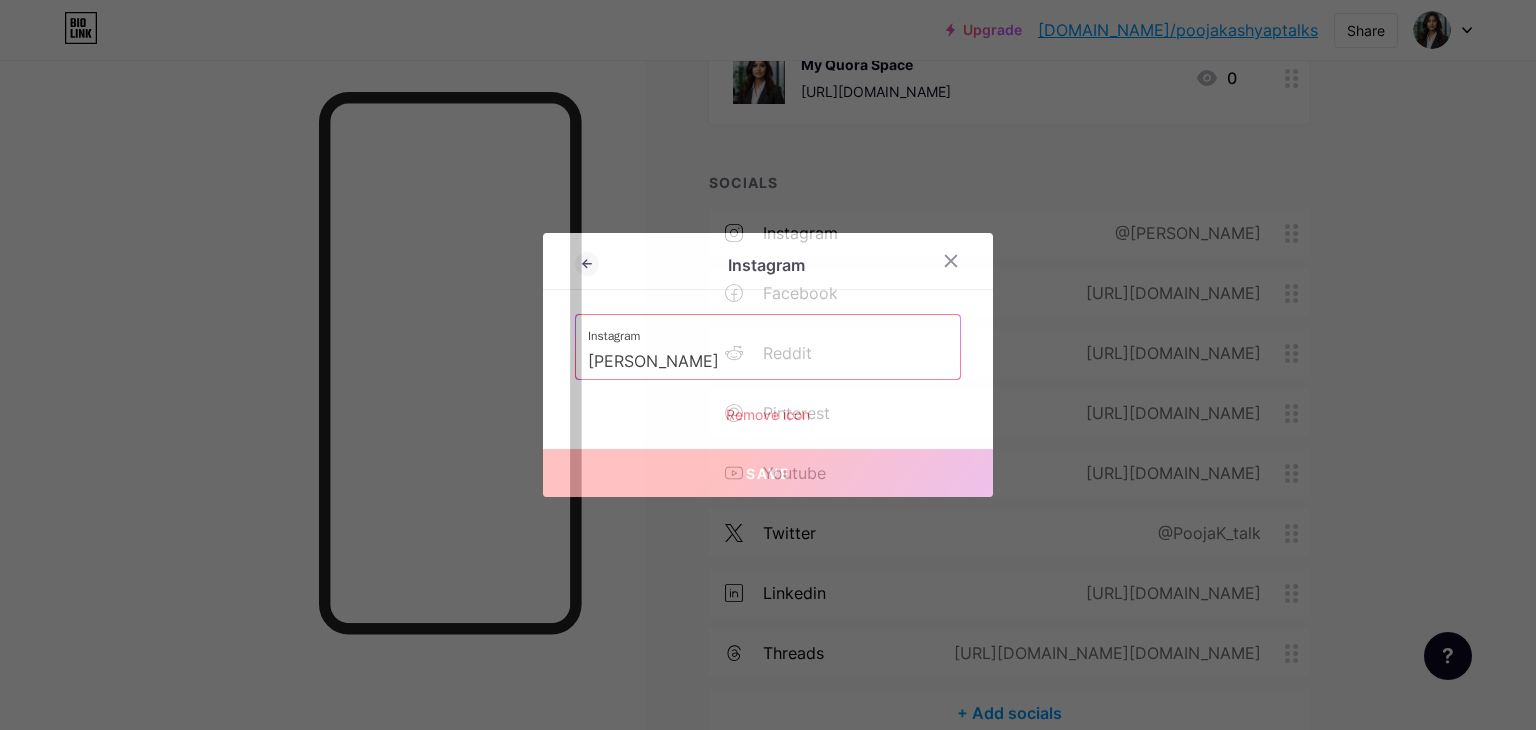 drag, startPoint x: 684, startPoint y: 349, endPoint x: 541, endPoint y: 342, distance: 143.17122 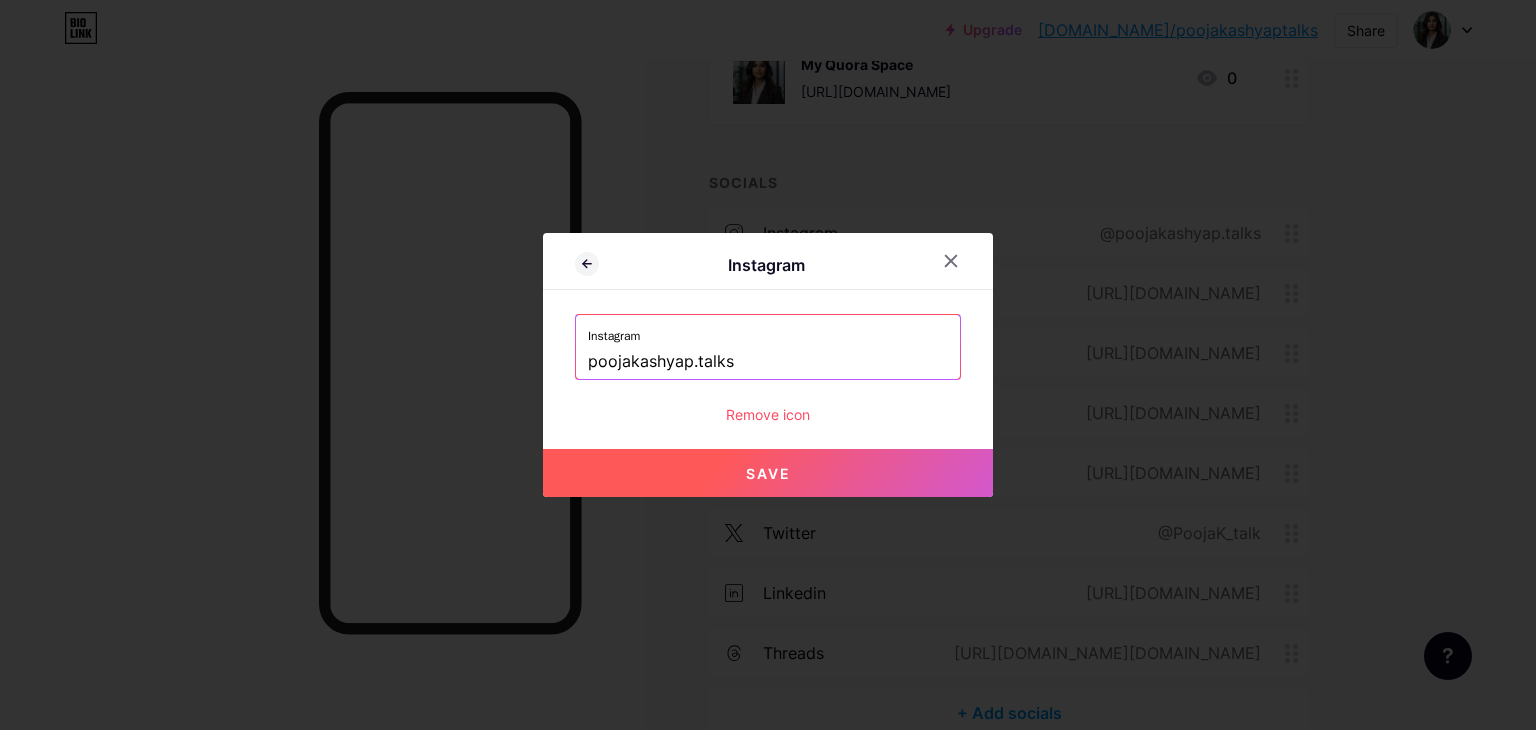 click on "Save" at bounding box center [768, 473] 